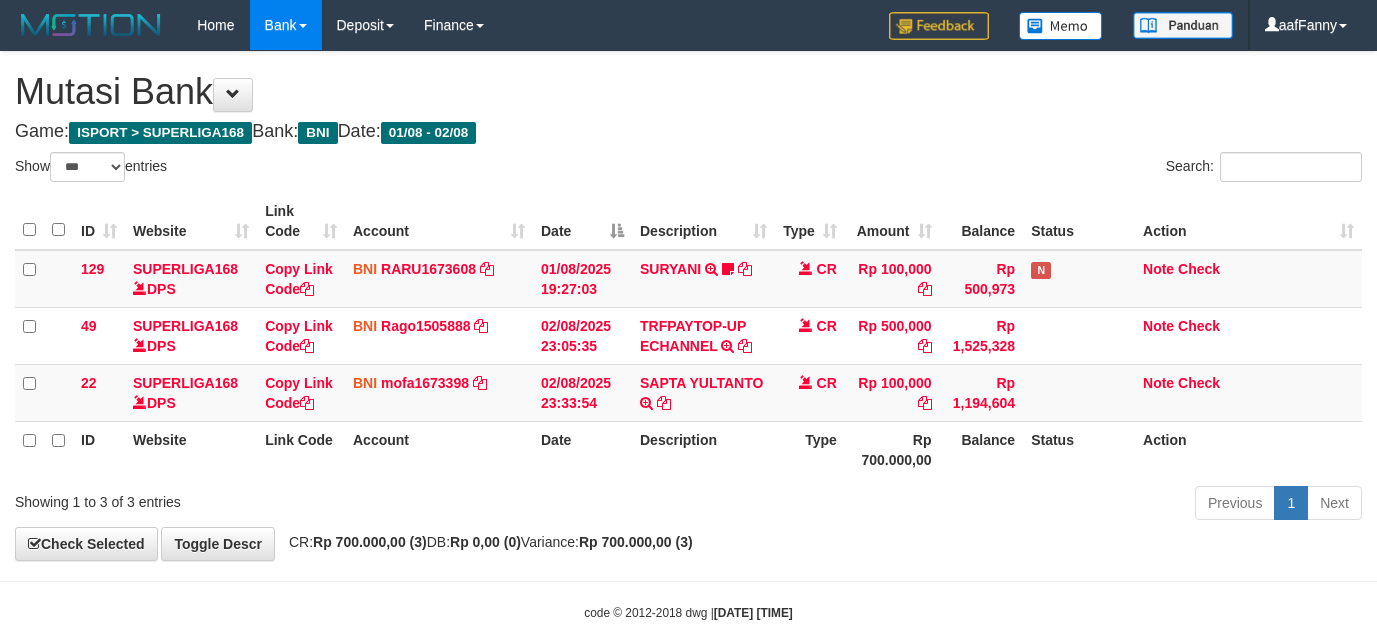 select on "***" 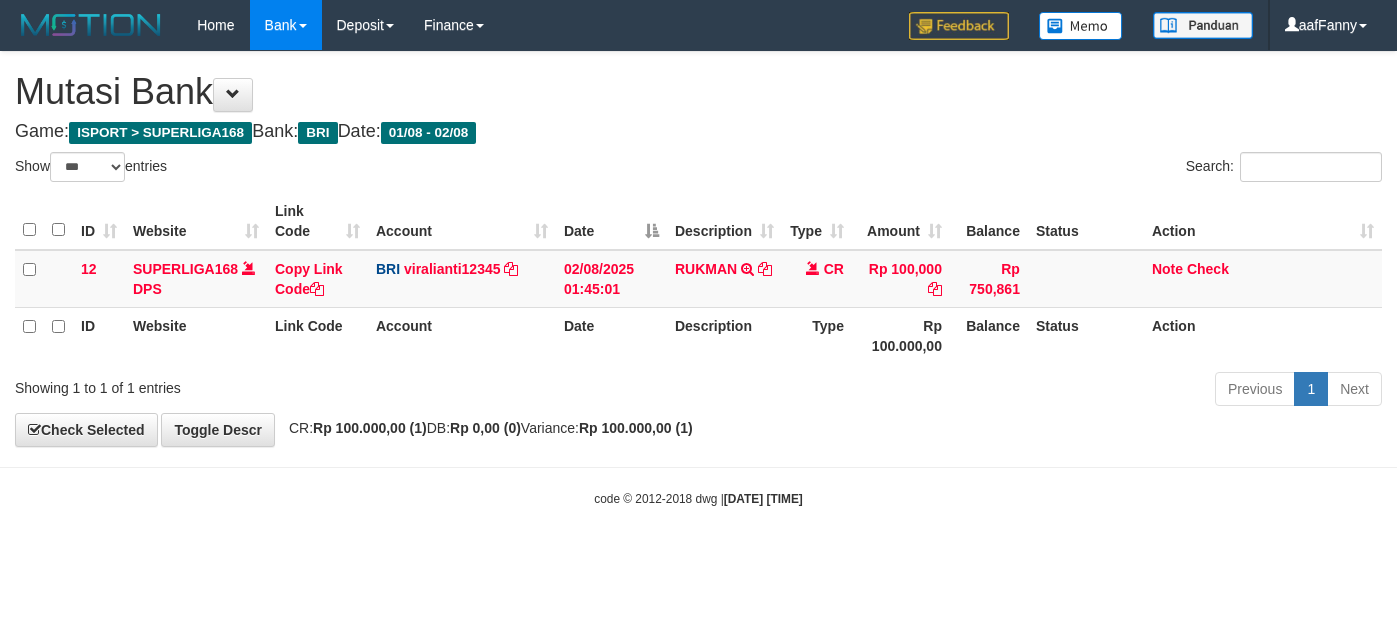 select on "***" 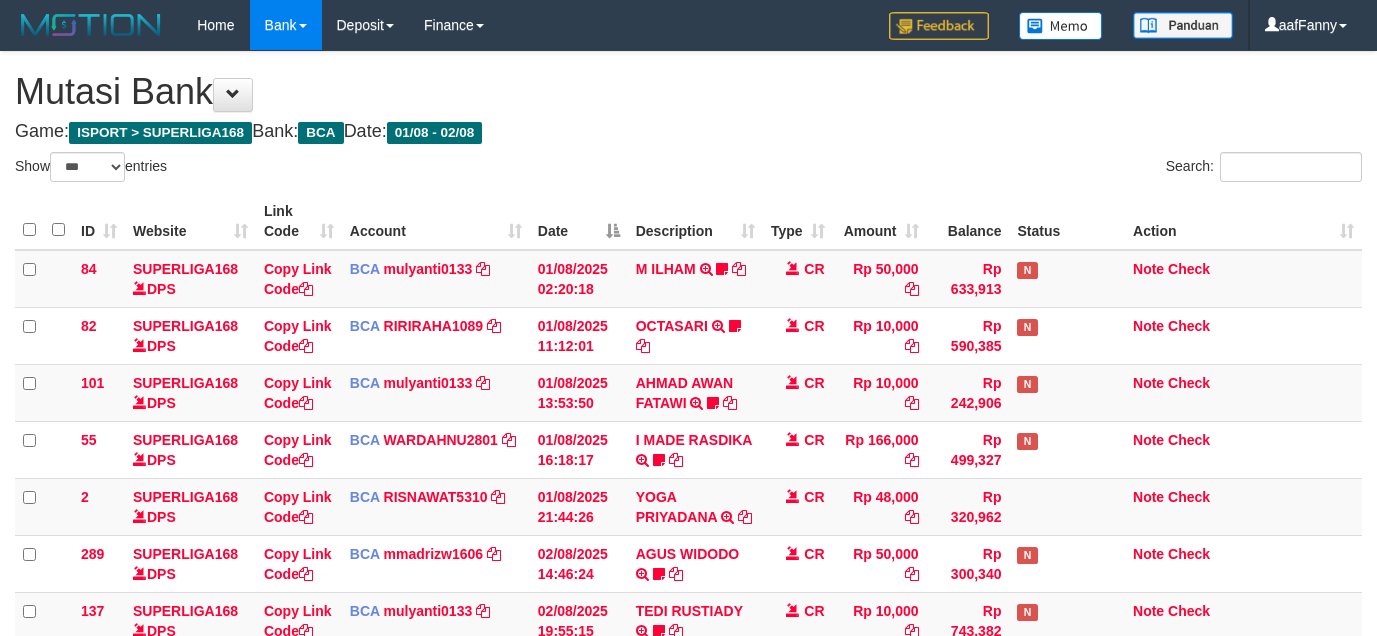 select on "***" 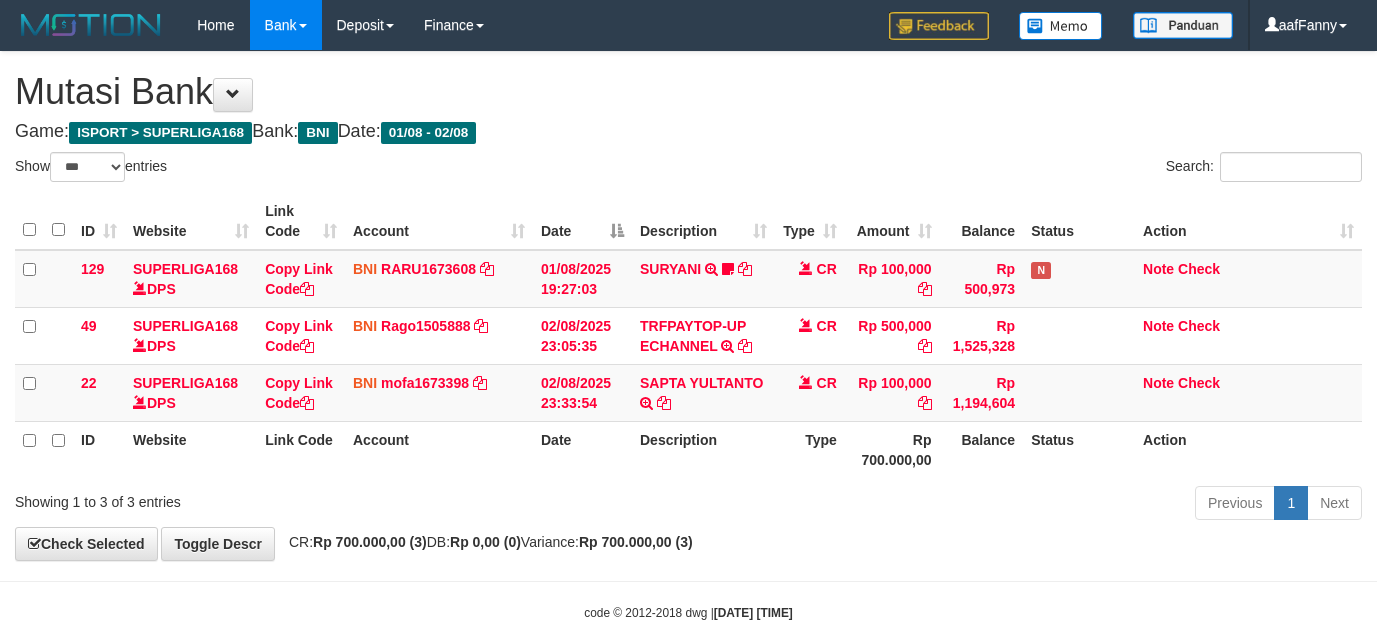 select on "***" 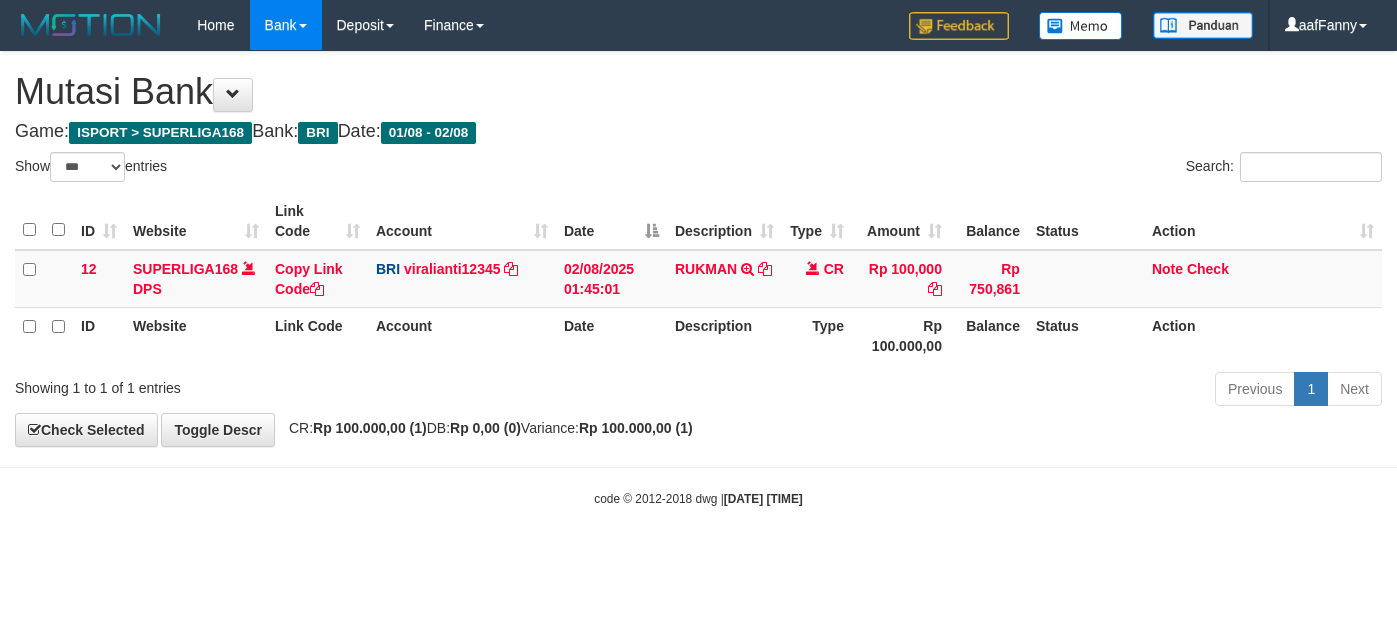select on "***" 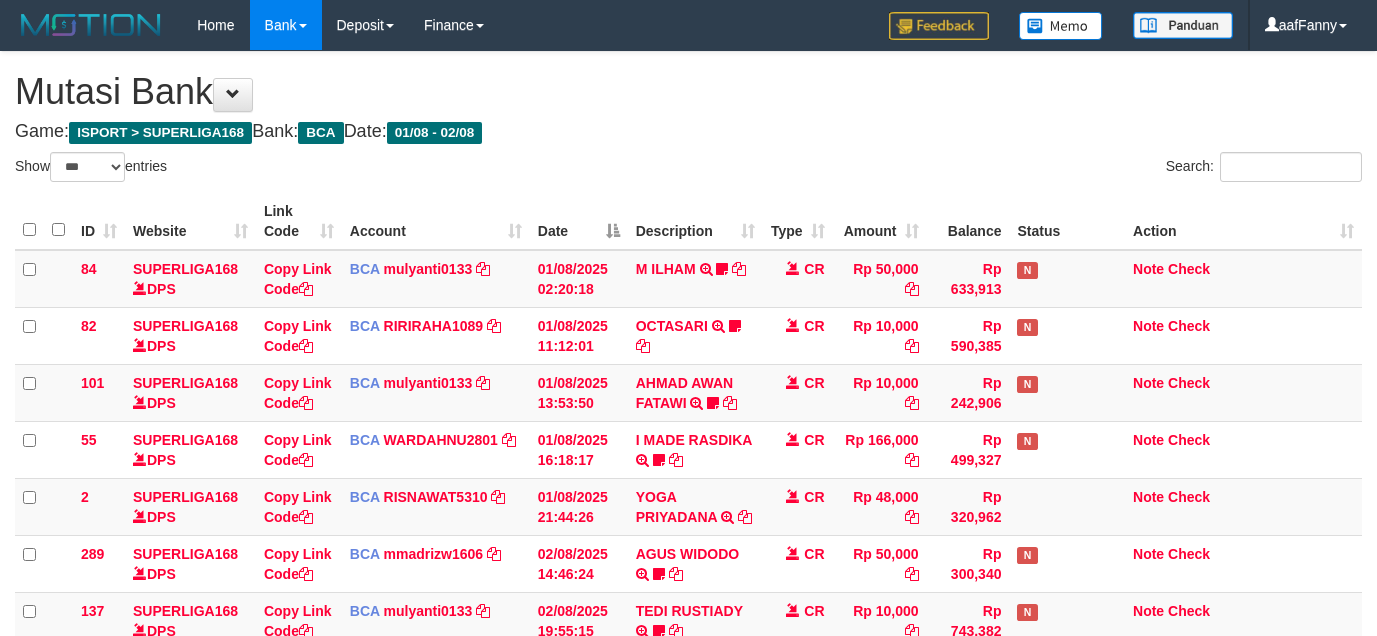 select on "***" 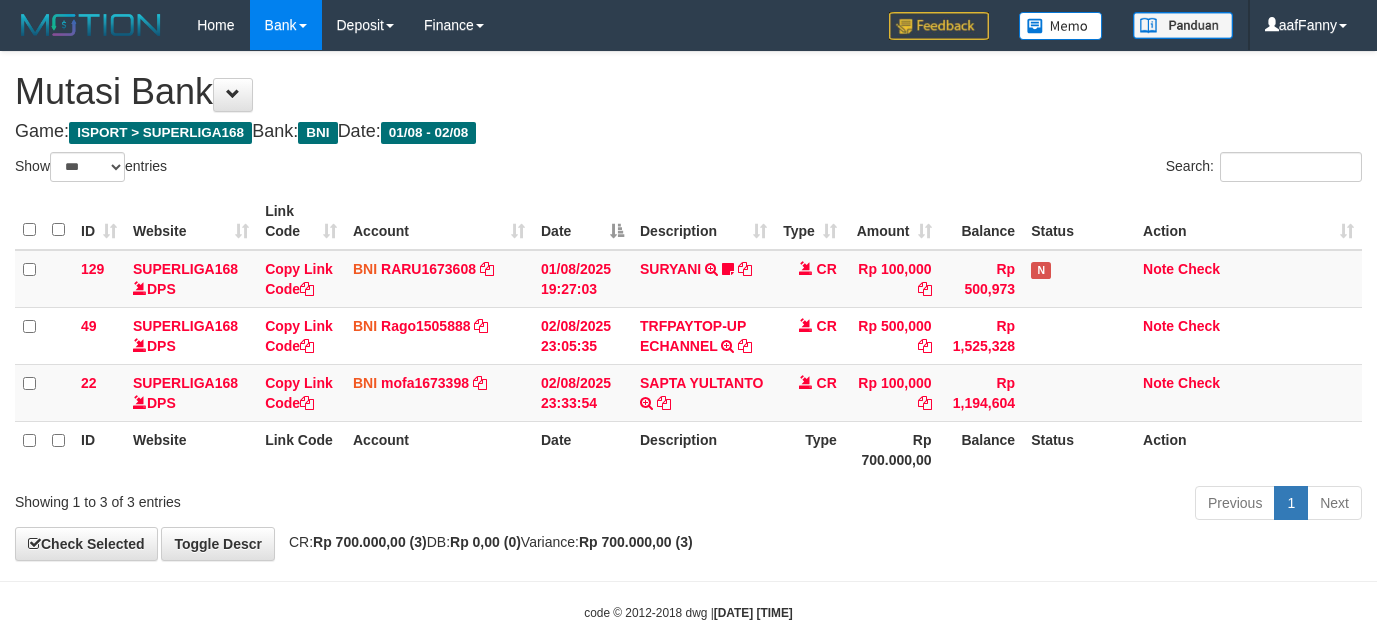 select on "***" 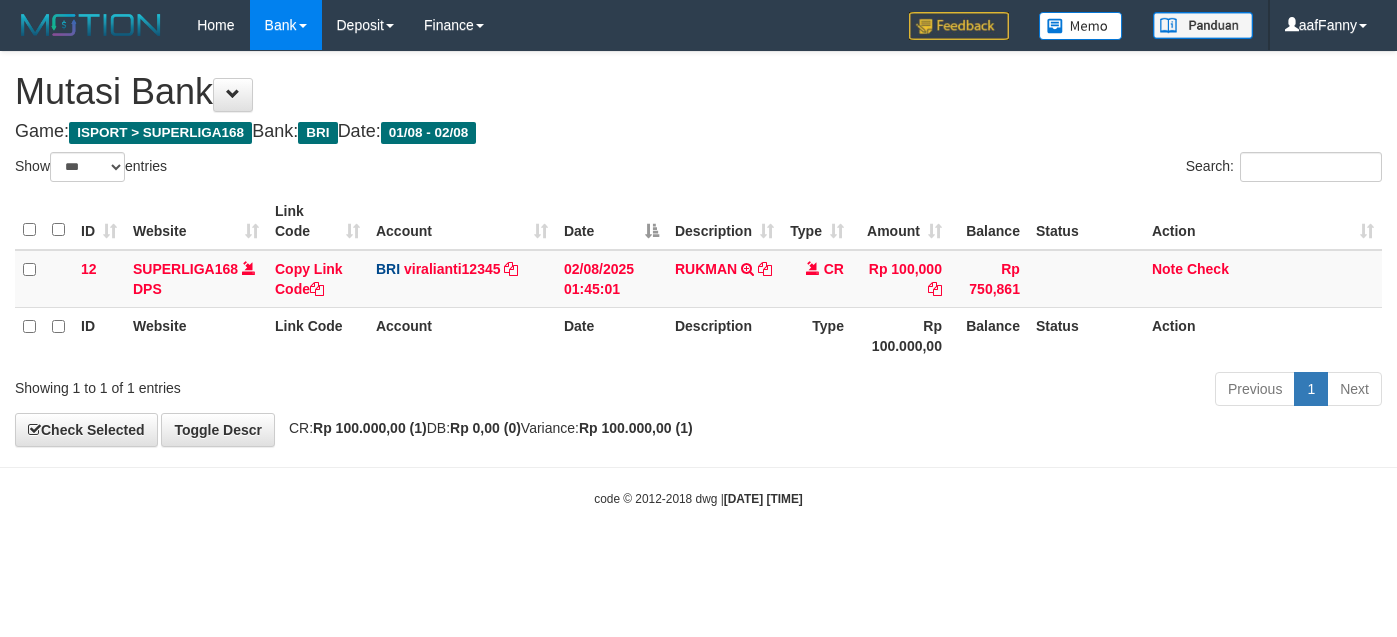 select on "***" 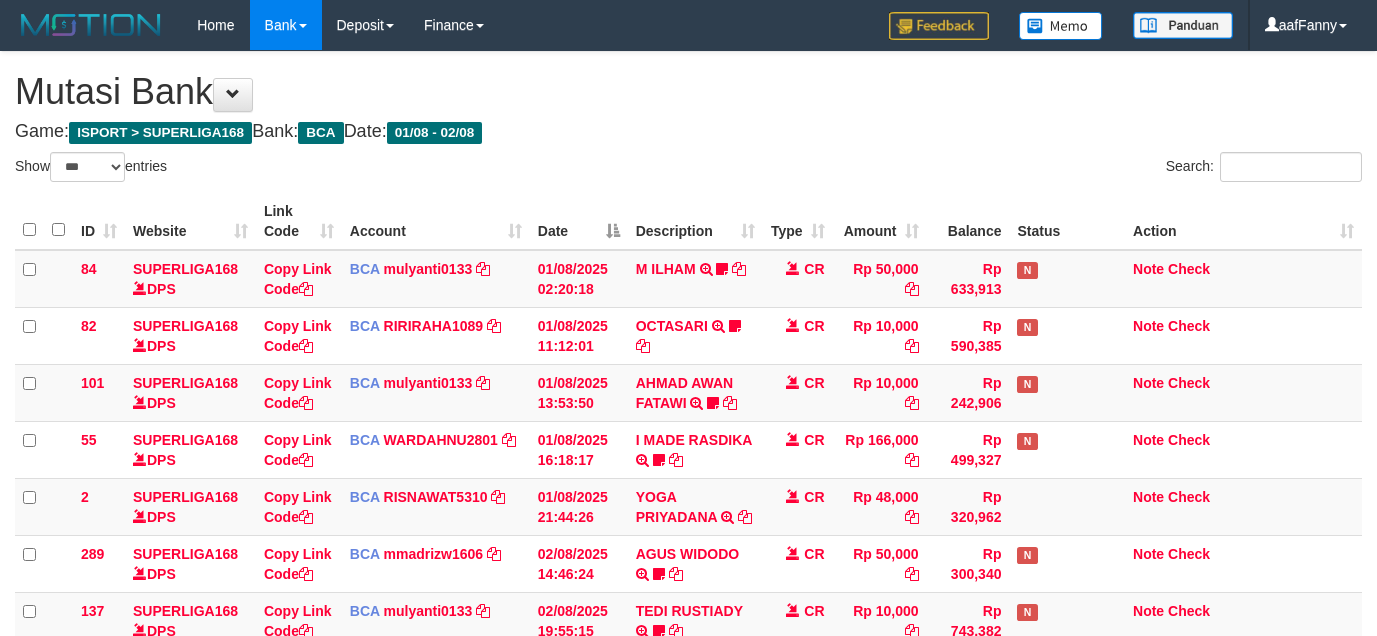 select on "***" 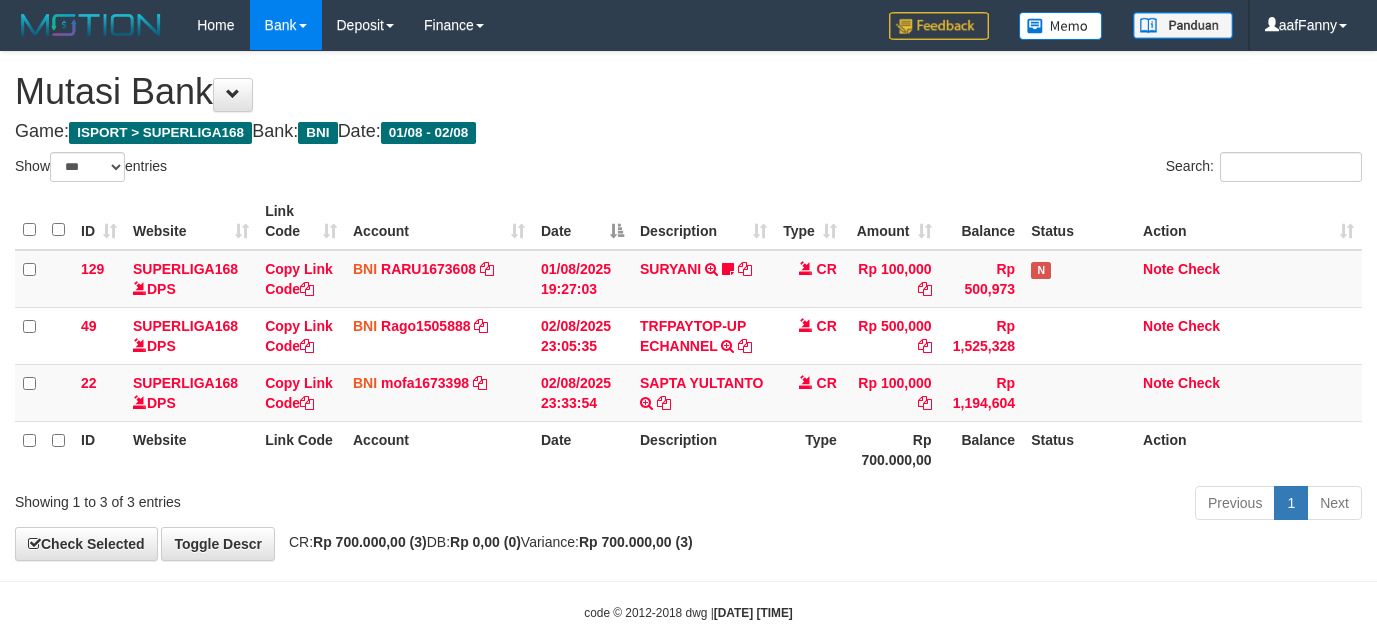 select on "***" 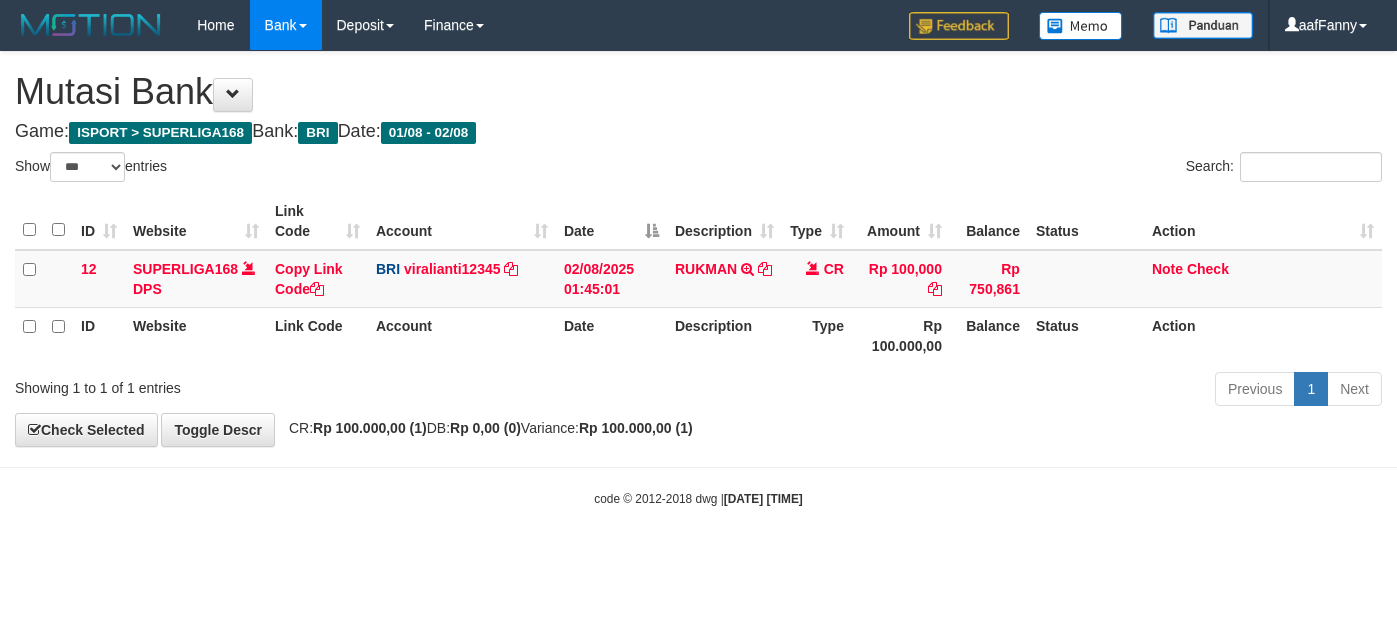 select on "***" 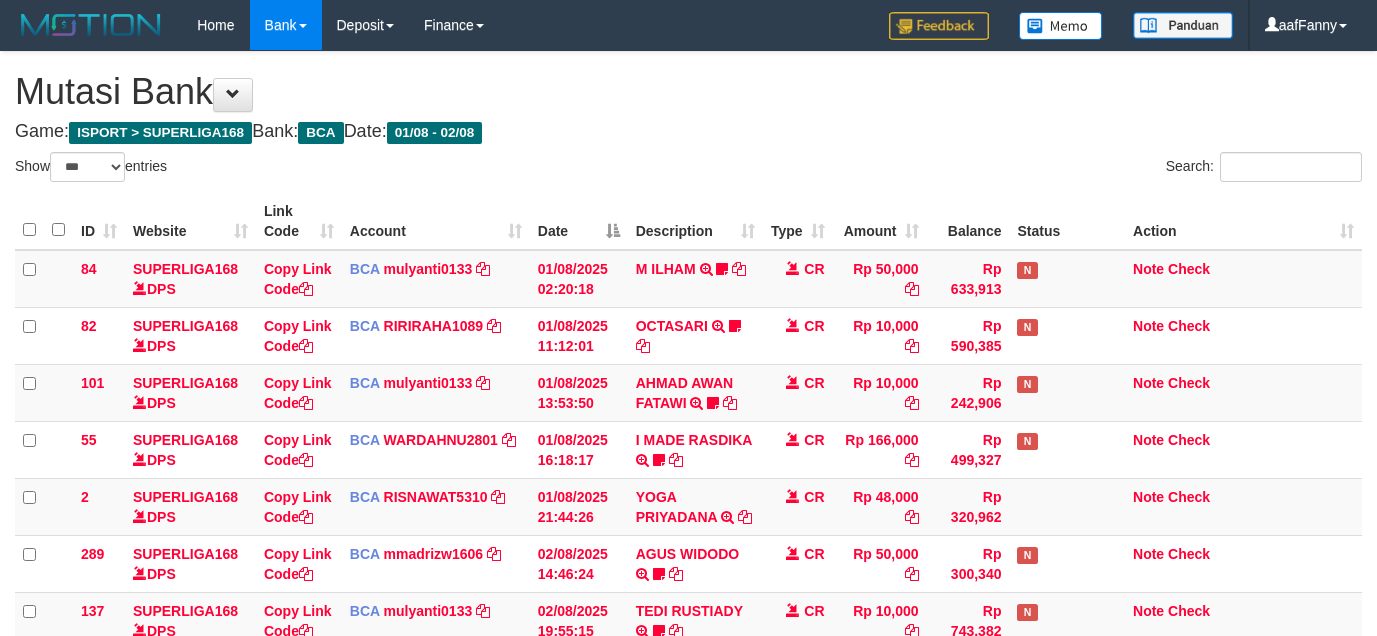 select on "***" 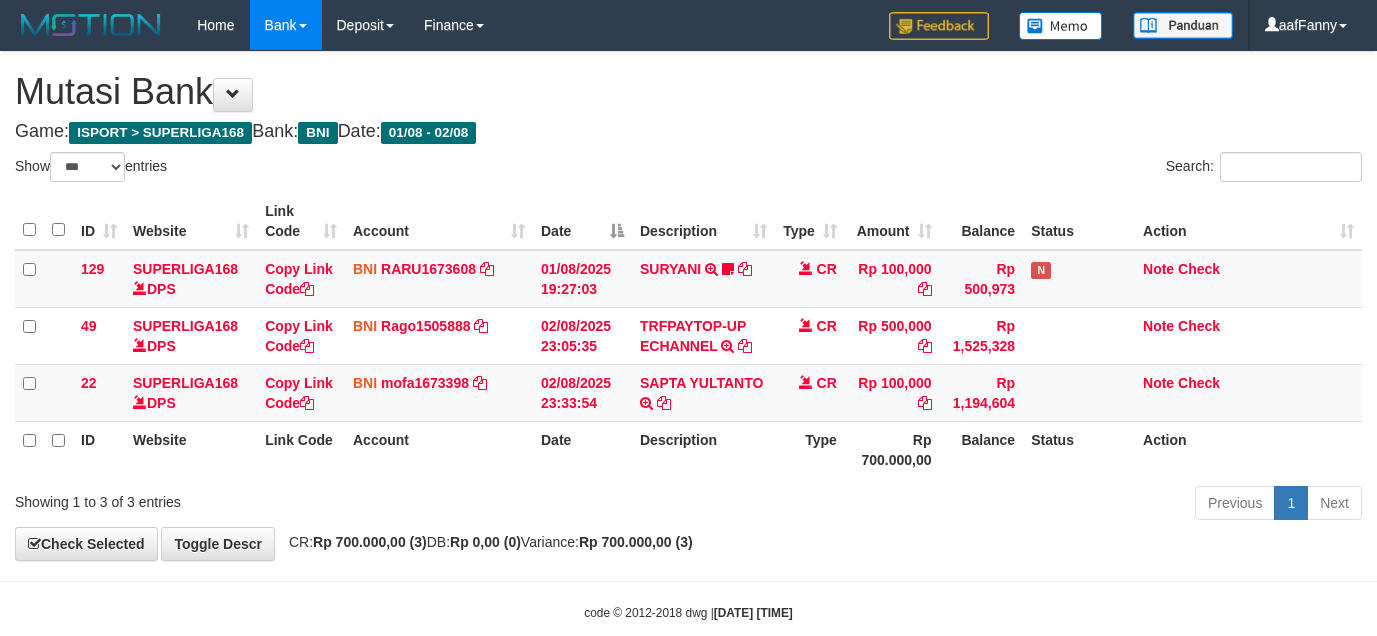 select on "***" 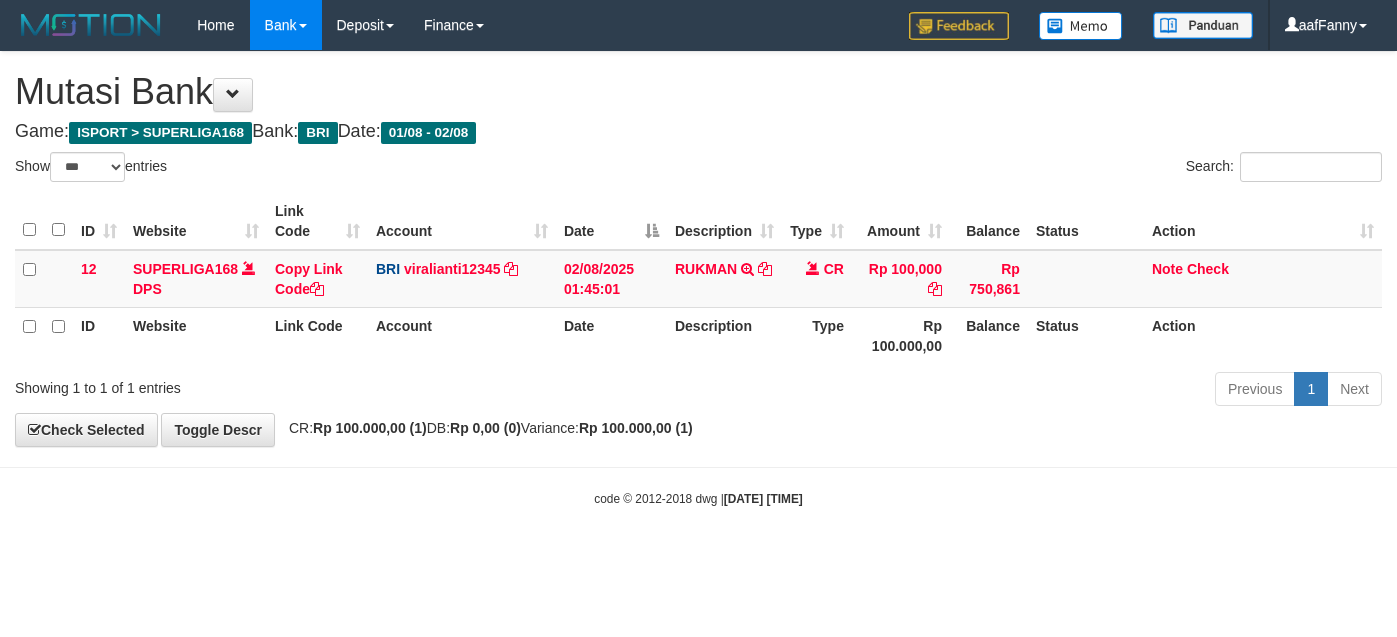 select on "***" 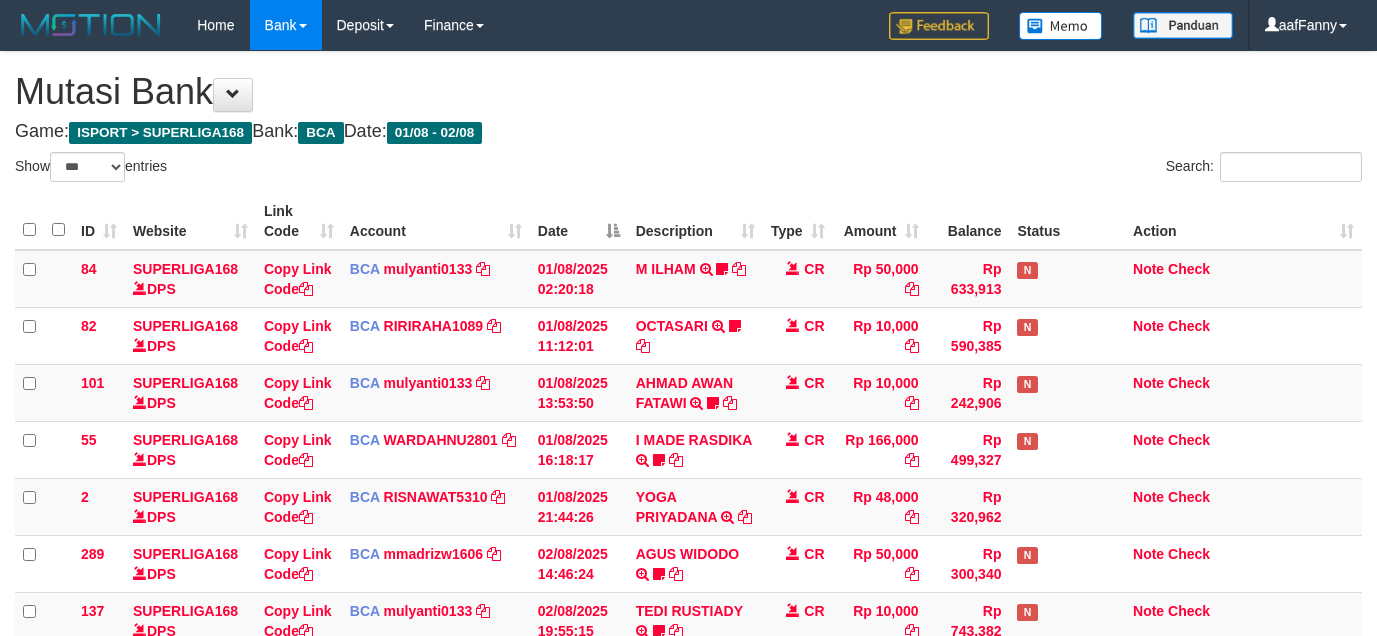 select on "***" 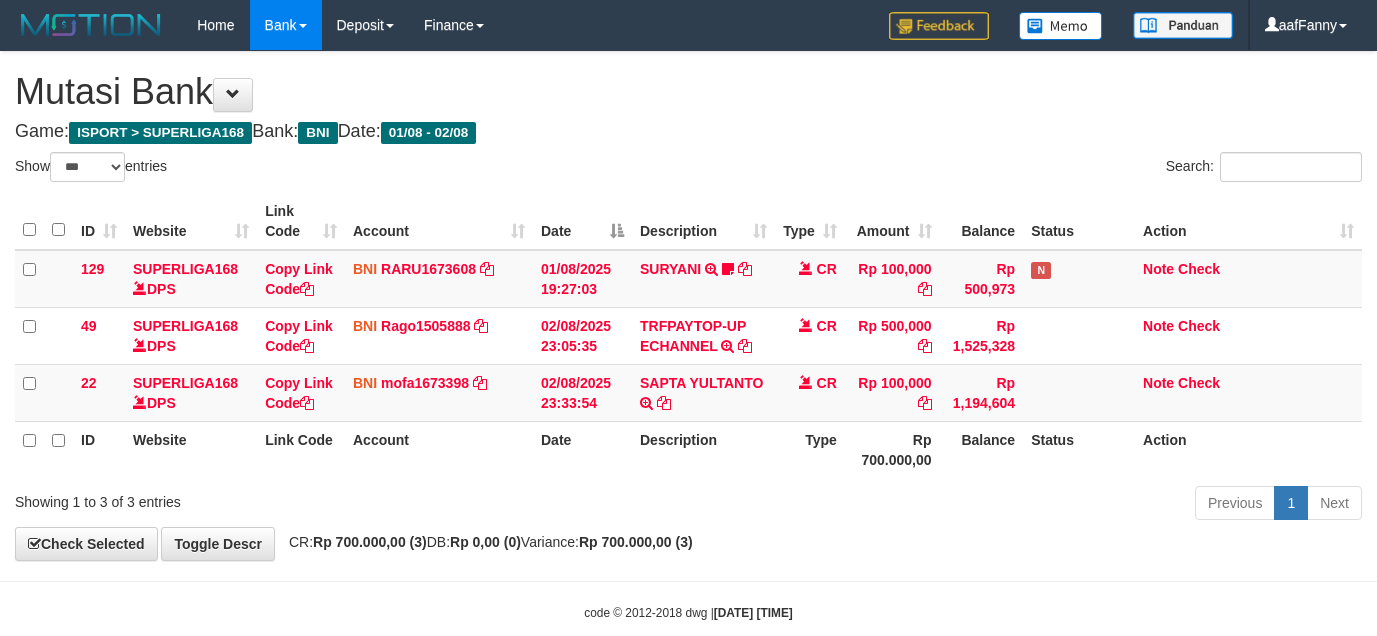 select on "***" 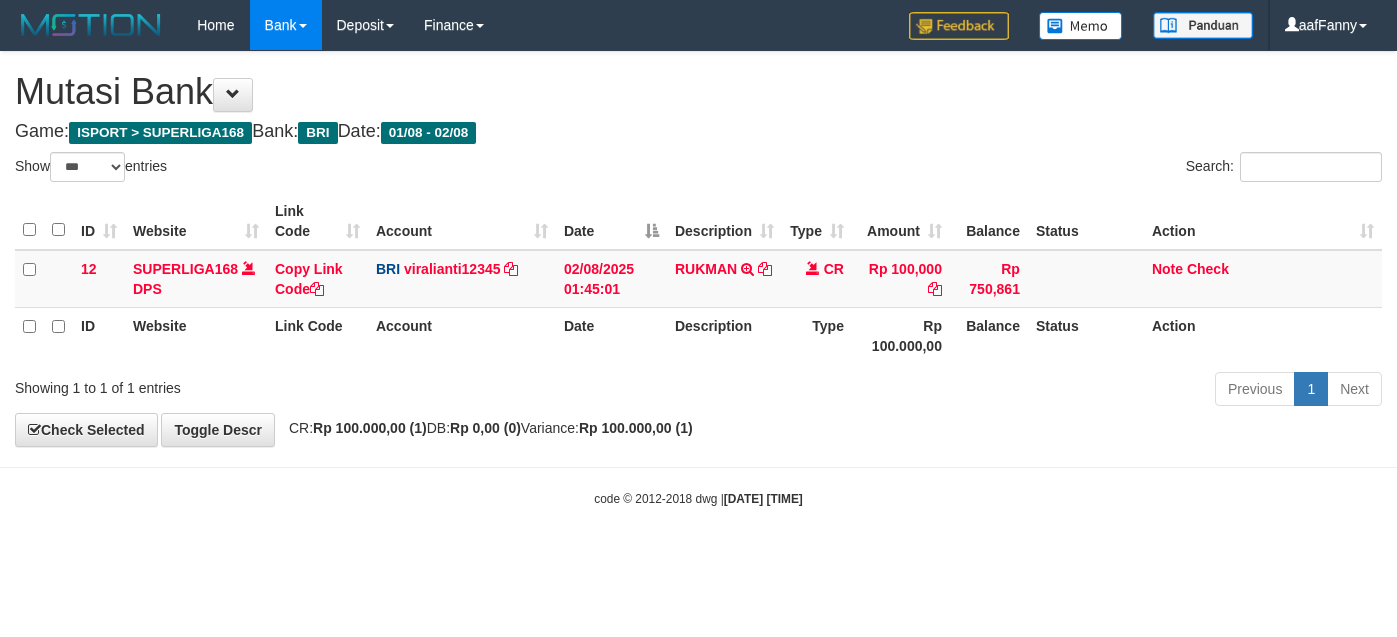 select on "***" 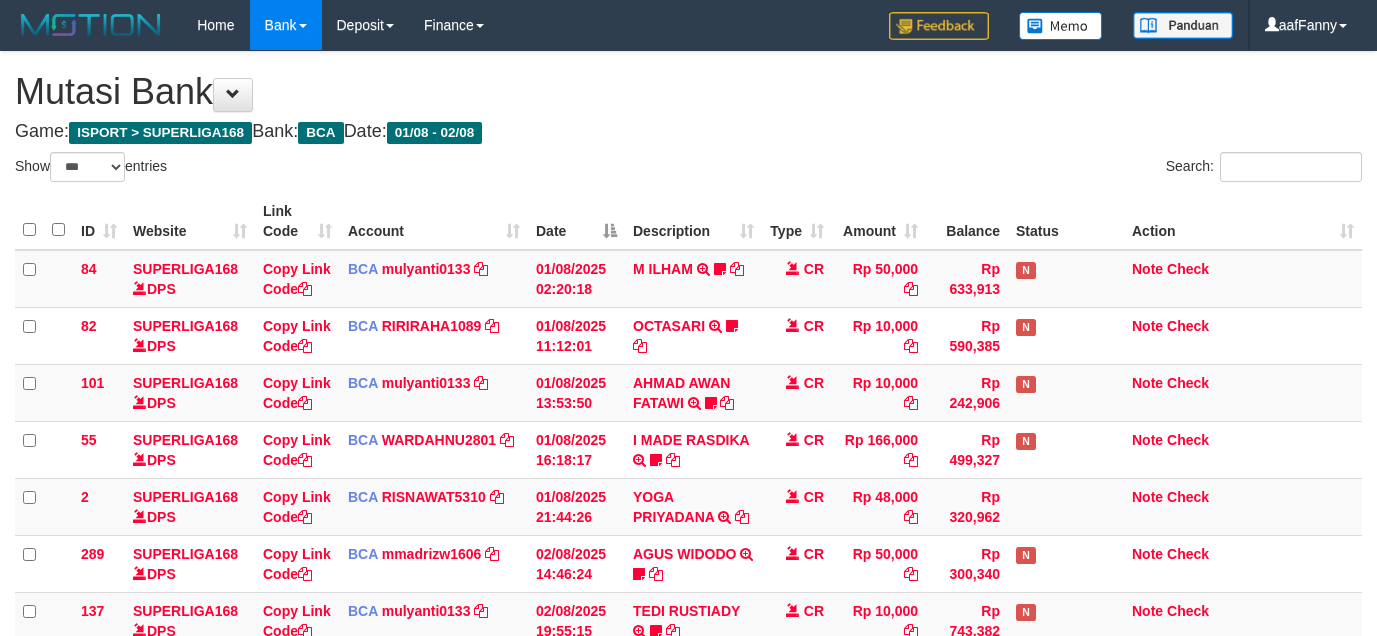 select on "***" 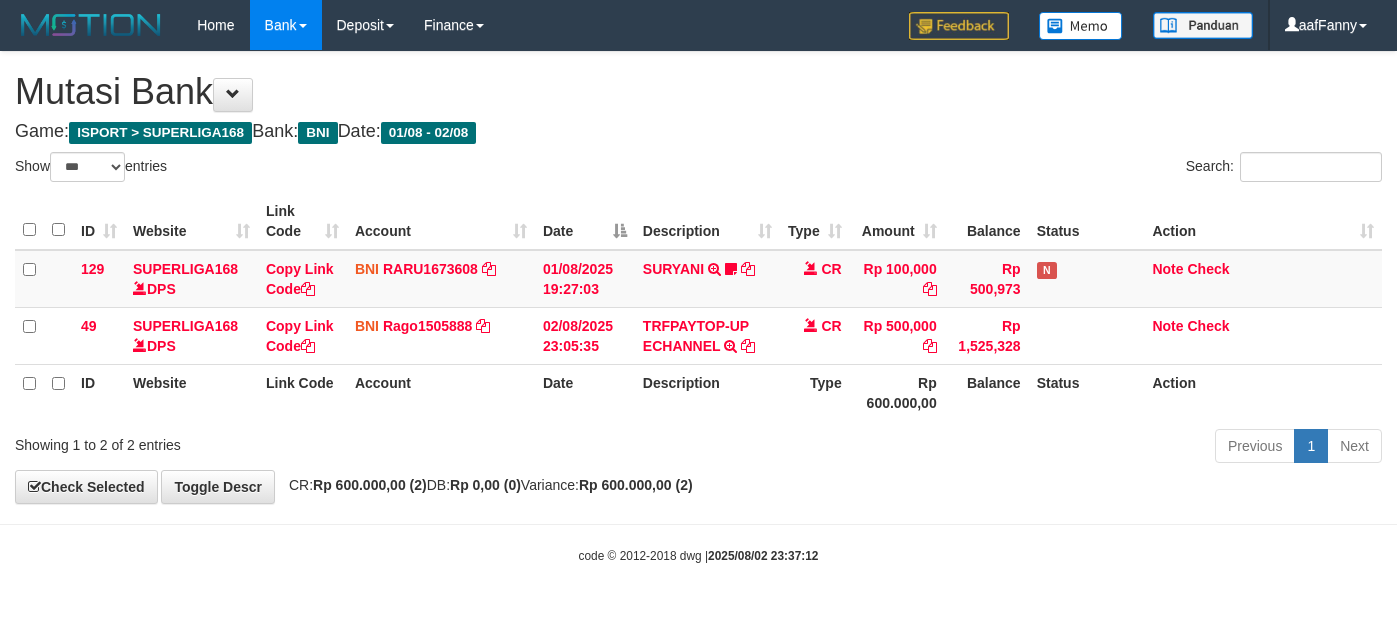 select on "***" 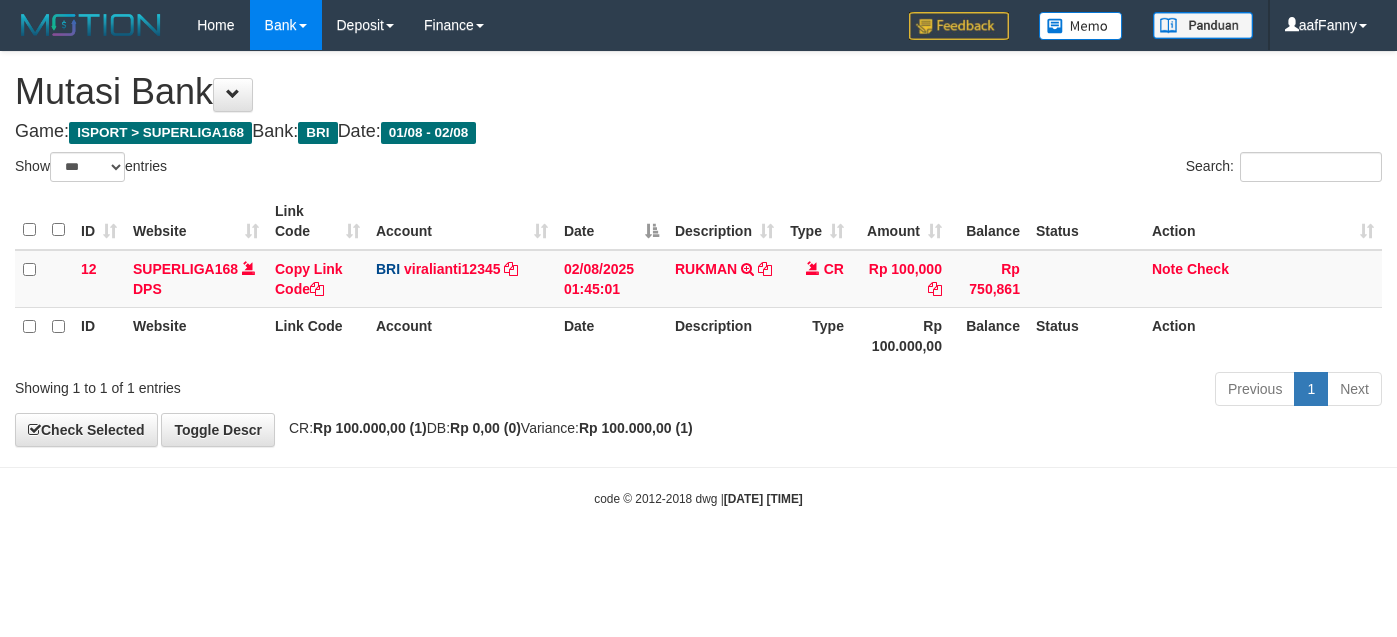 select on "***" 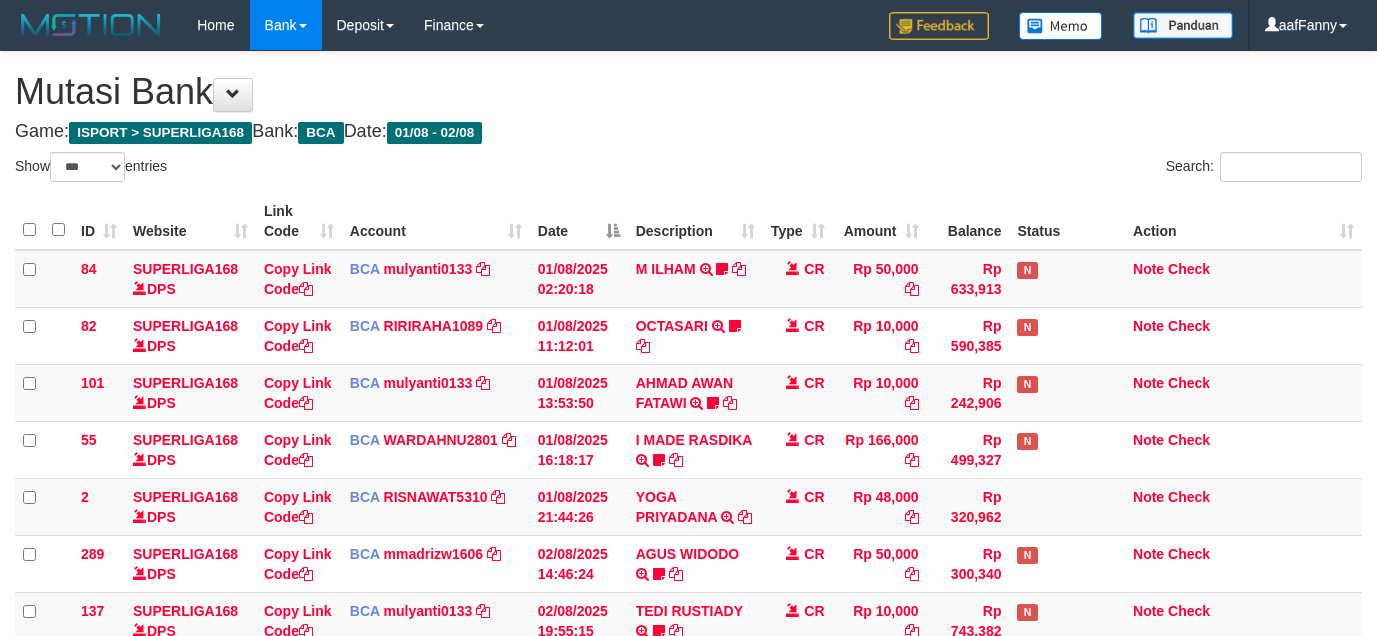 select on "***" 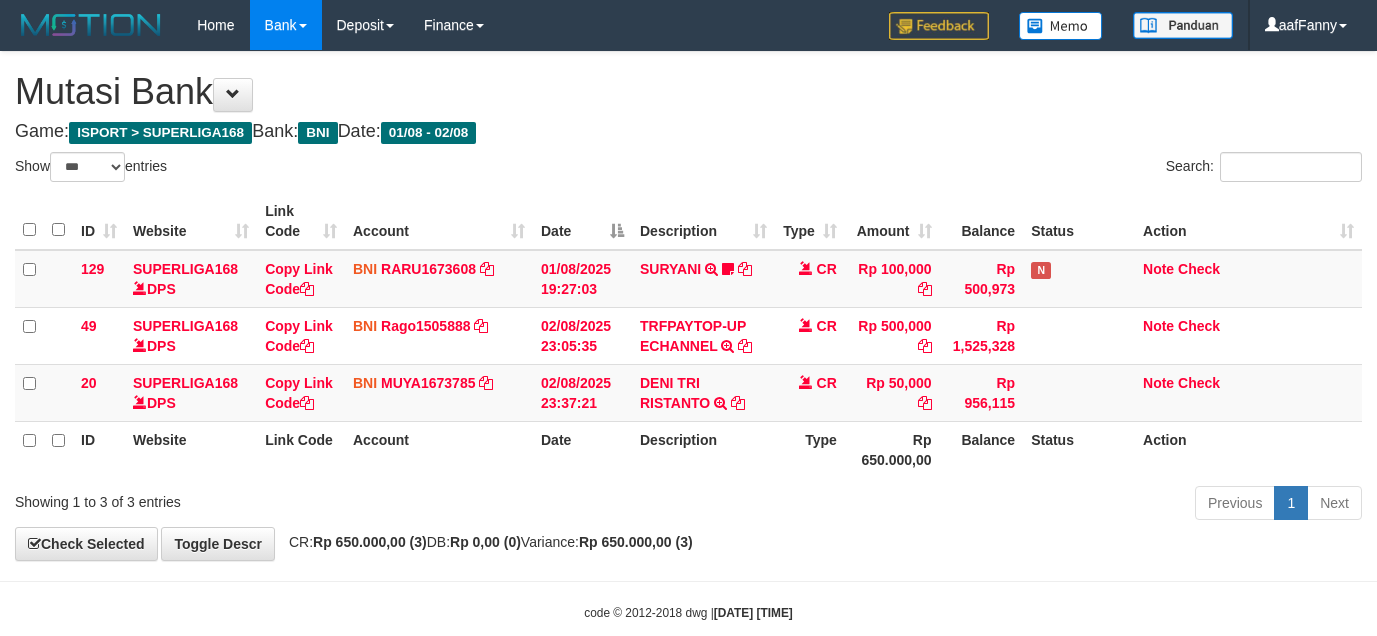 select on "***" 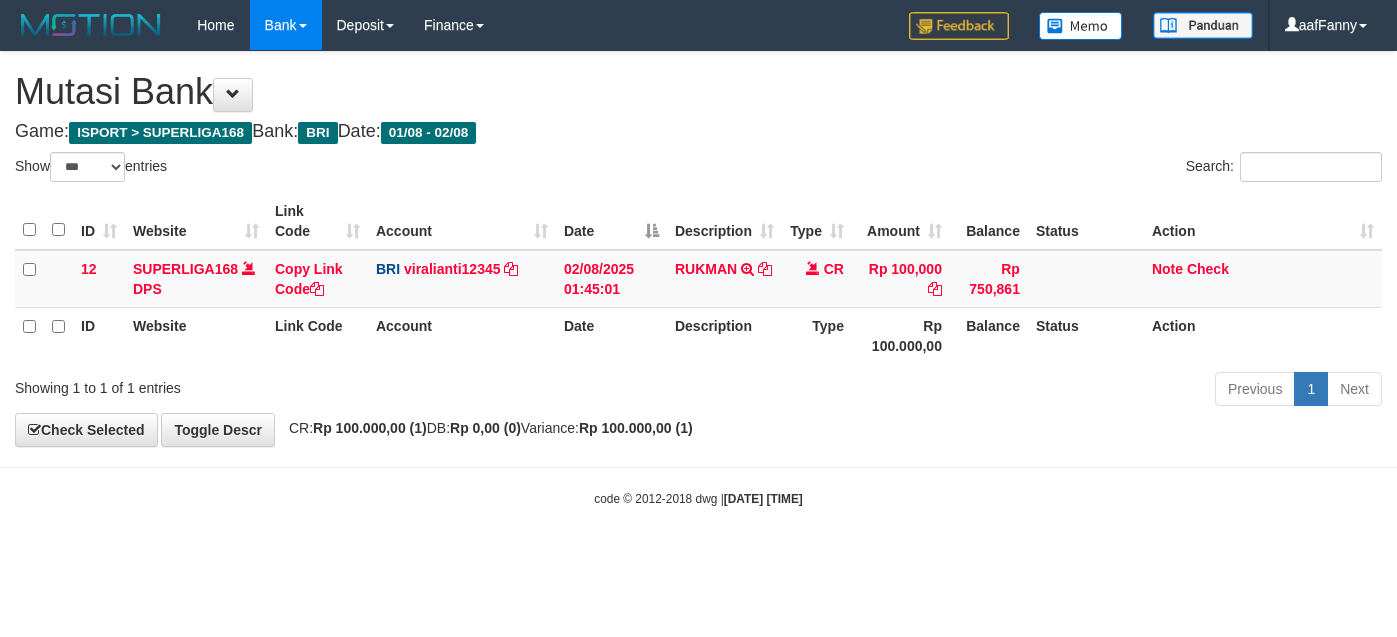 select on "***" 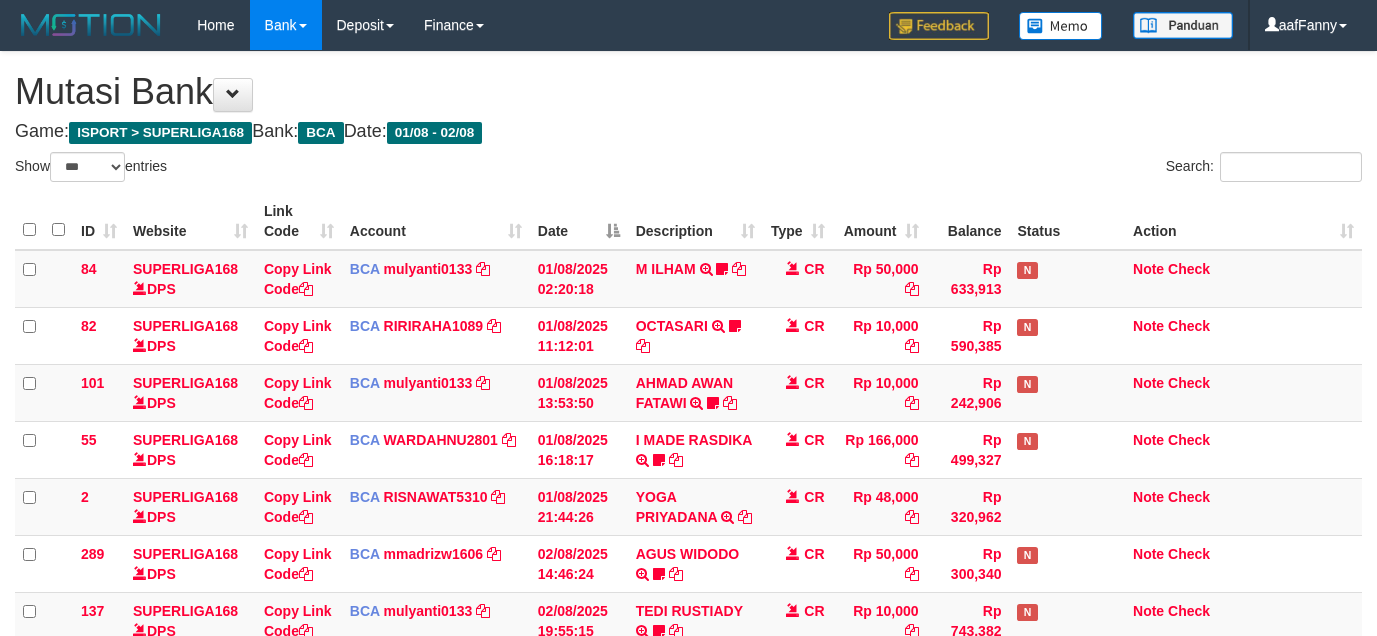 select on "***" 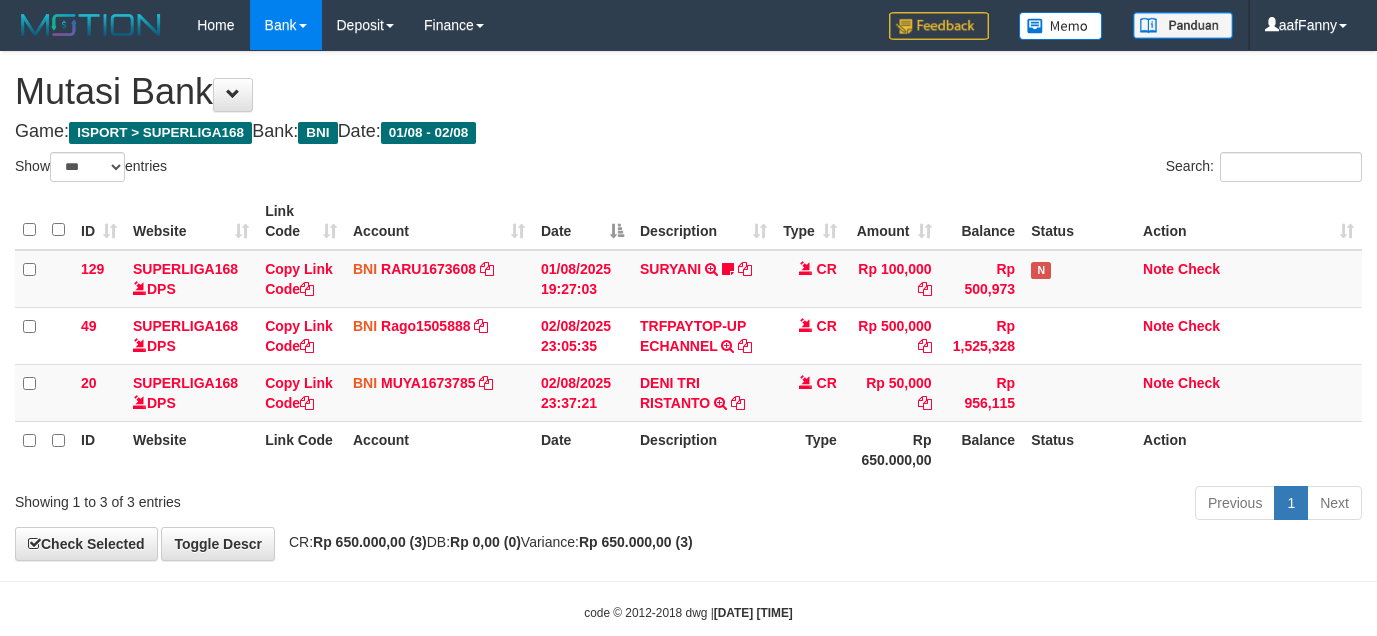 select on "***" 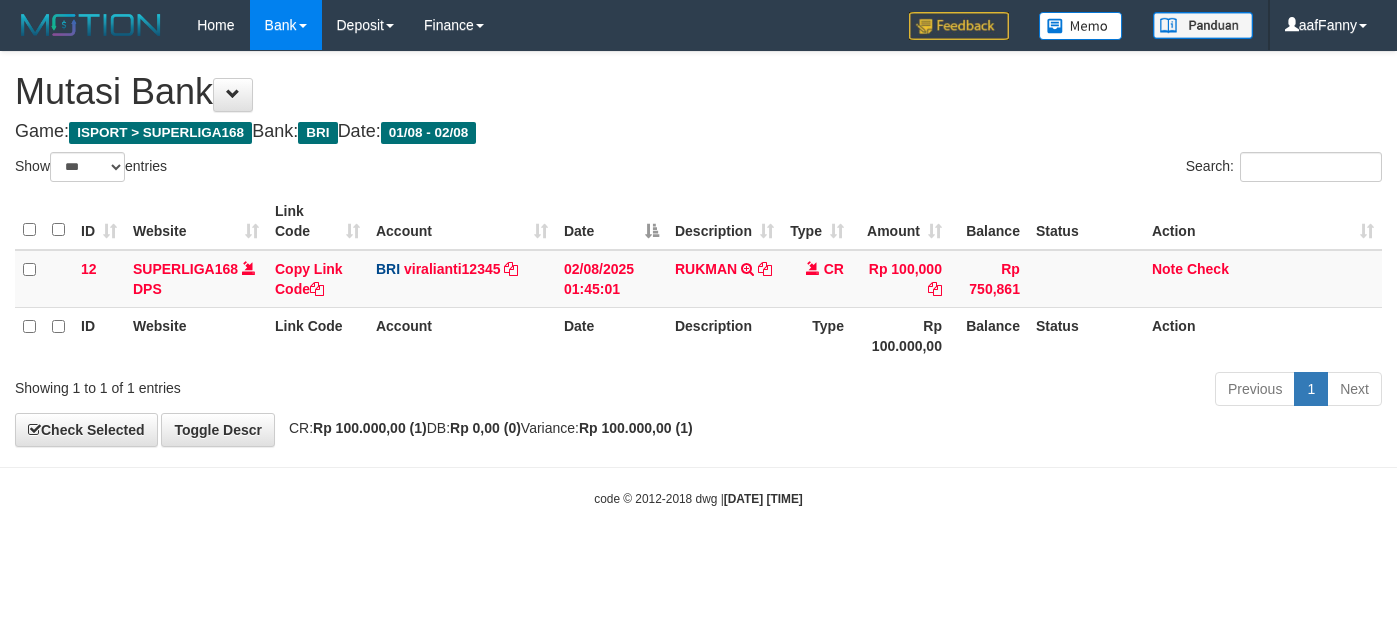 select on "***" 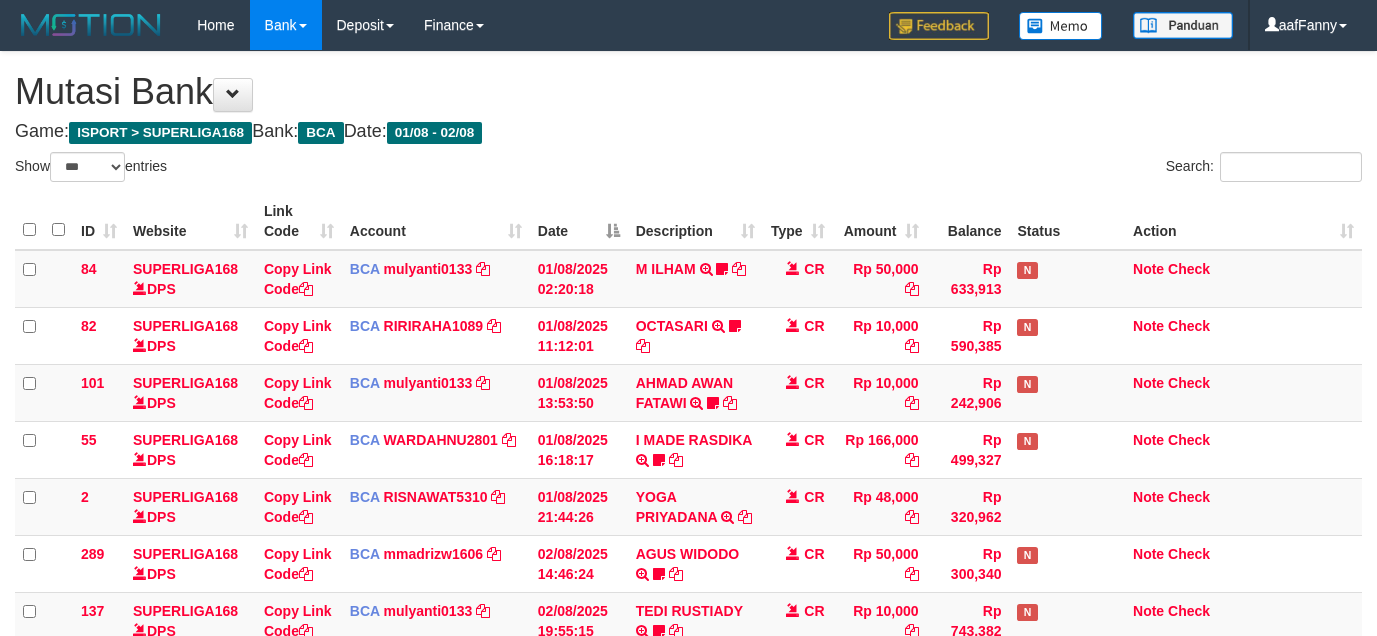 select on "***" 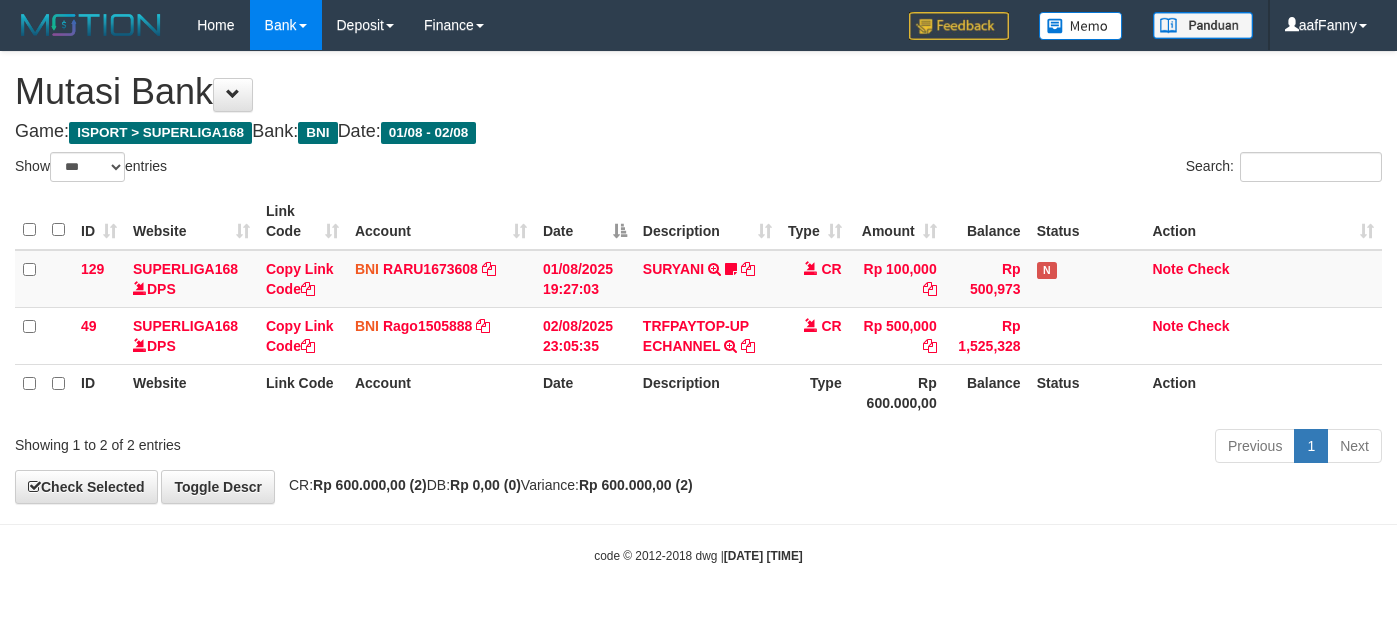 select on "***" 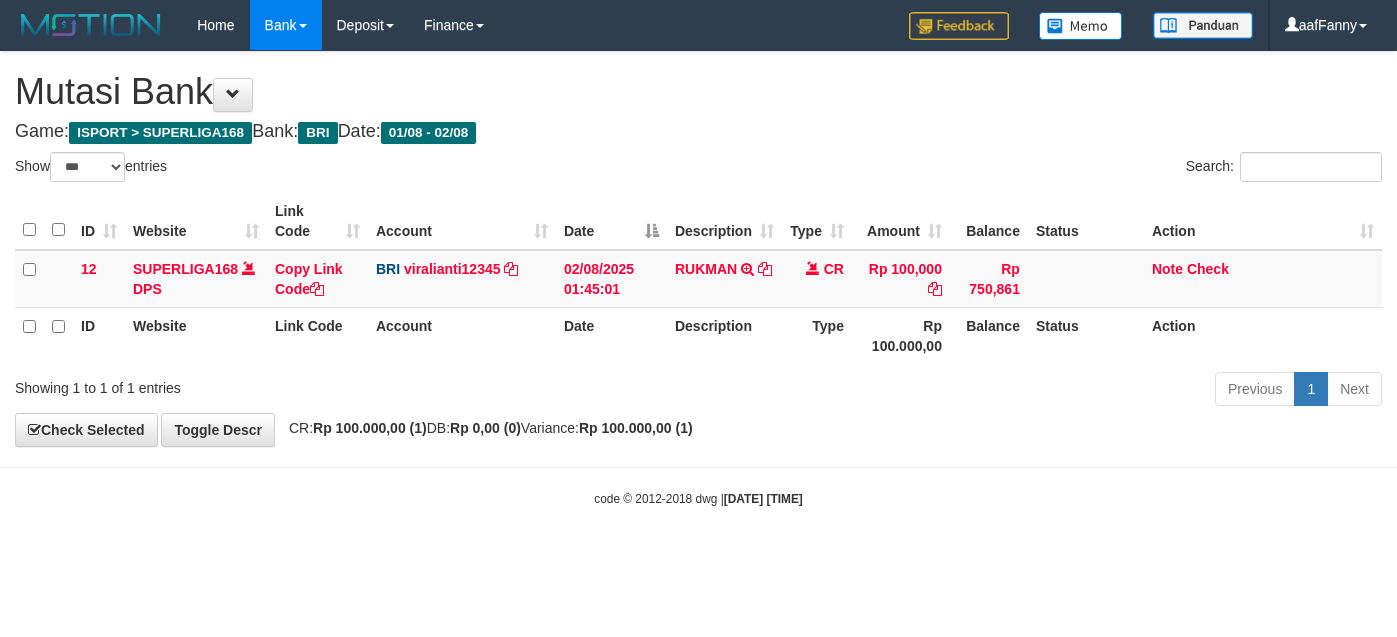 select on "***" 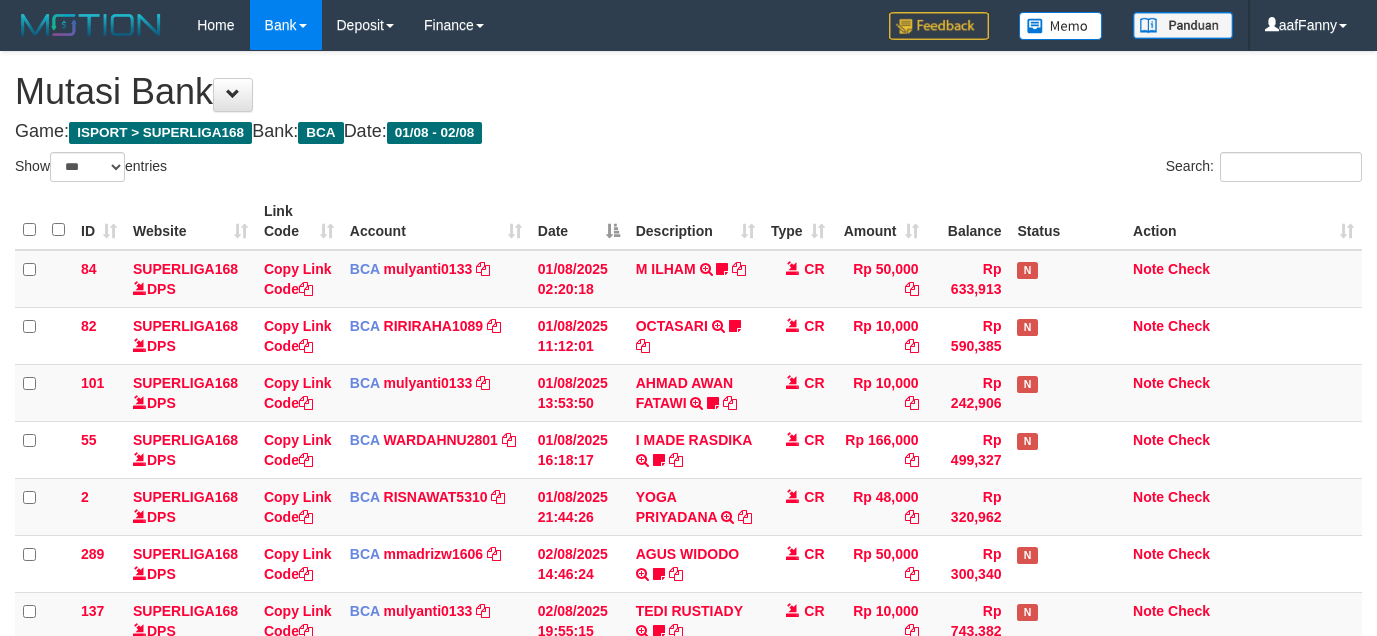 select on "***" 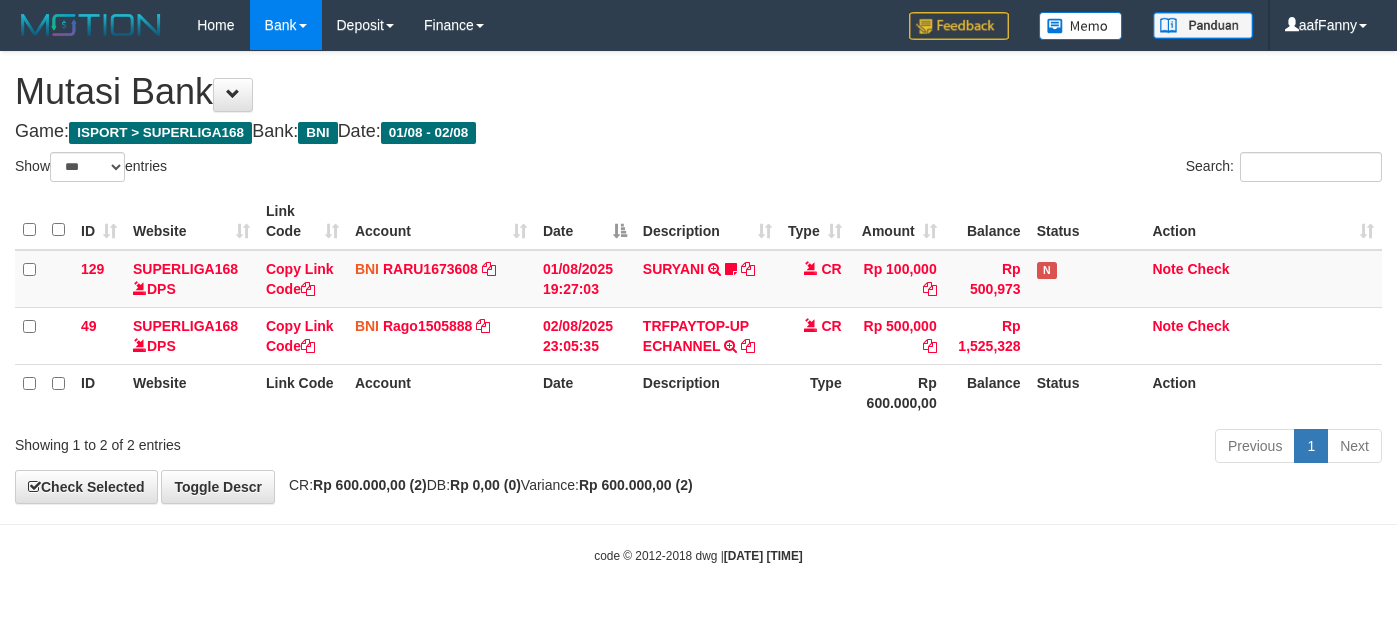 select on "***" 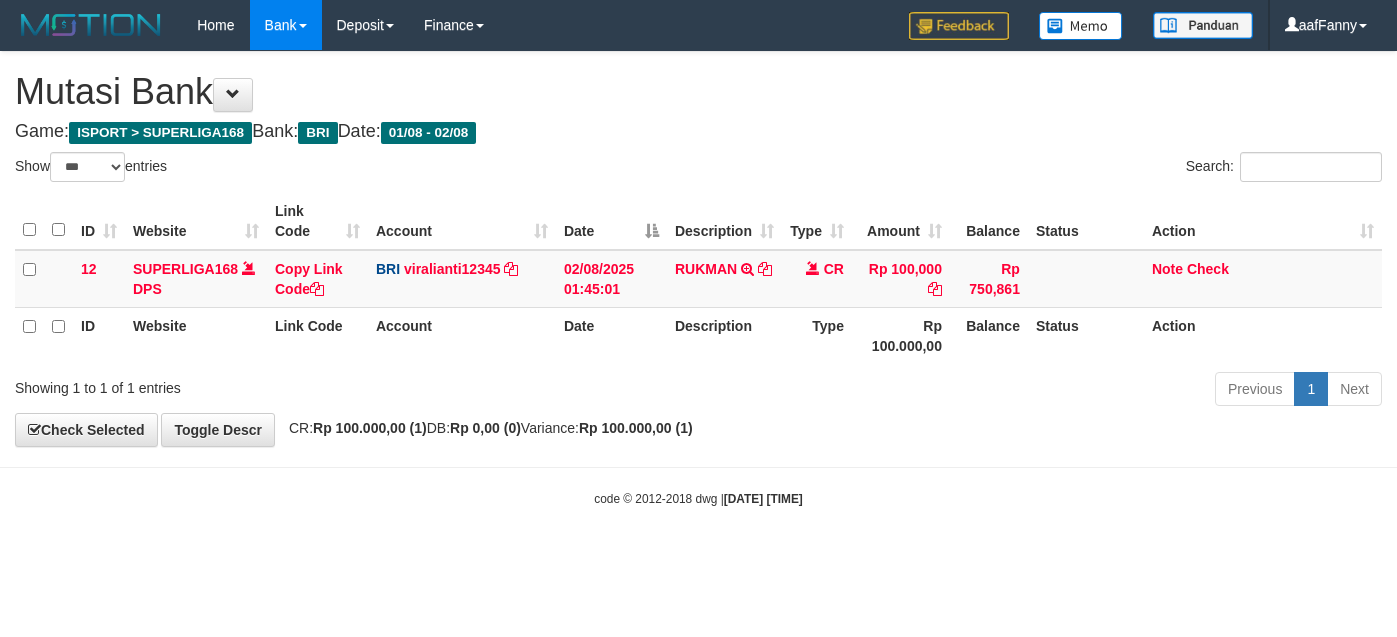 select on "***" 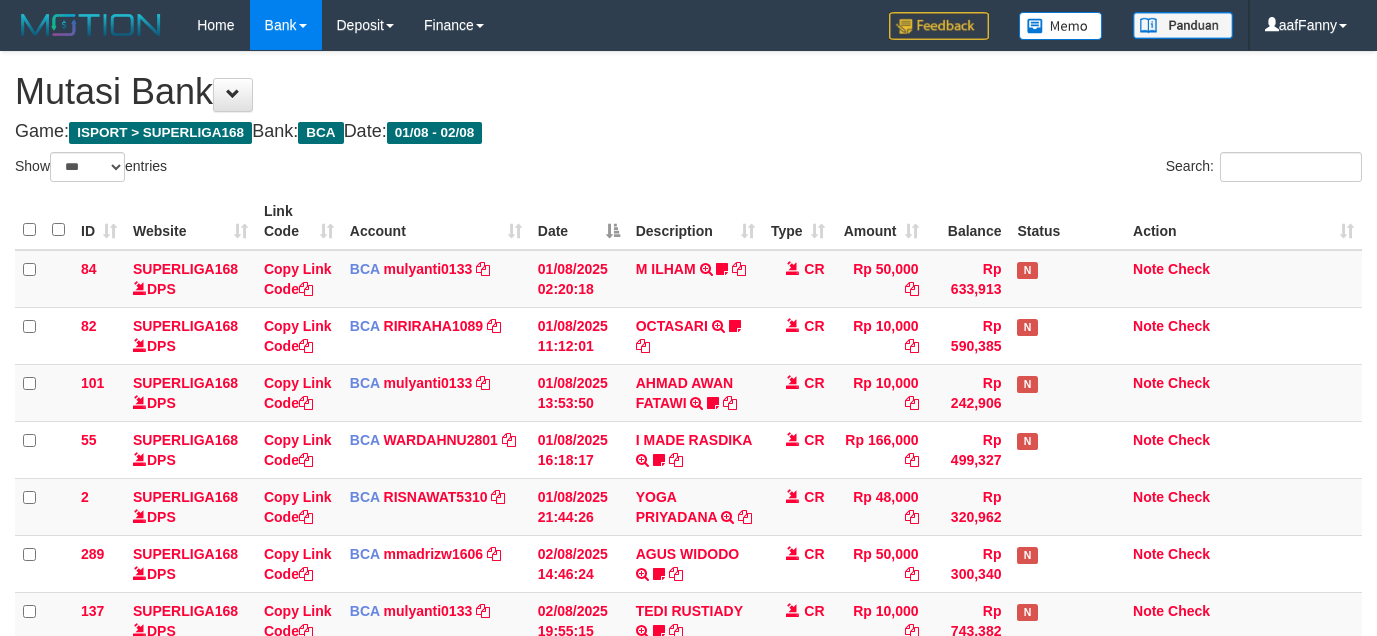 select on "***" 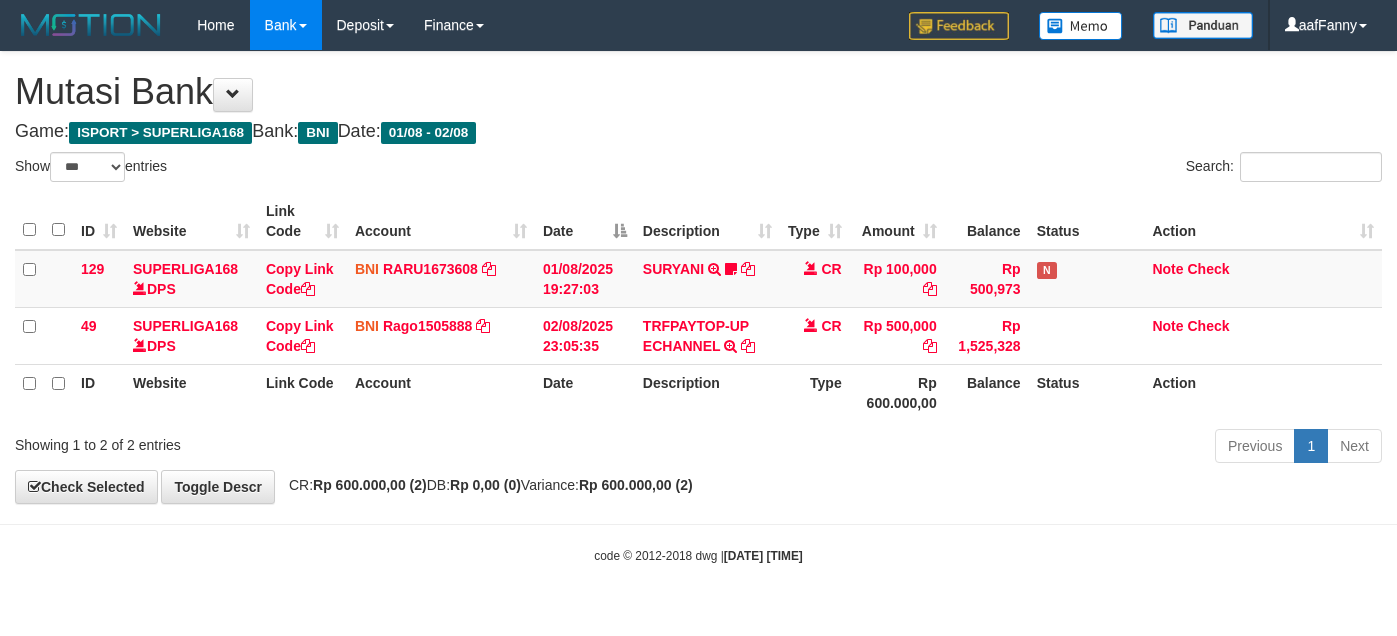 select on "***" 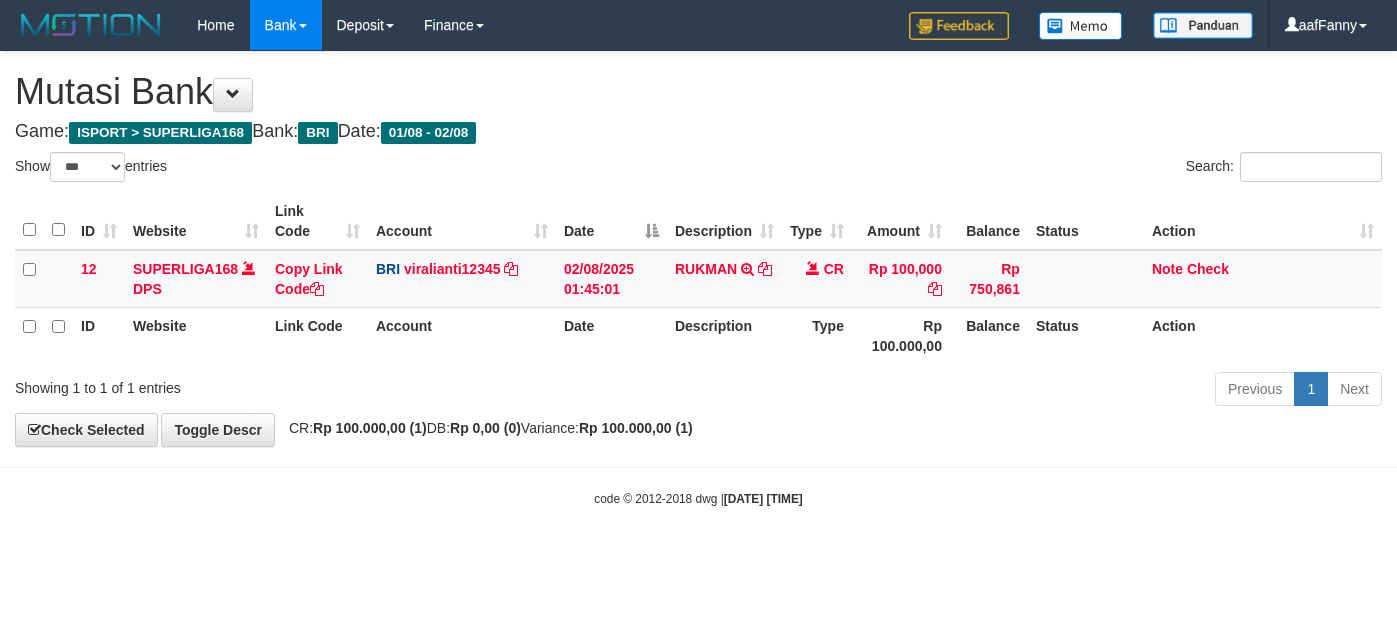 select on "***" 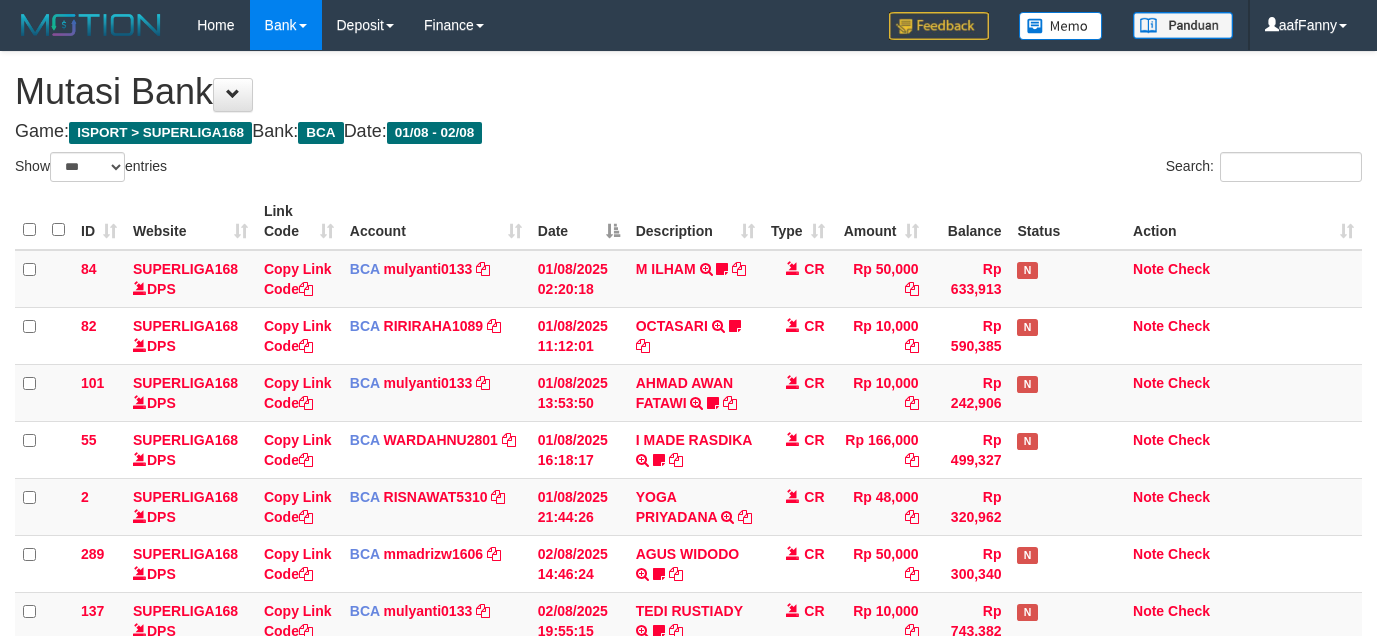 select on "***" 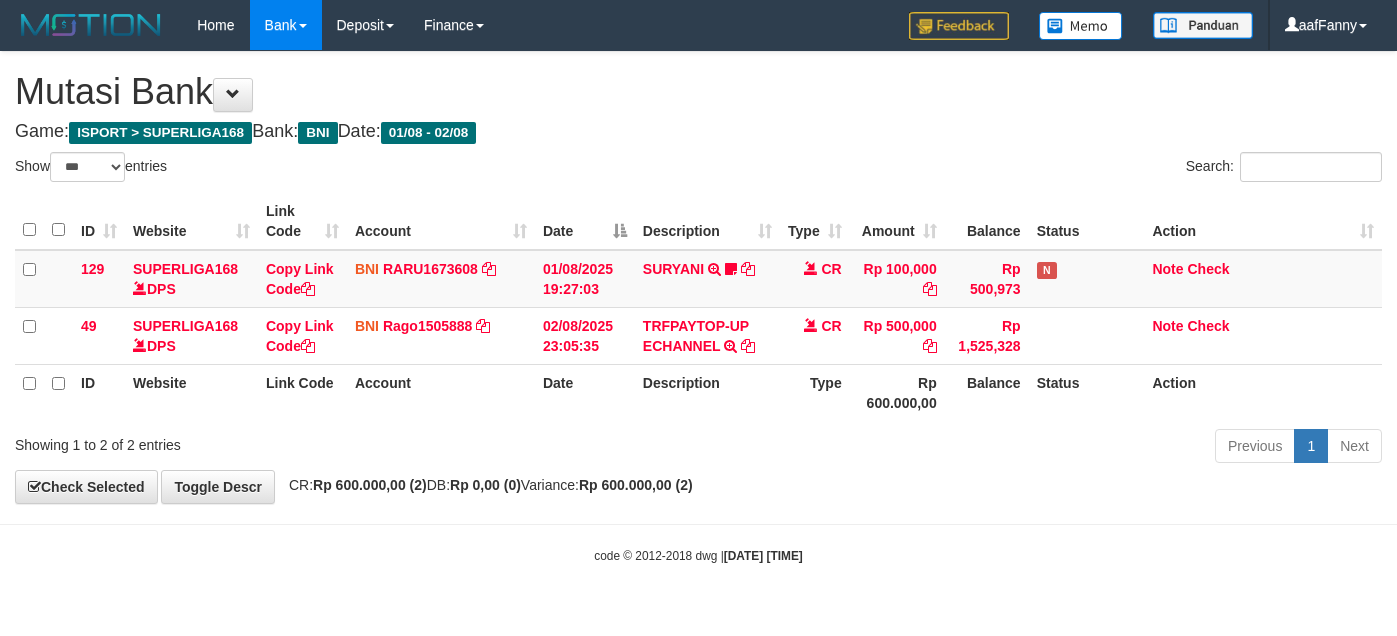 select on "***" 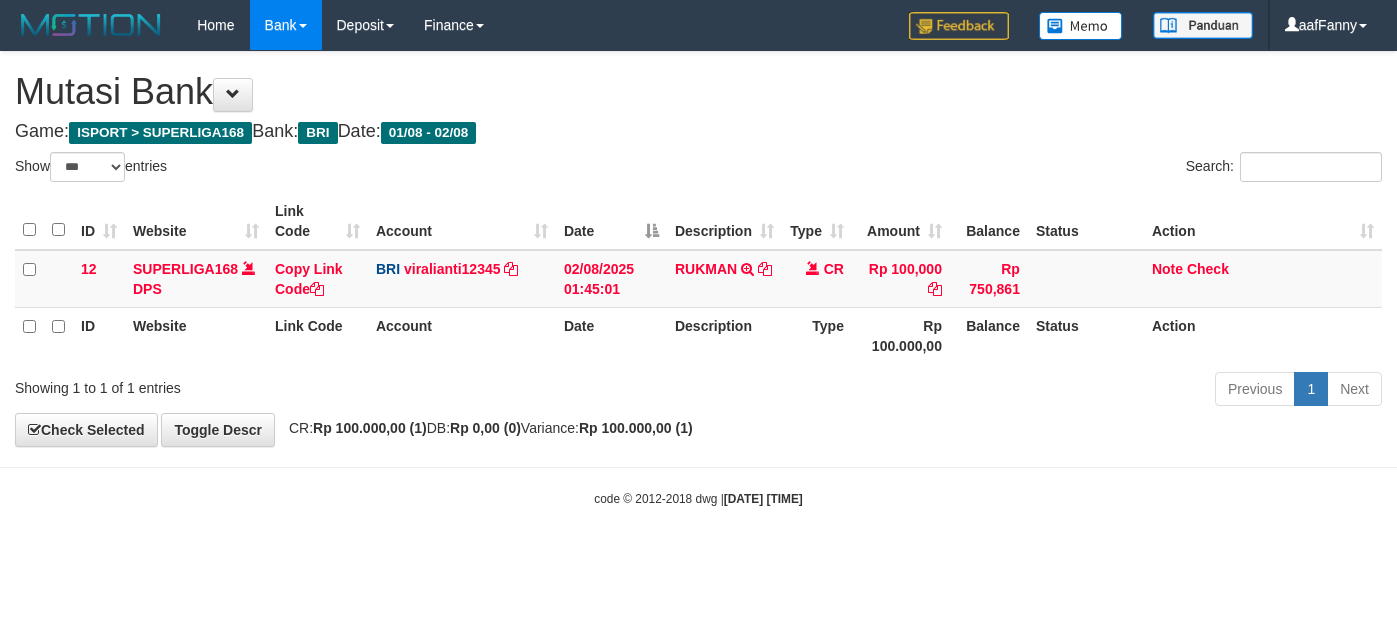 select on "***" 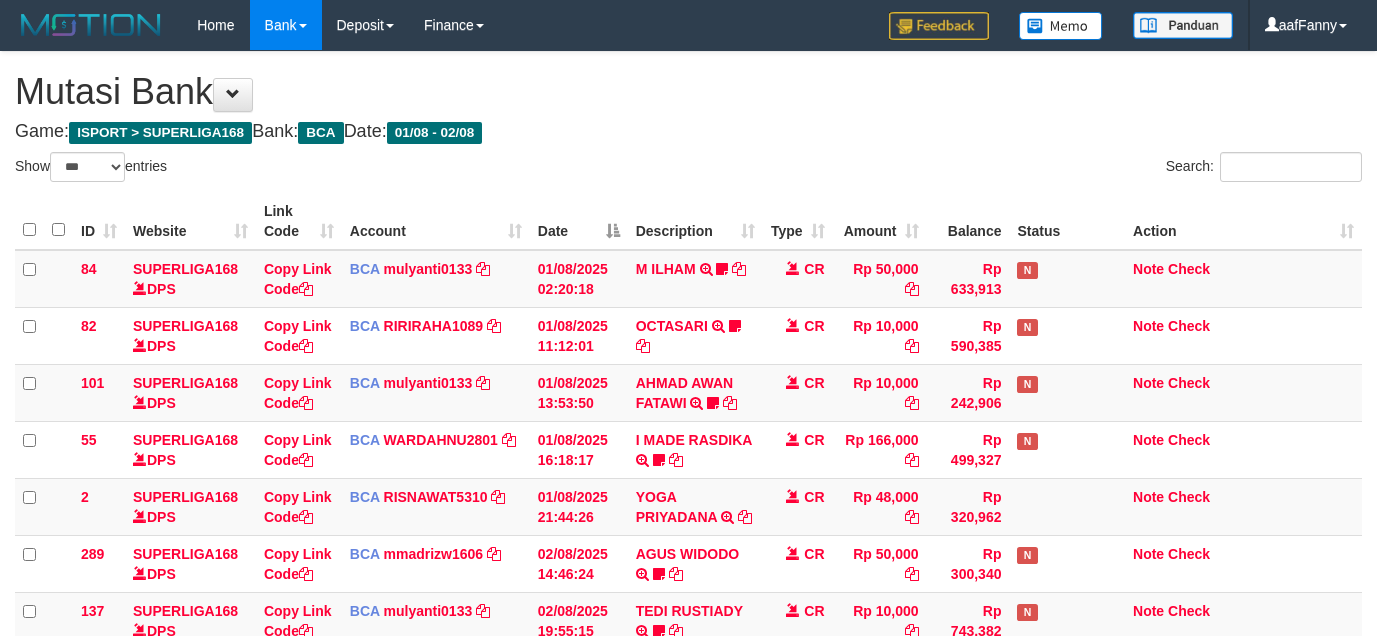 select on "***" 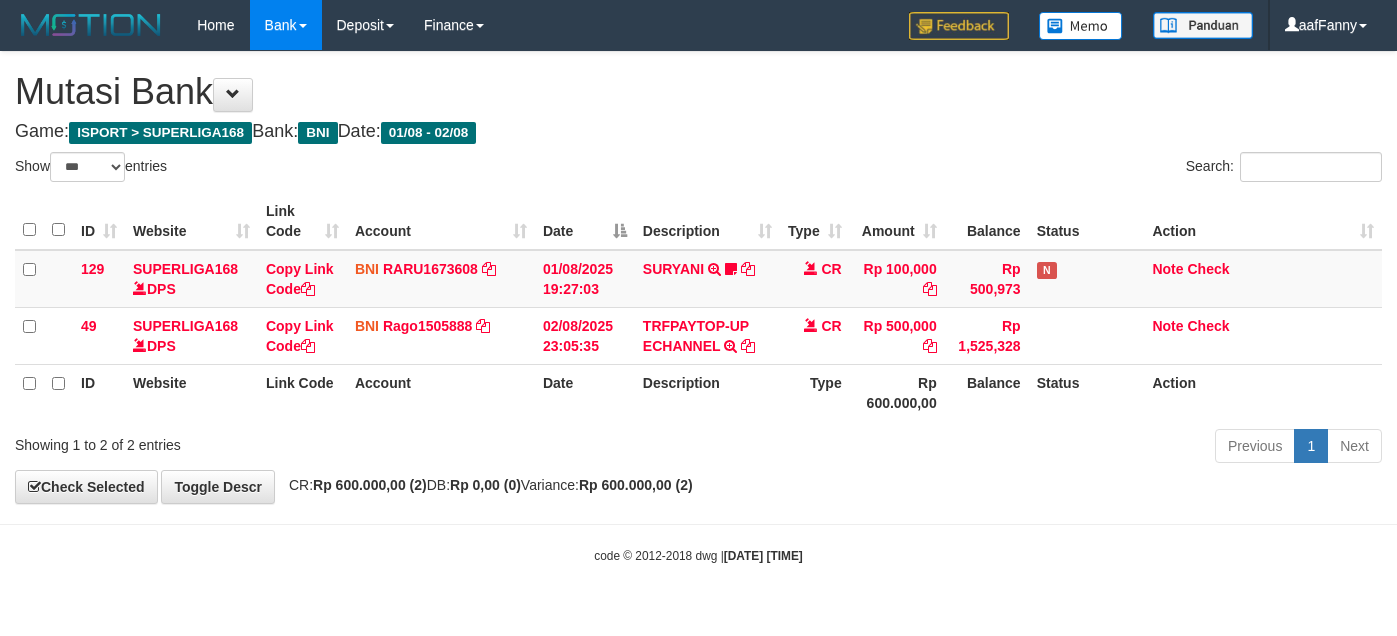 select on "***" 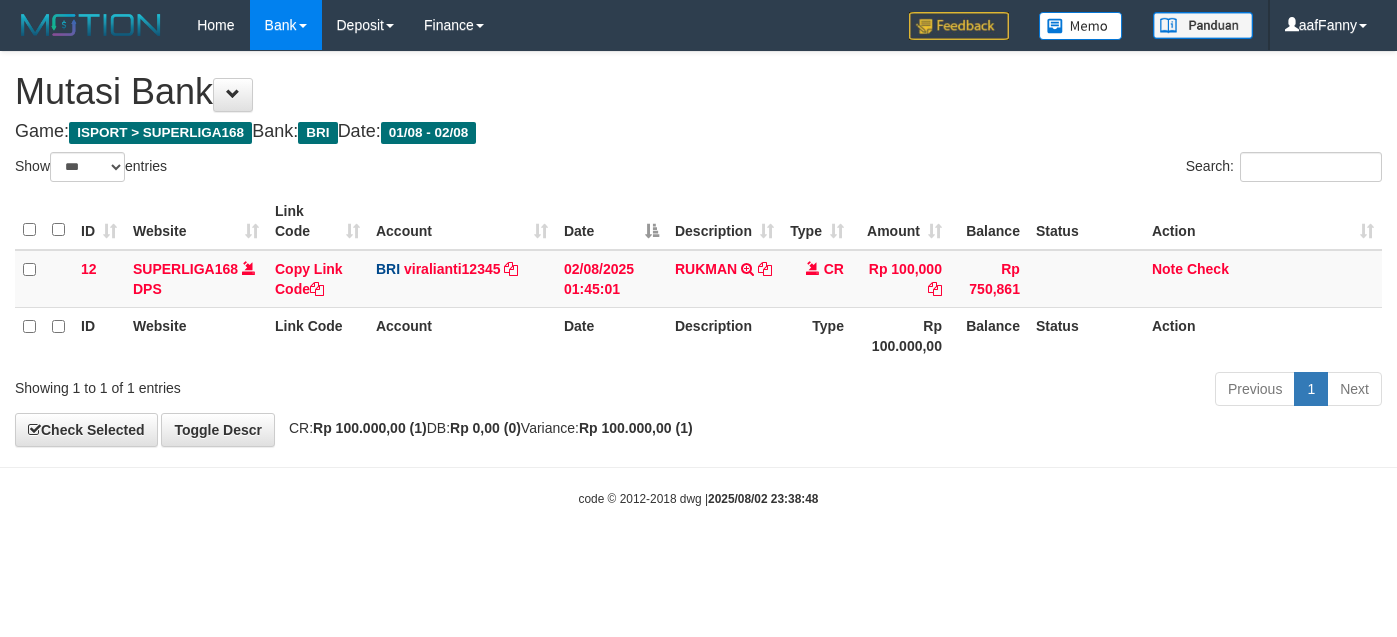 select on "***" 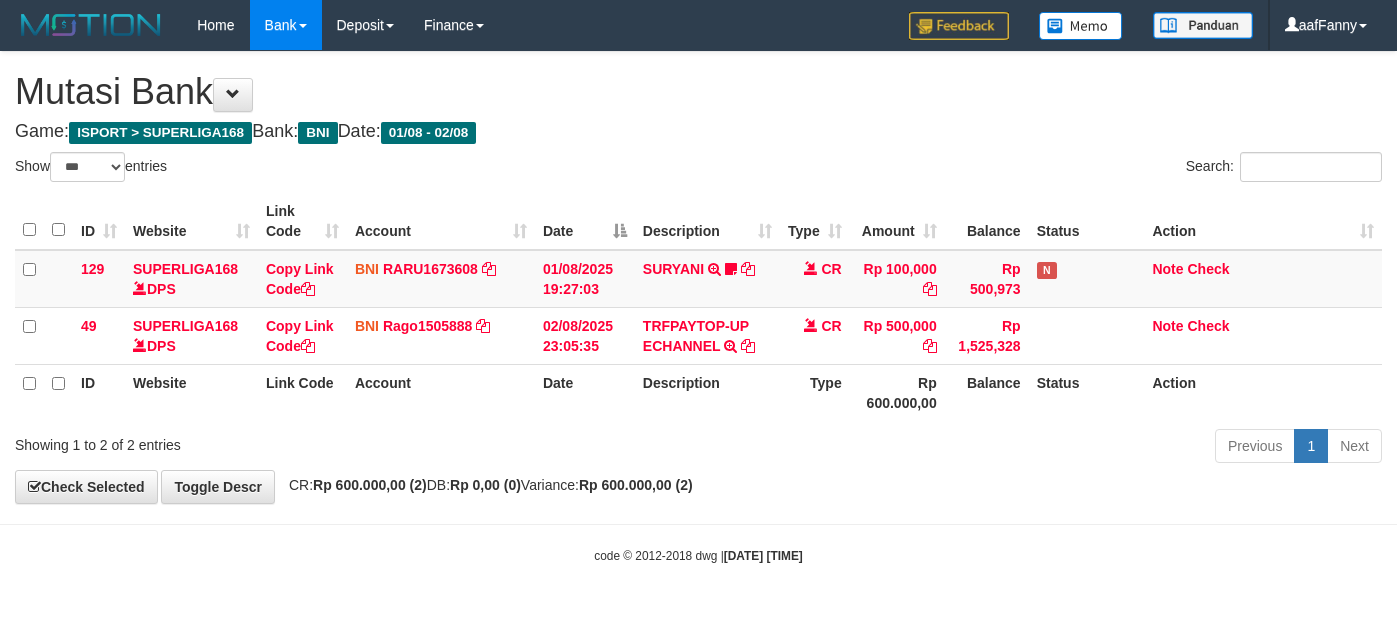 select on "***" 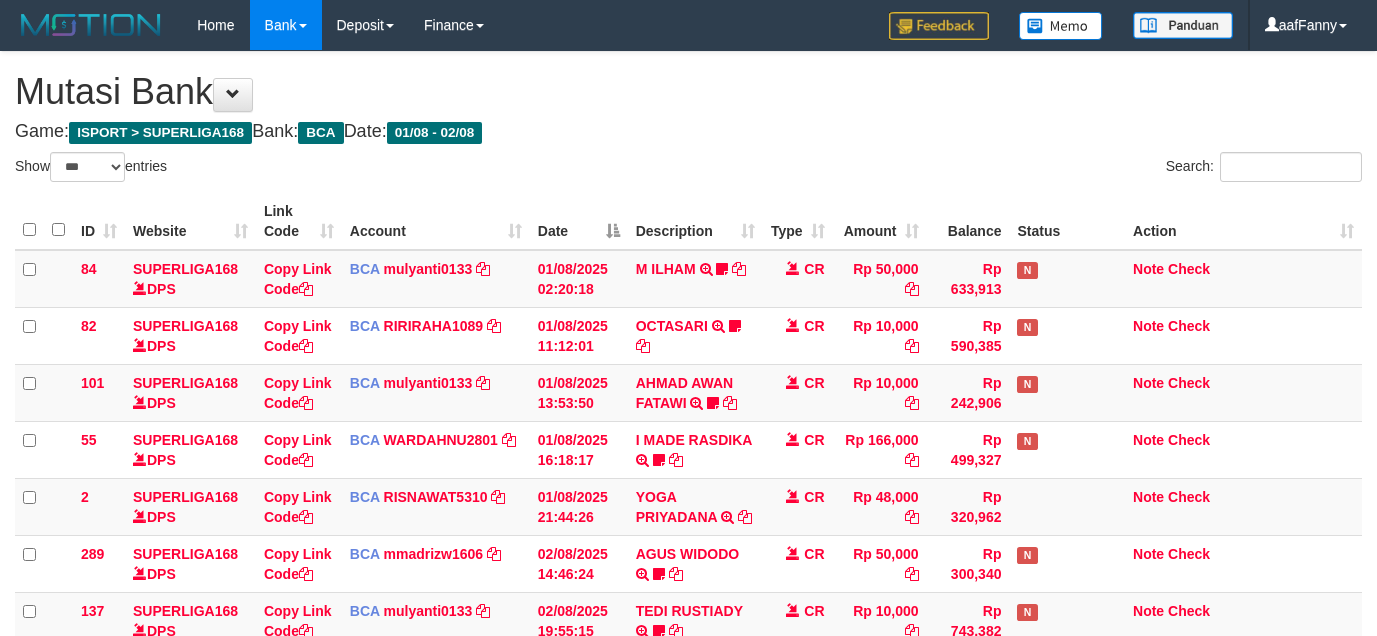 select on "***" 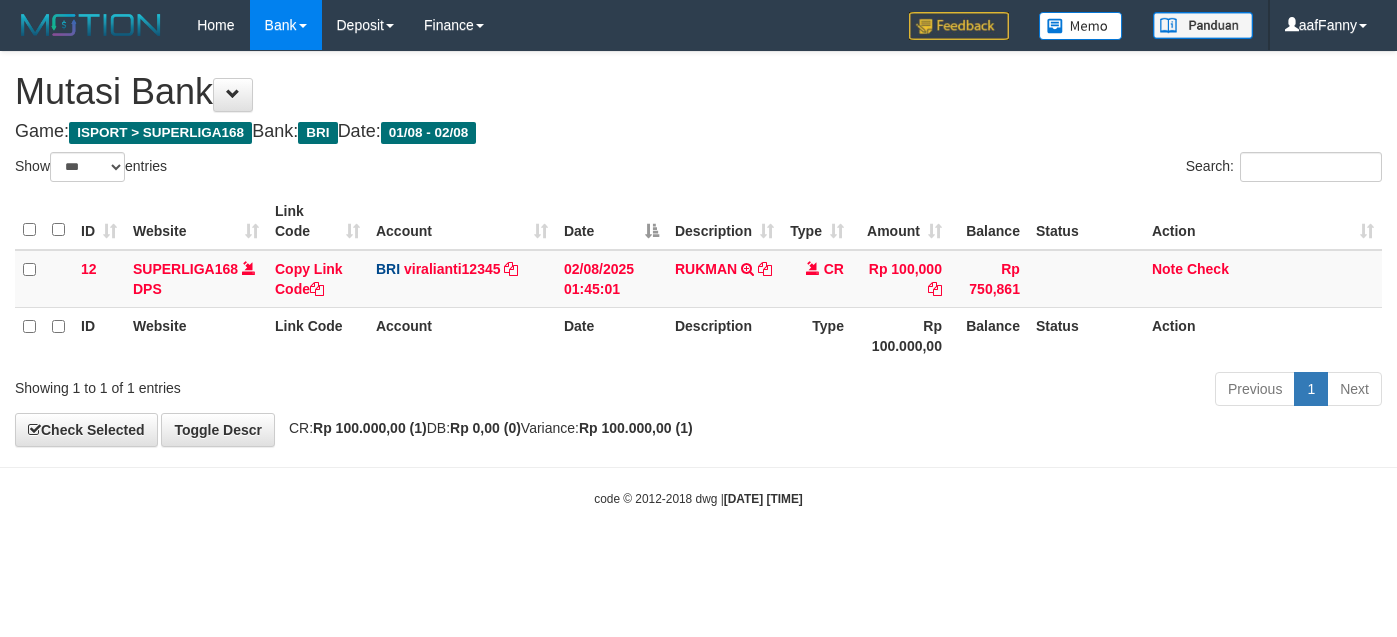 select on "***" 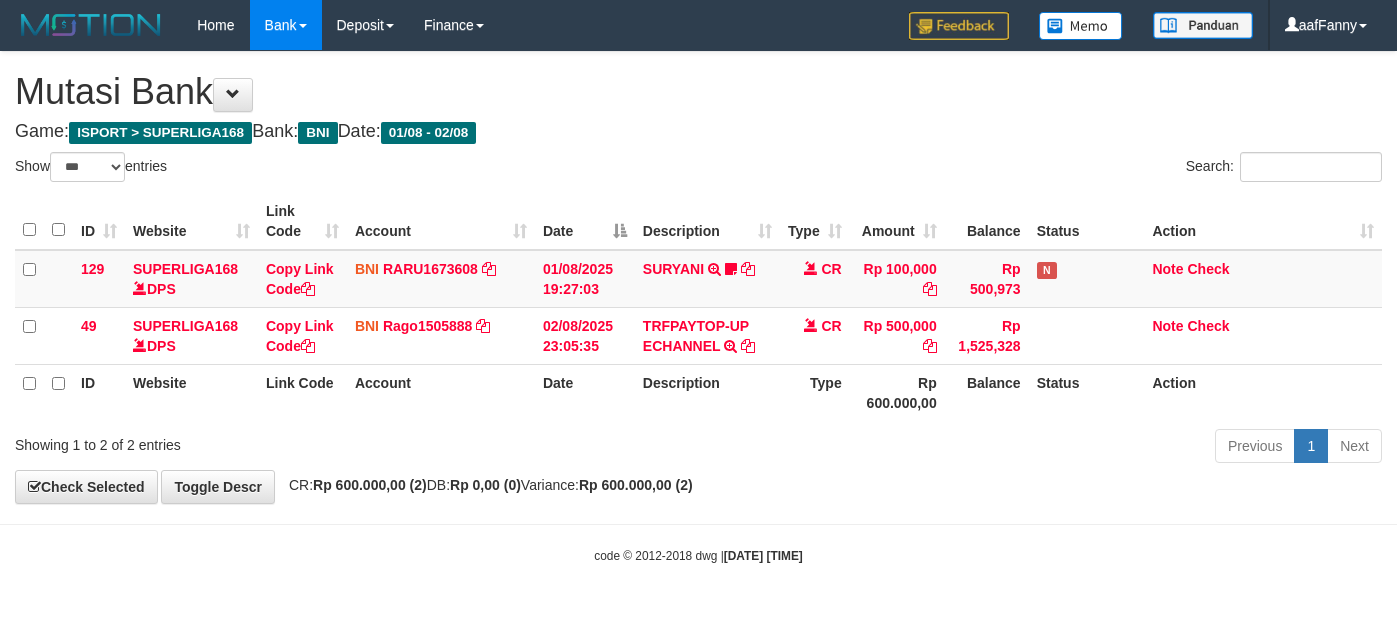 select on "***" 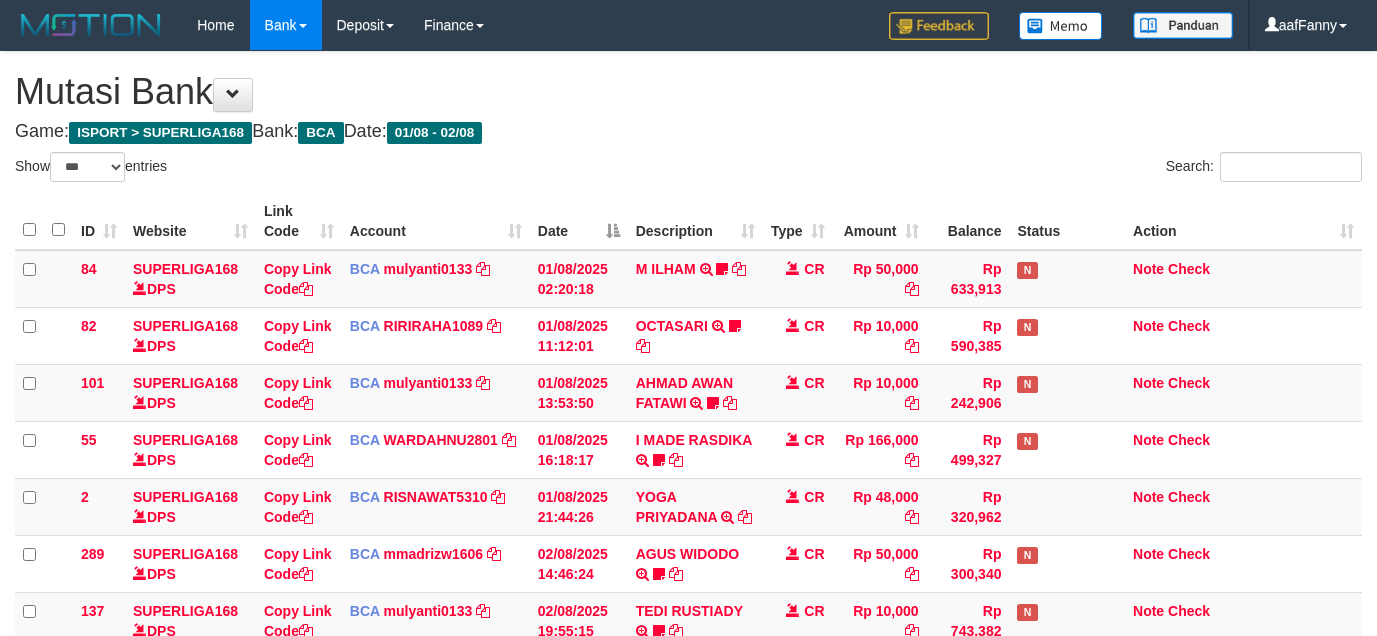 select on "***" 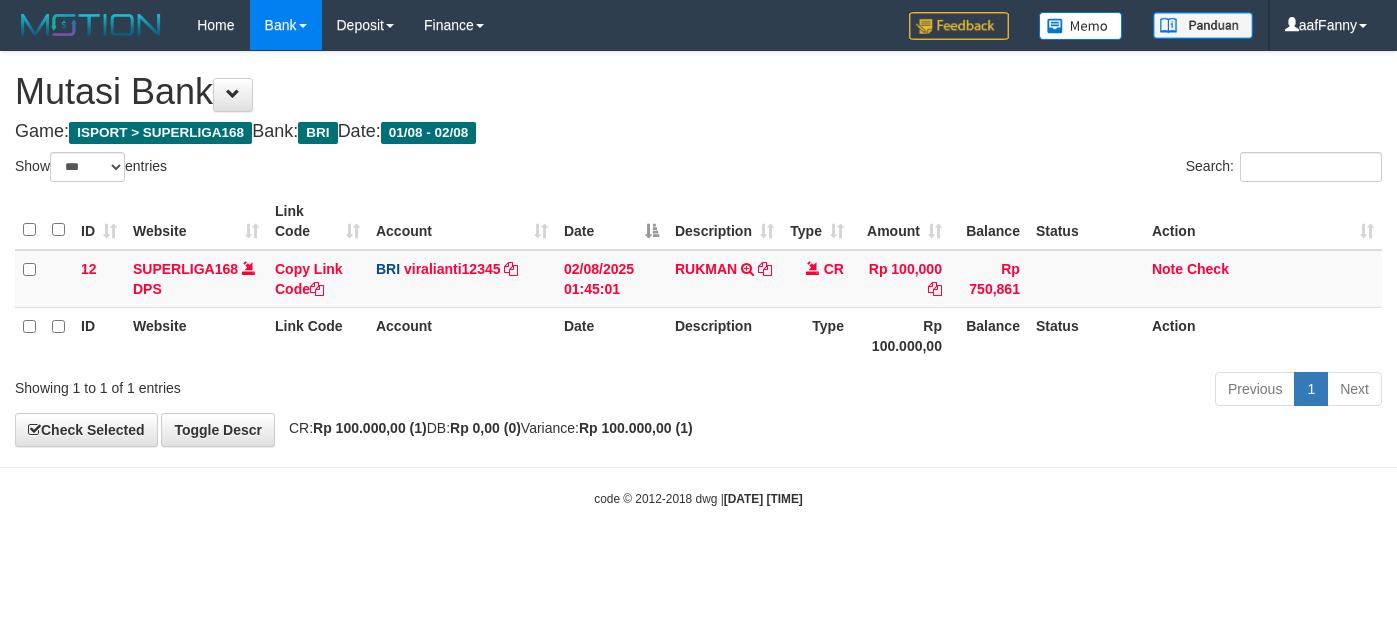 select on "***" 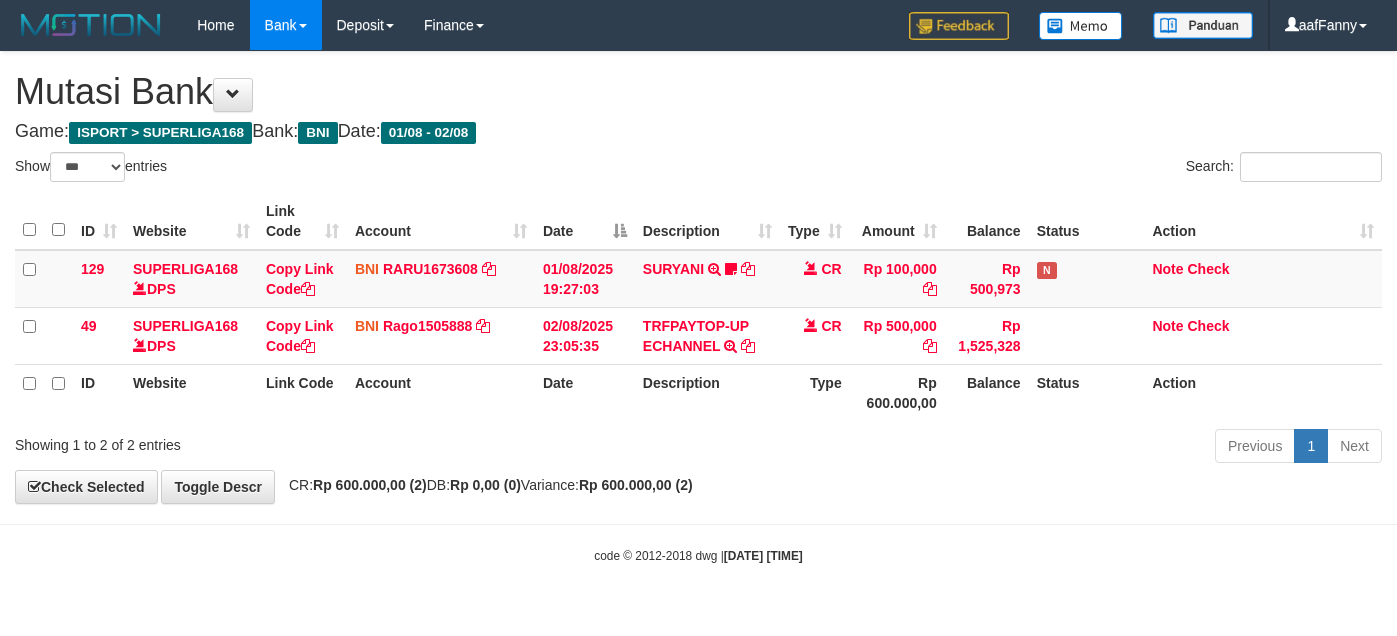 select on "***" 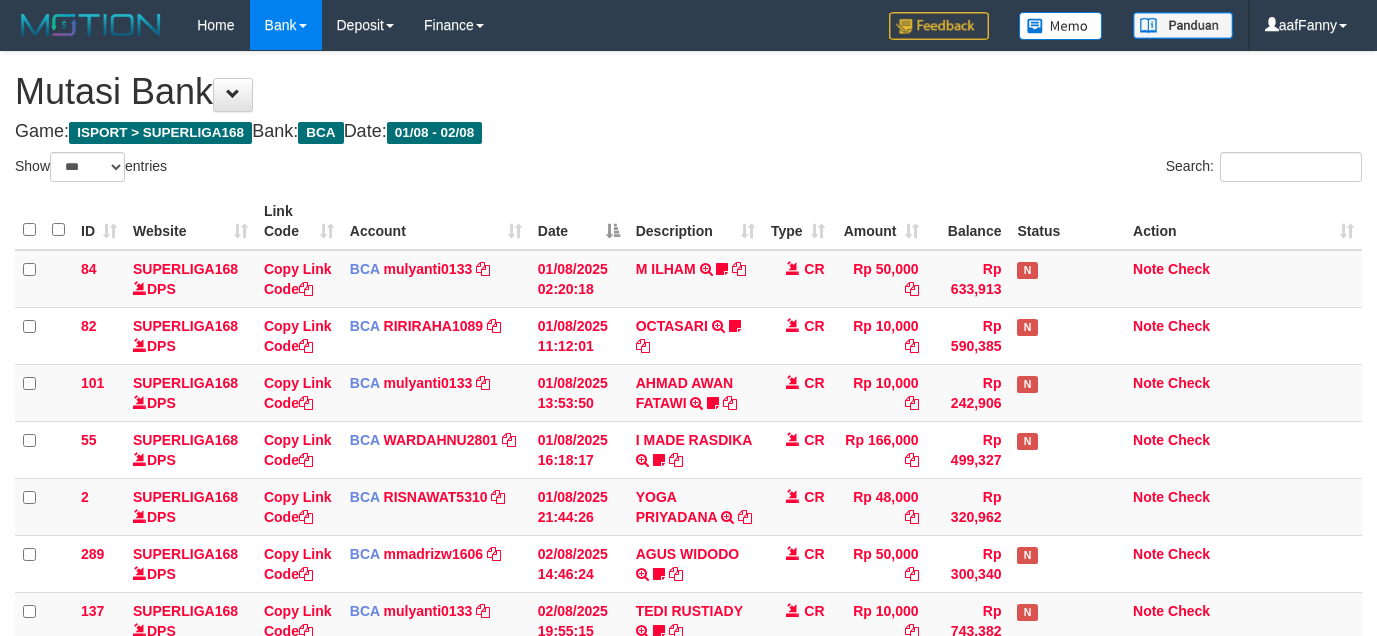 select on "***" 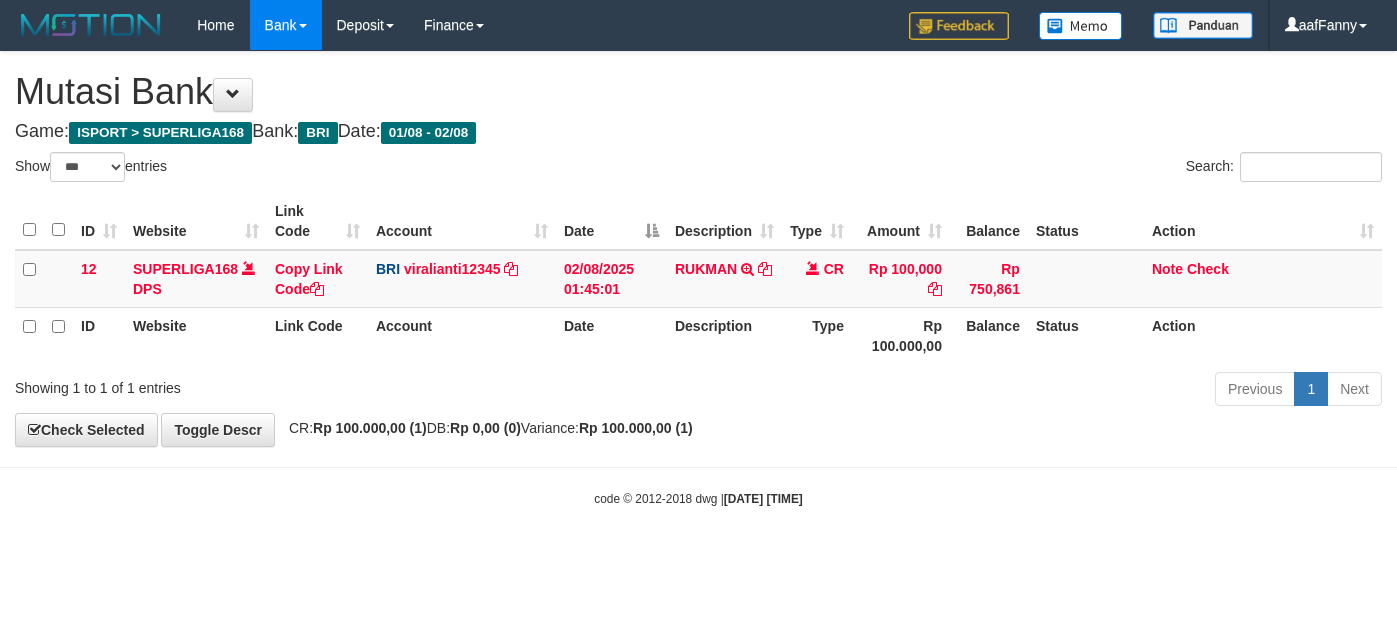 select on "***" 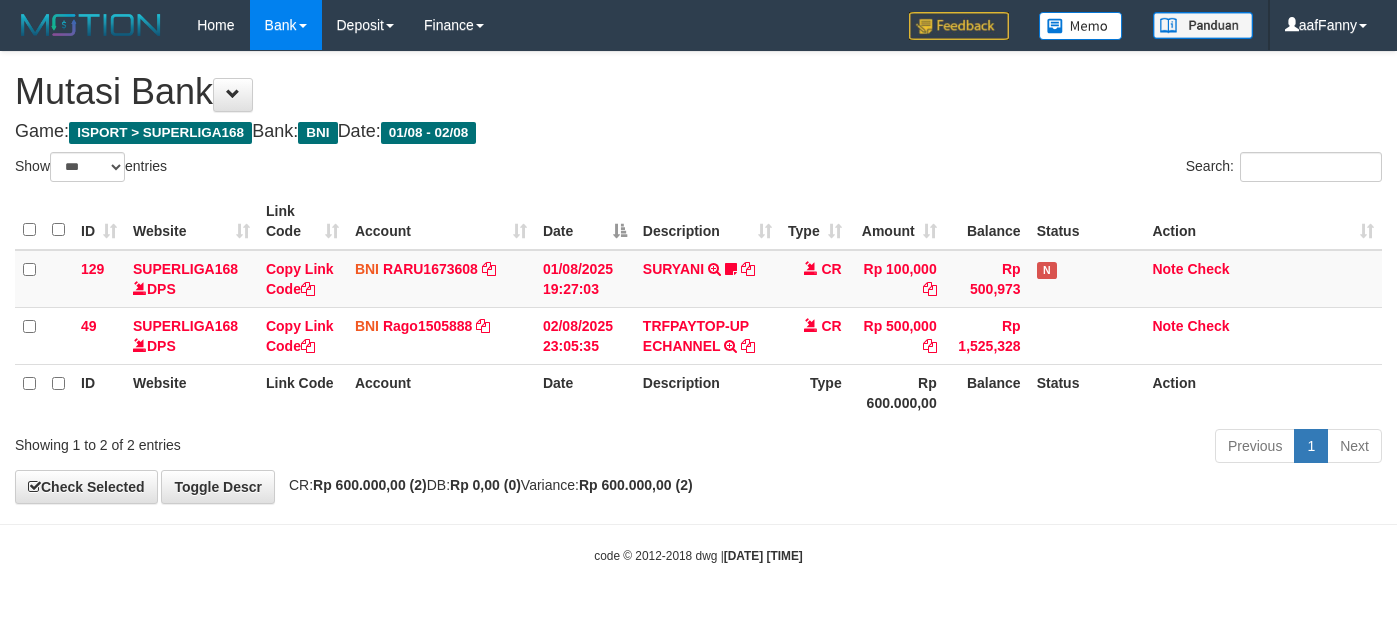 select on "***" 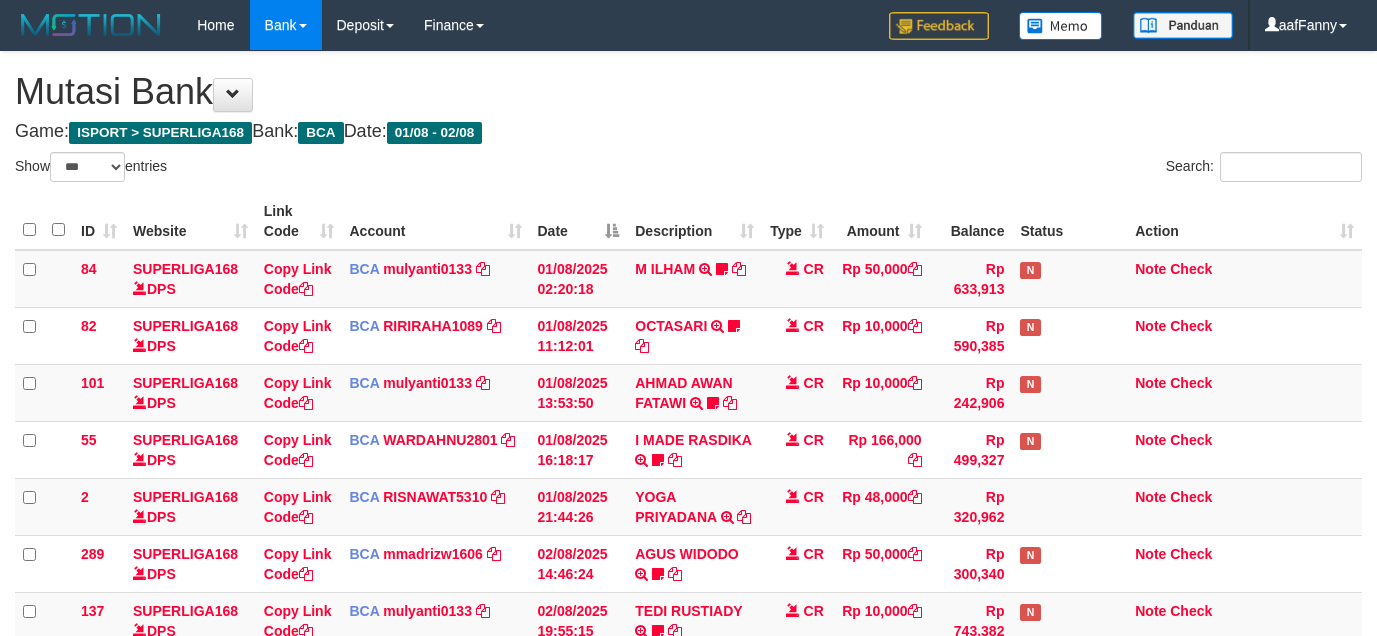 select on "***" 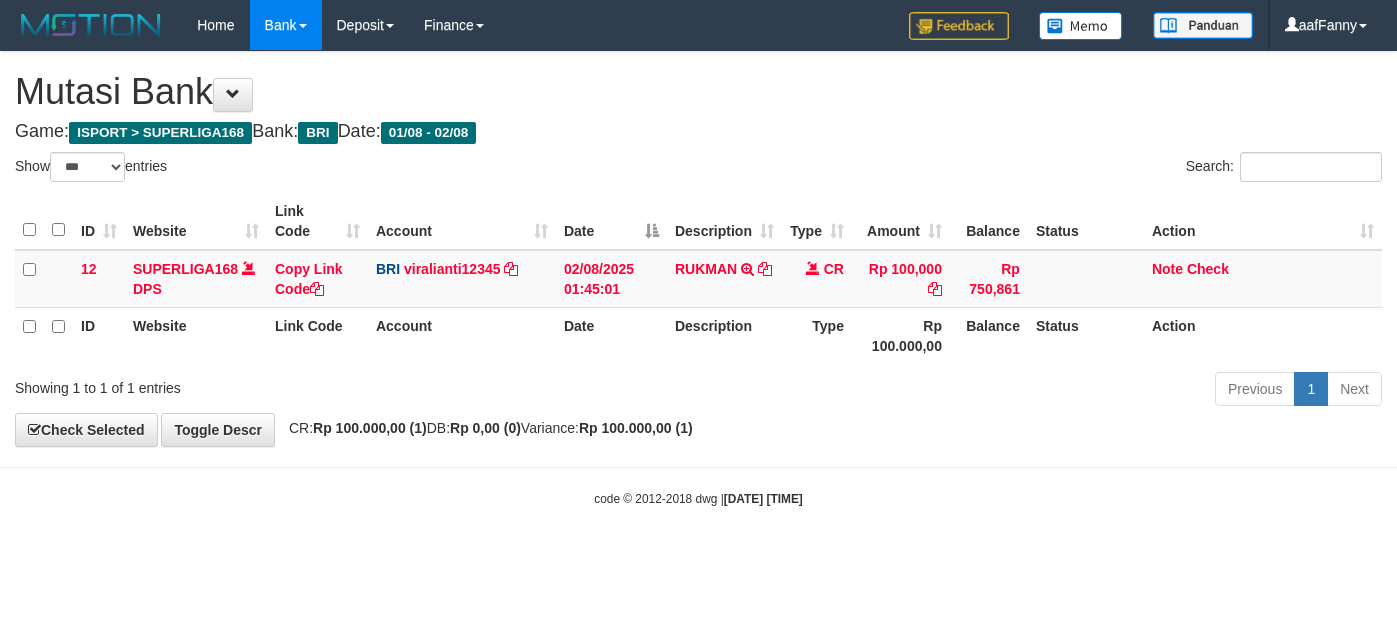 select on "***" 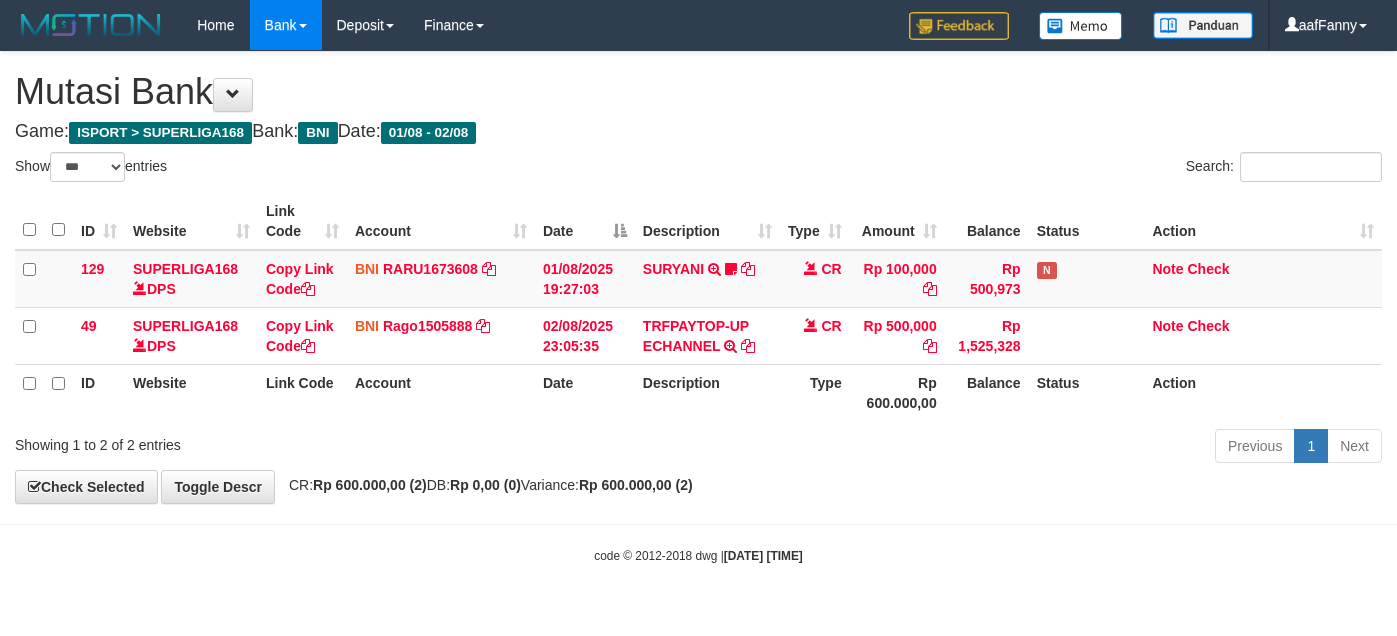 select on "***" 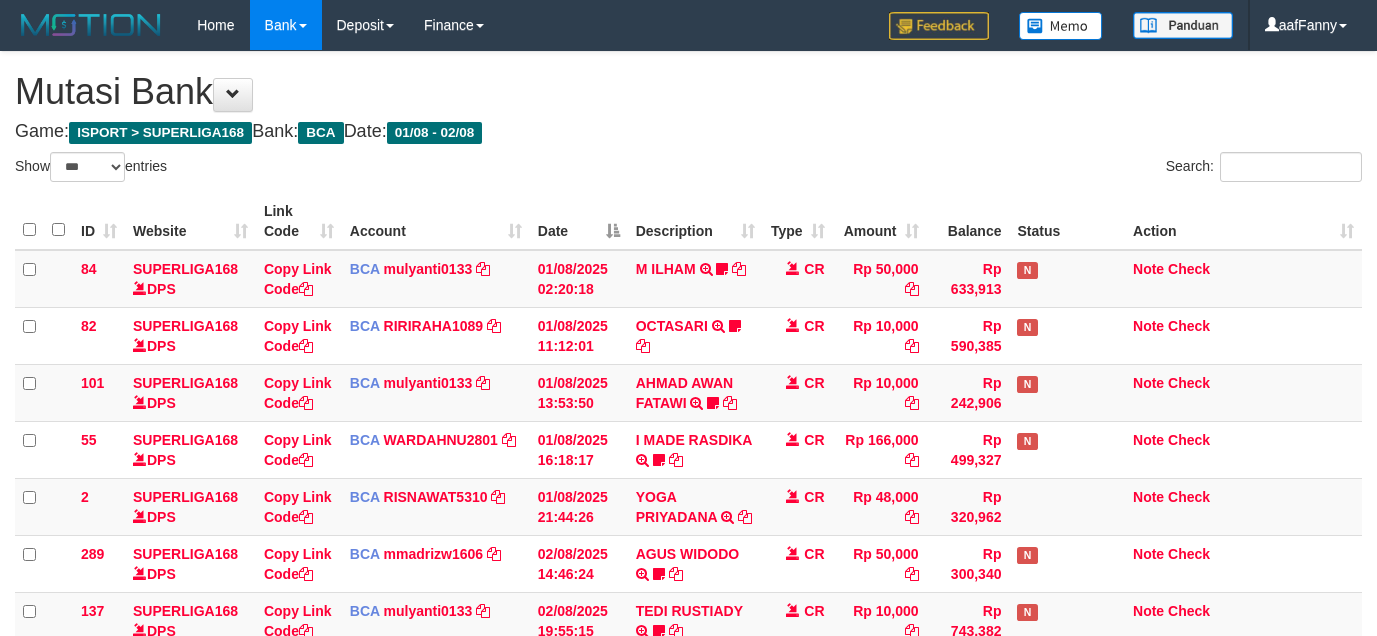 select on "***" 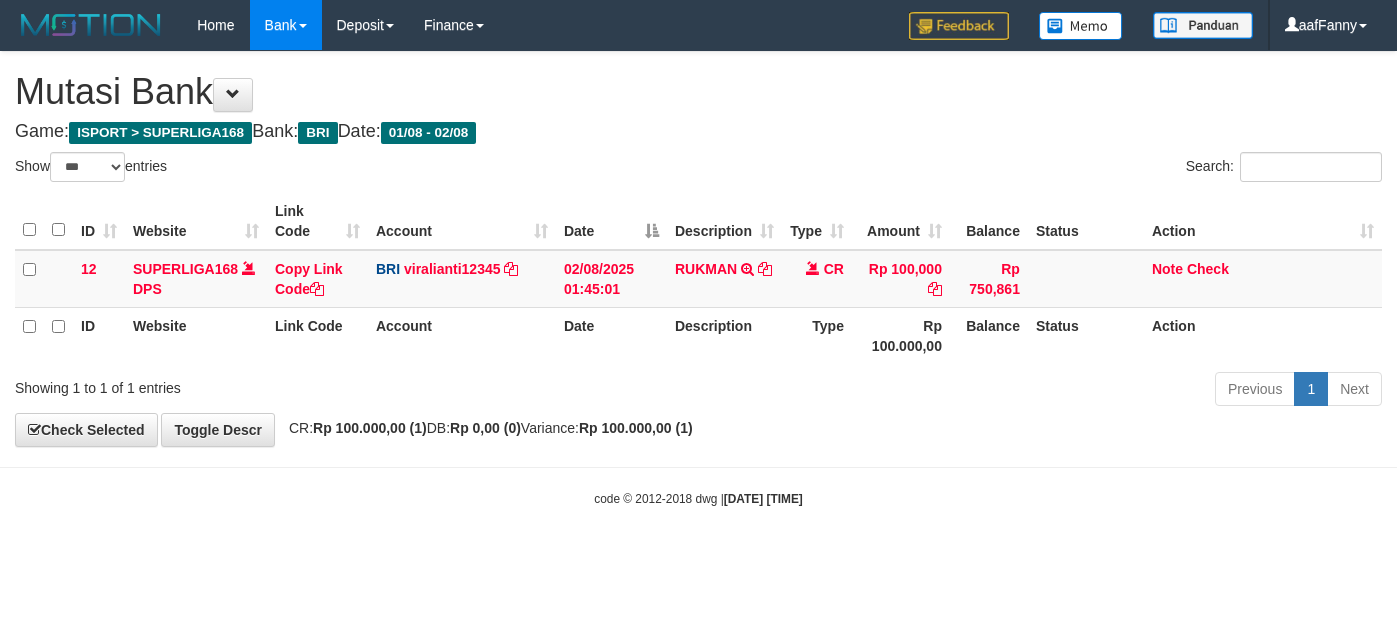 select on "***" 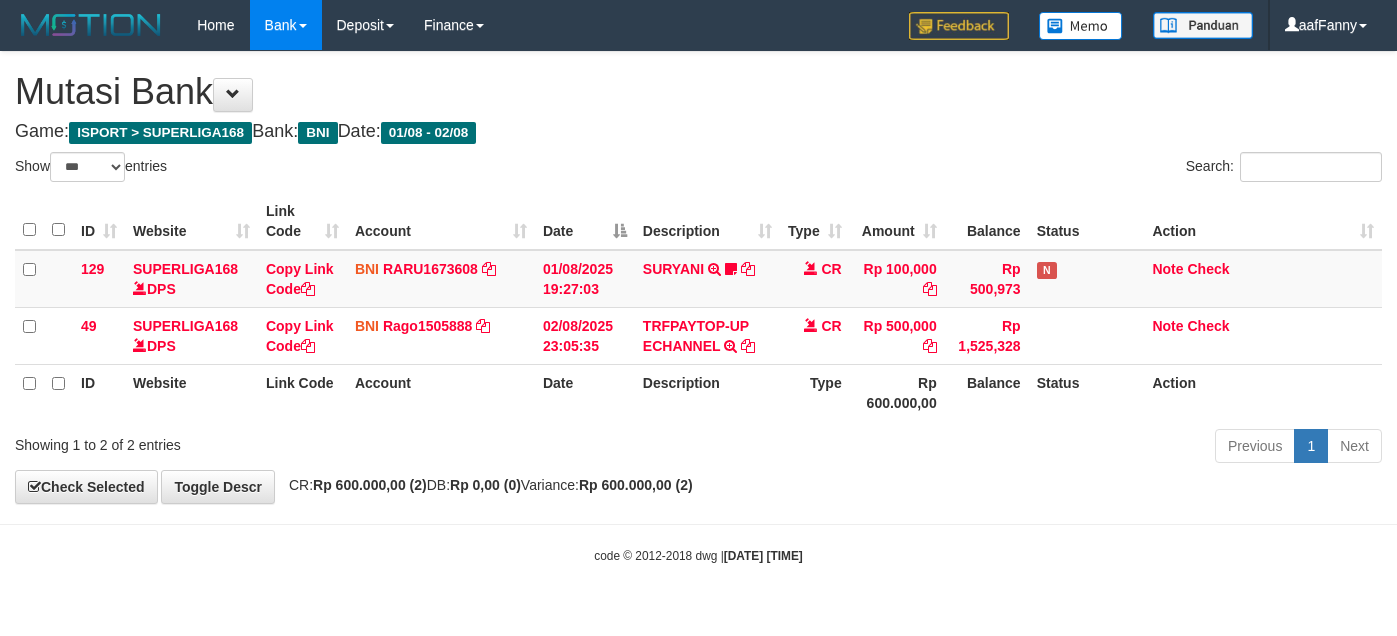 select on "***" 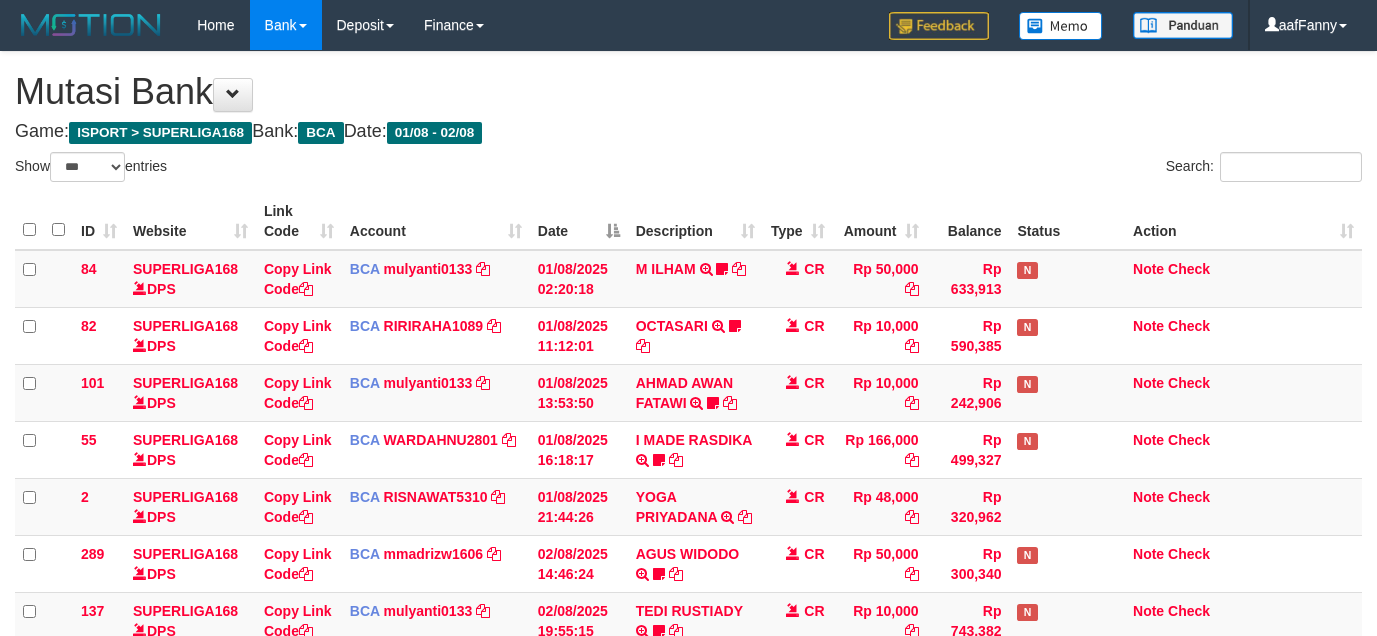 select on "***" 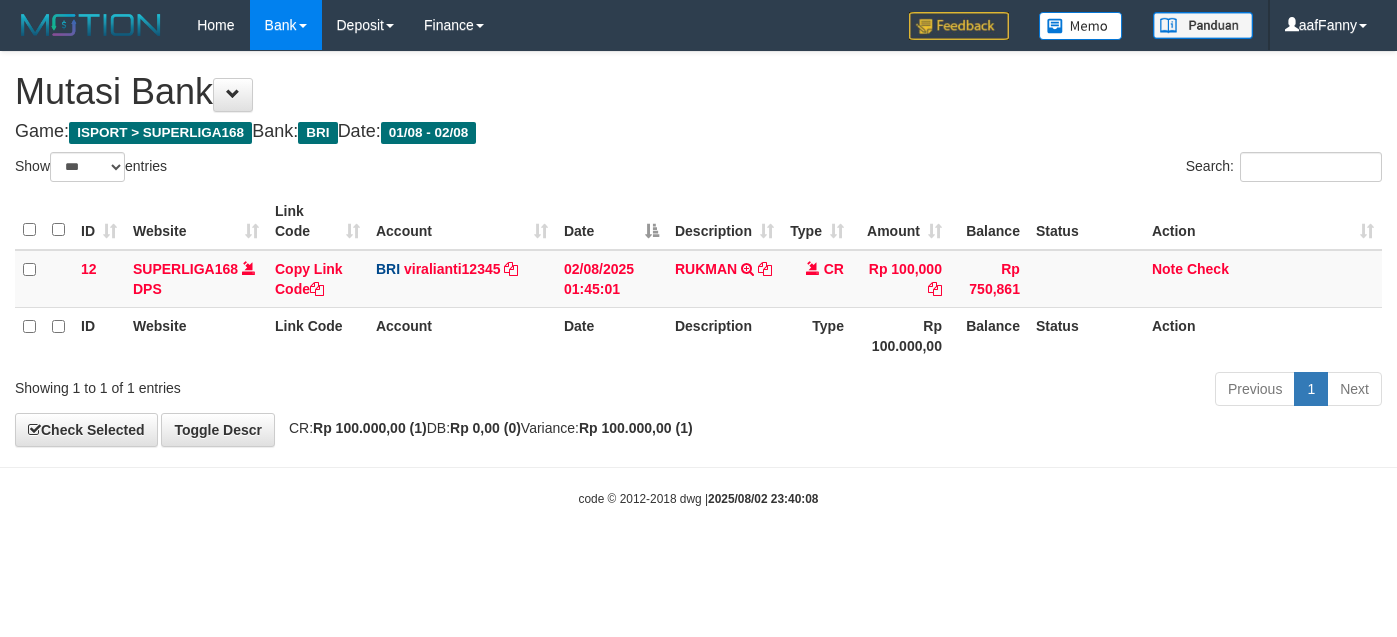 select on "***" 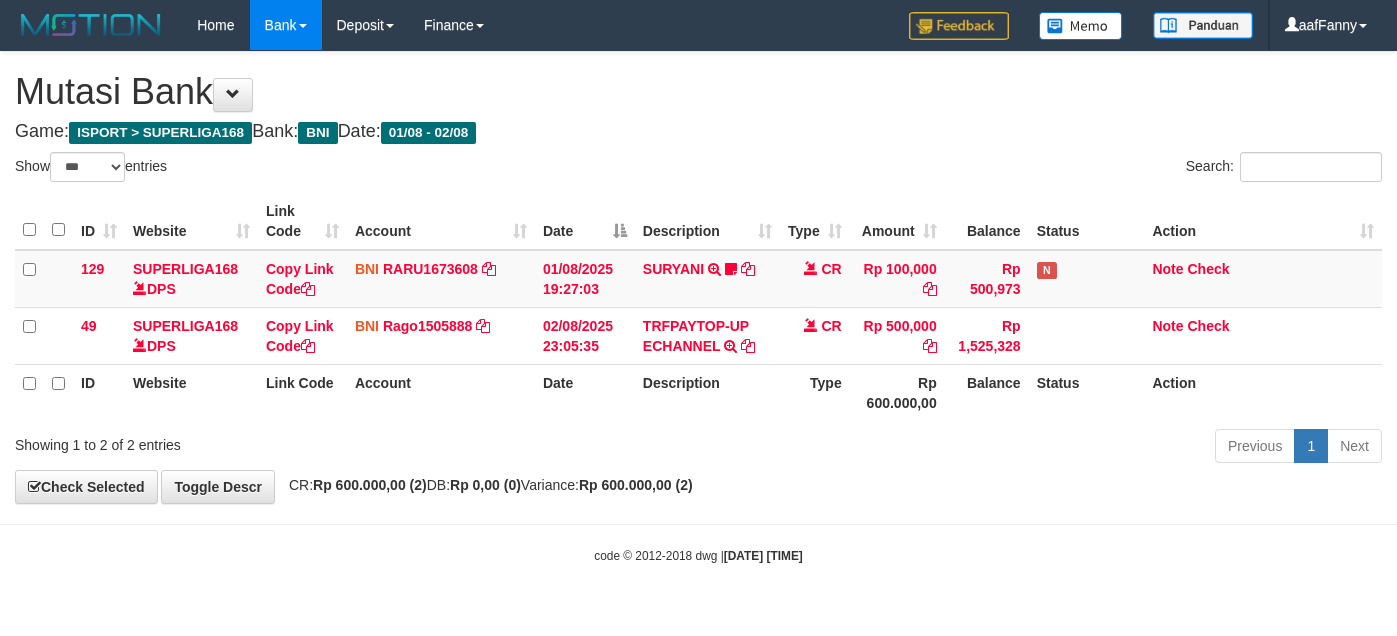 select on "***" 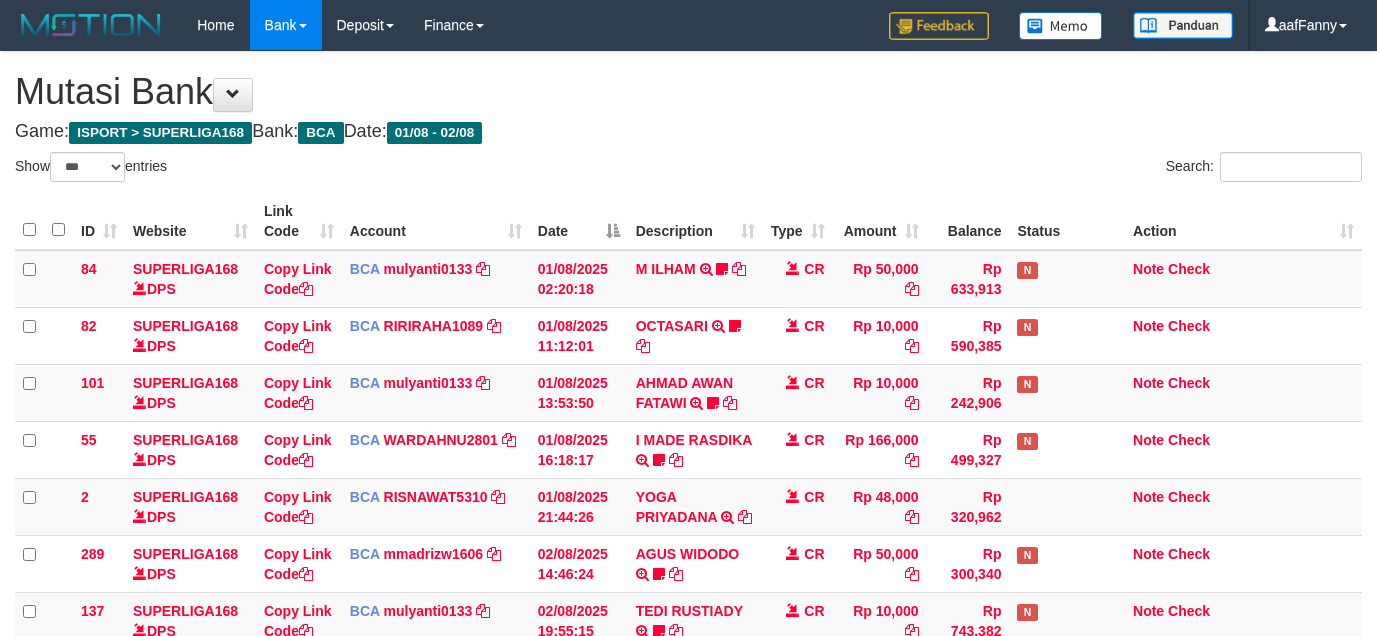 select on "***" 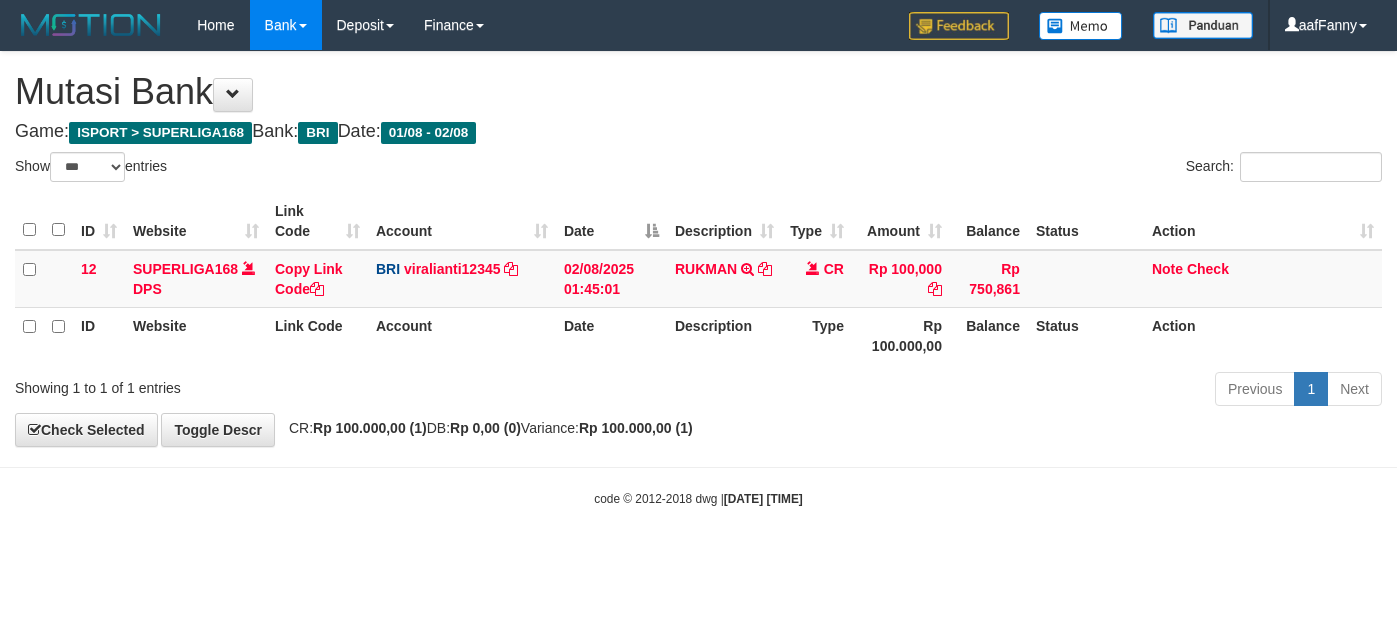 select on "***" 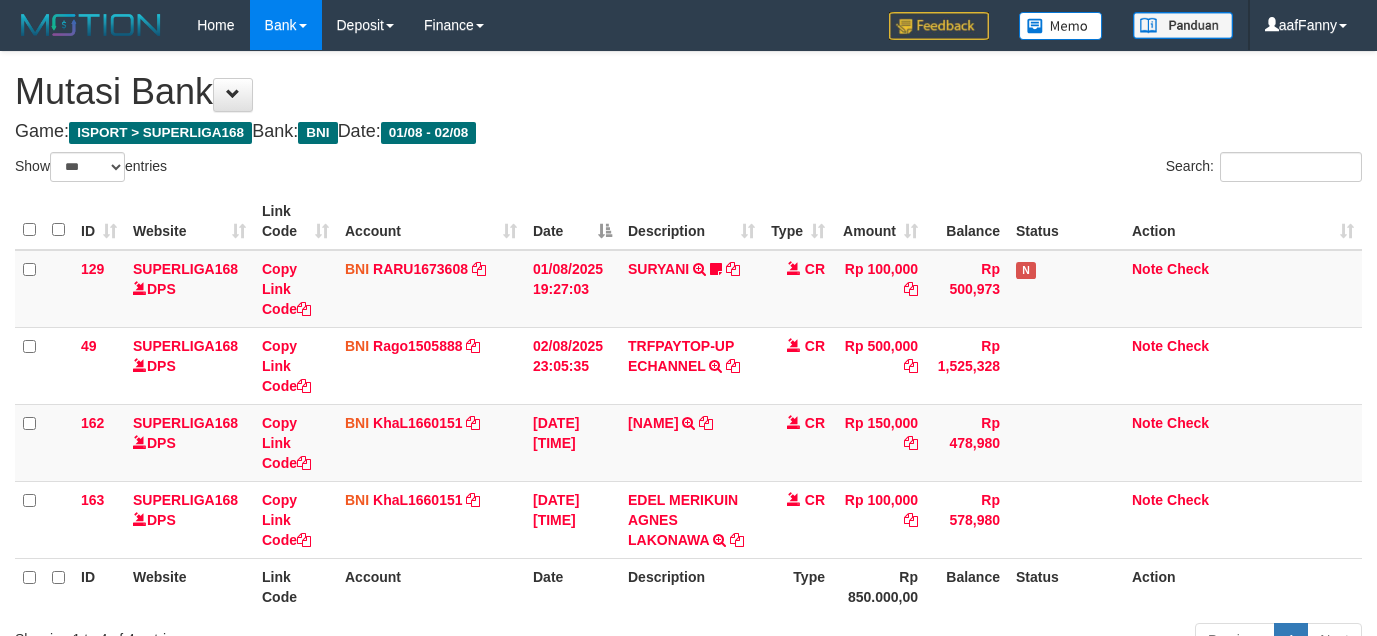 select on "***" 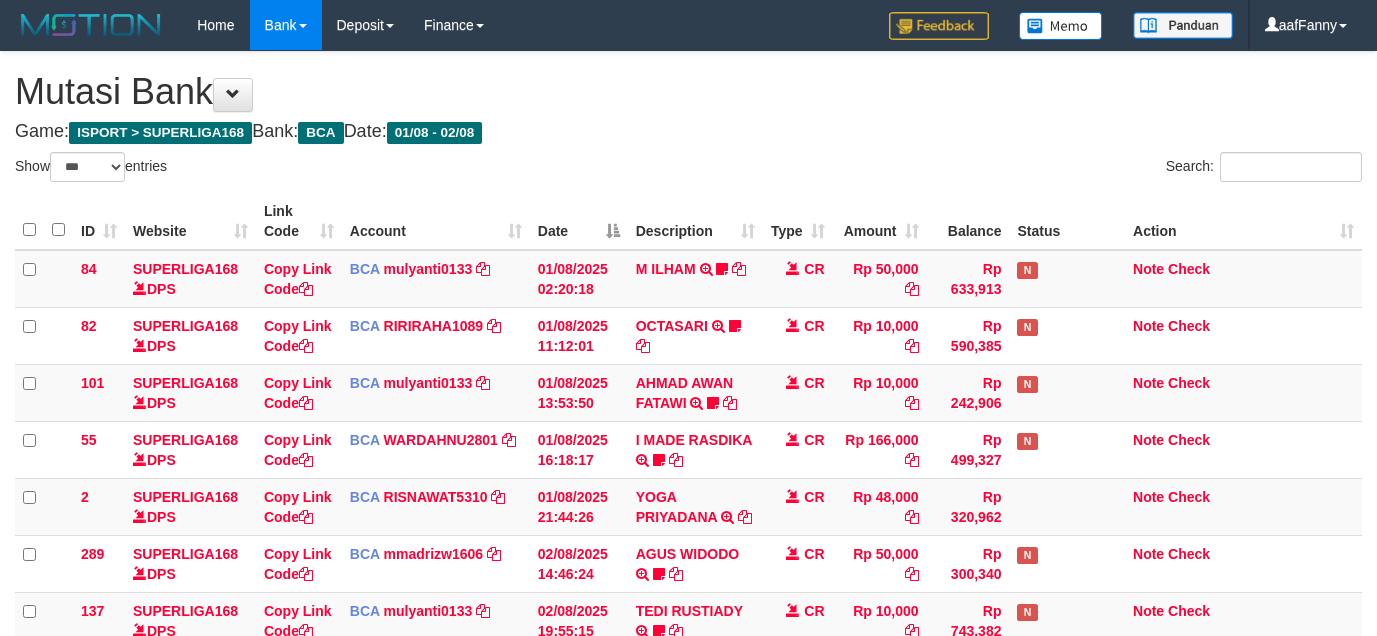 select on "***" 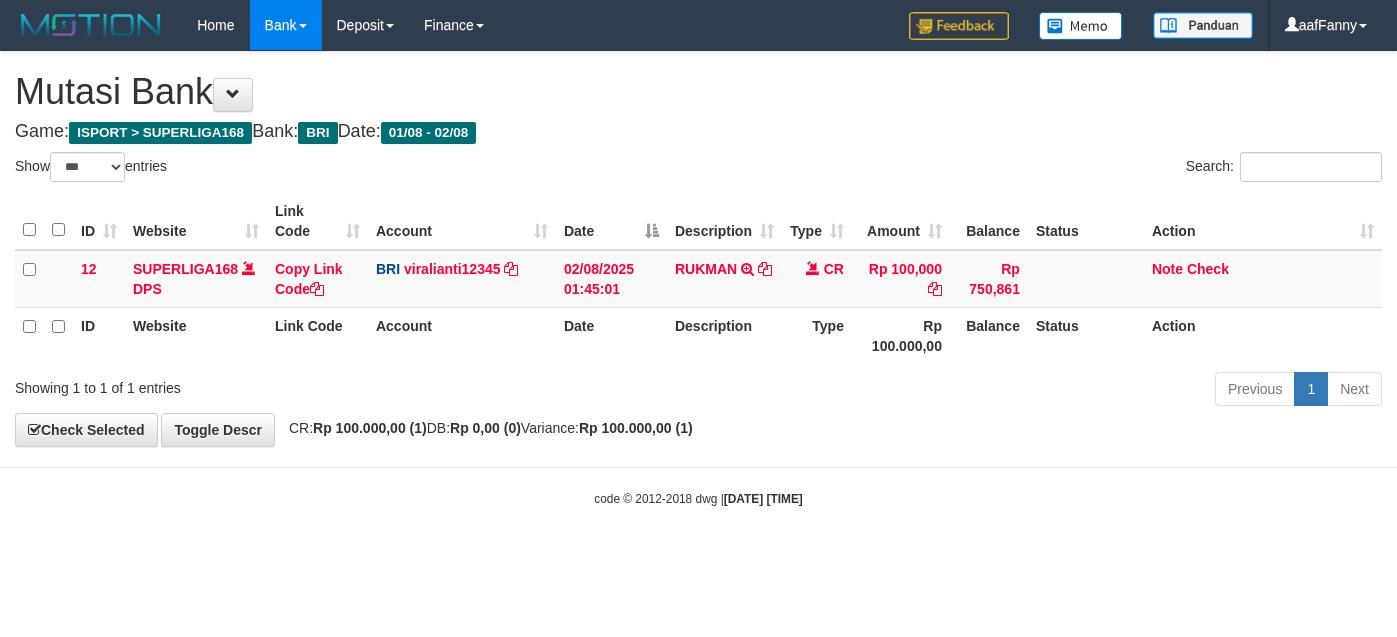 select on "***" 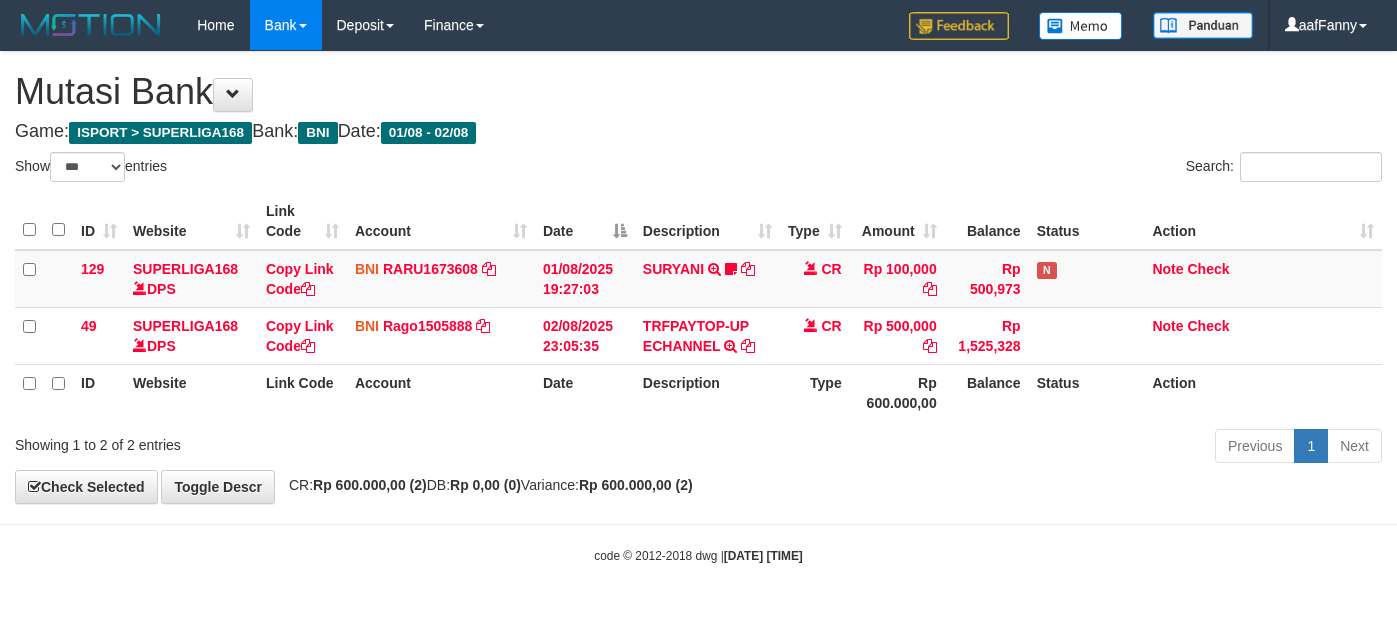 select on "***" 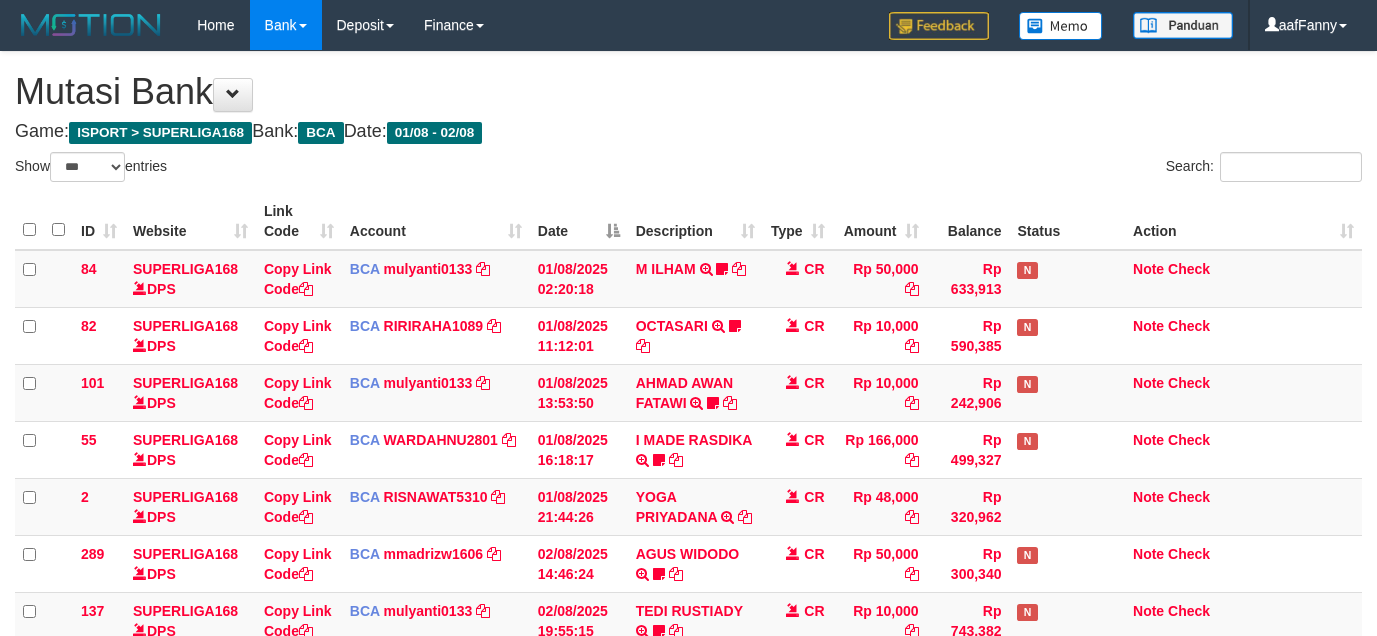 select on "***" 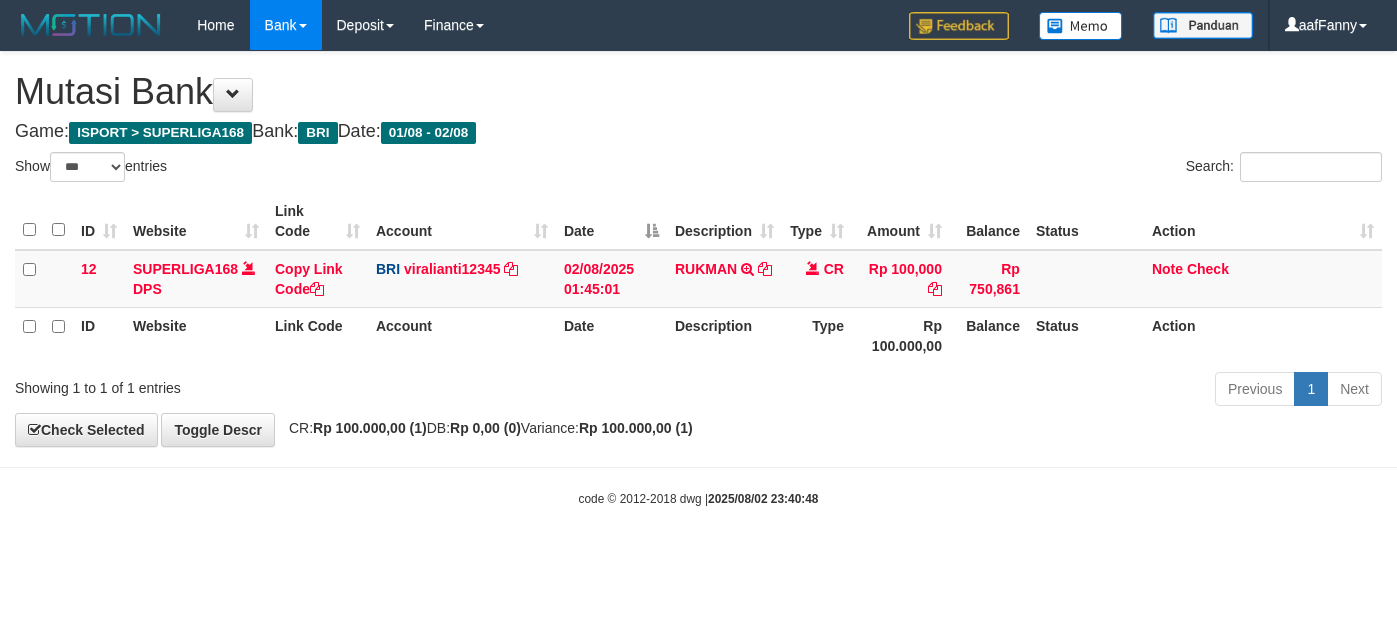 select on "***" 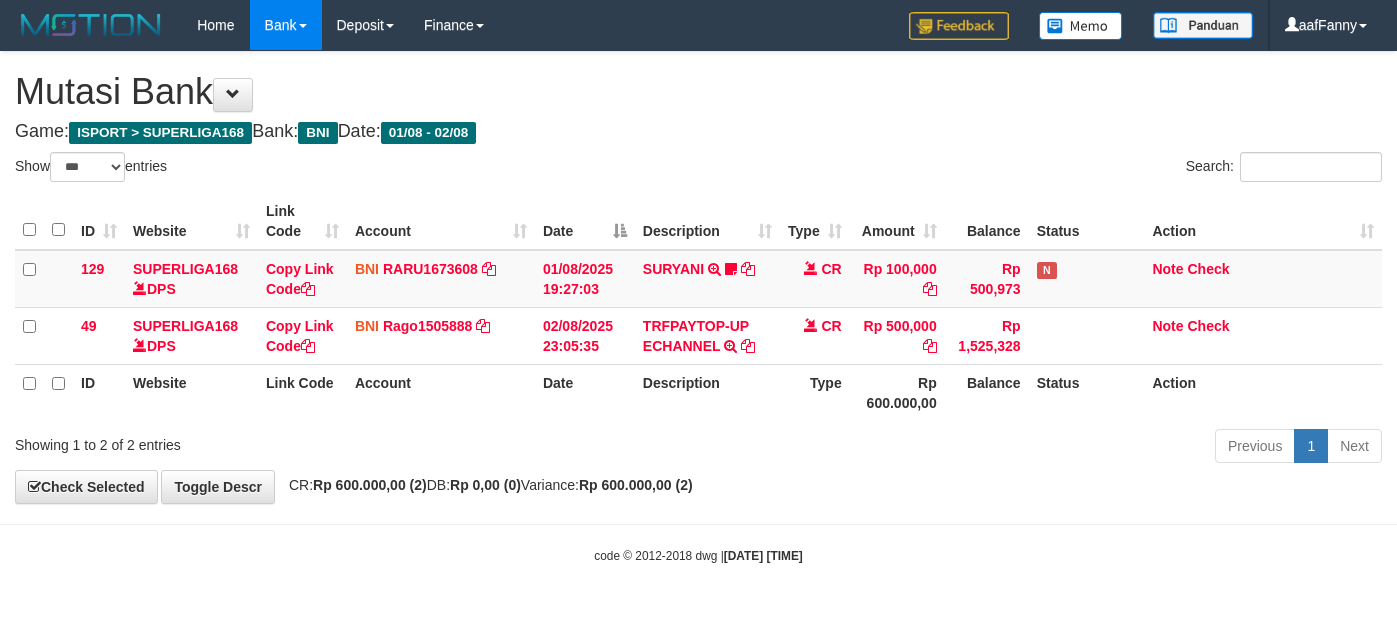 select on "***" 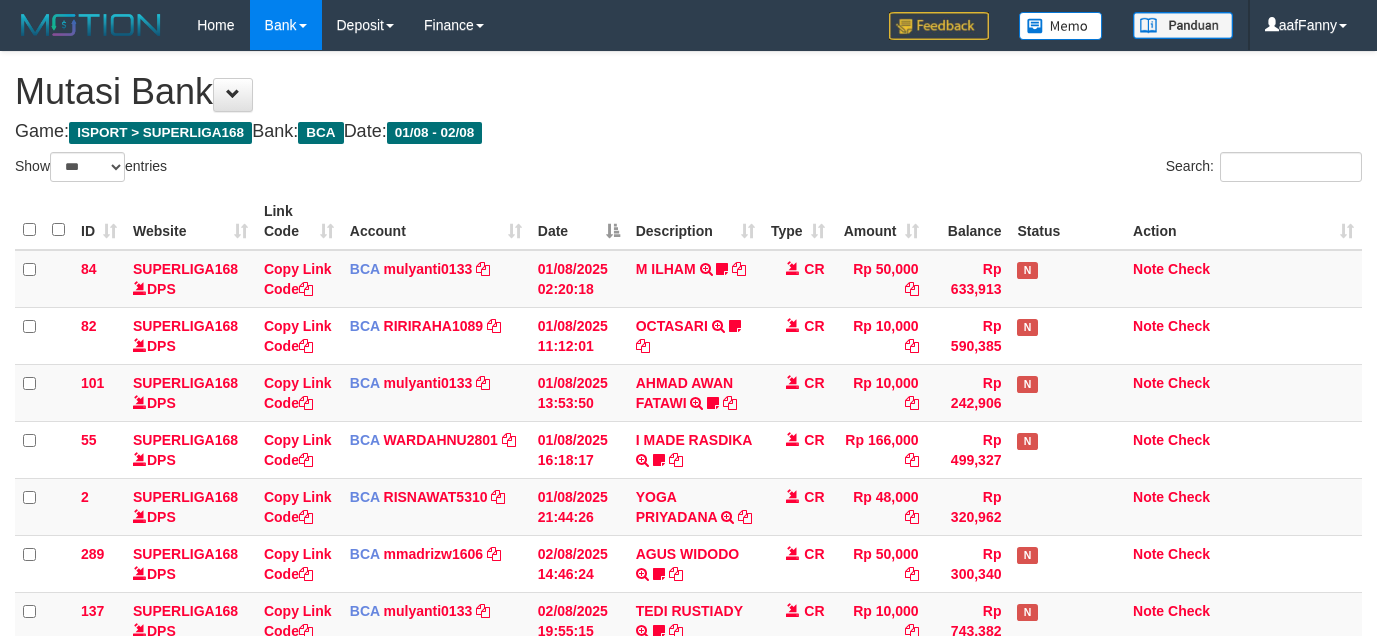 select on "***" 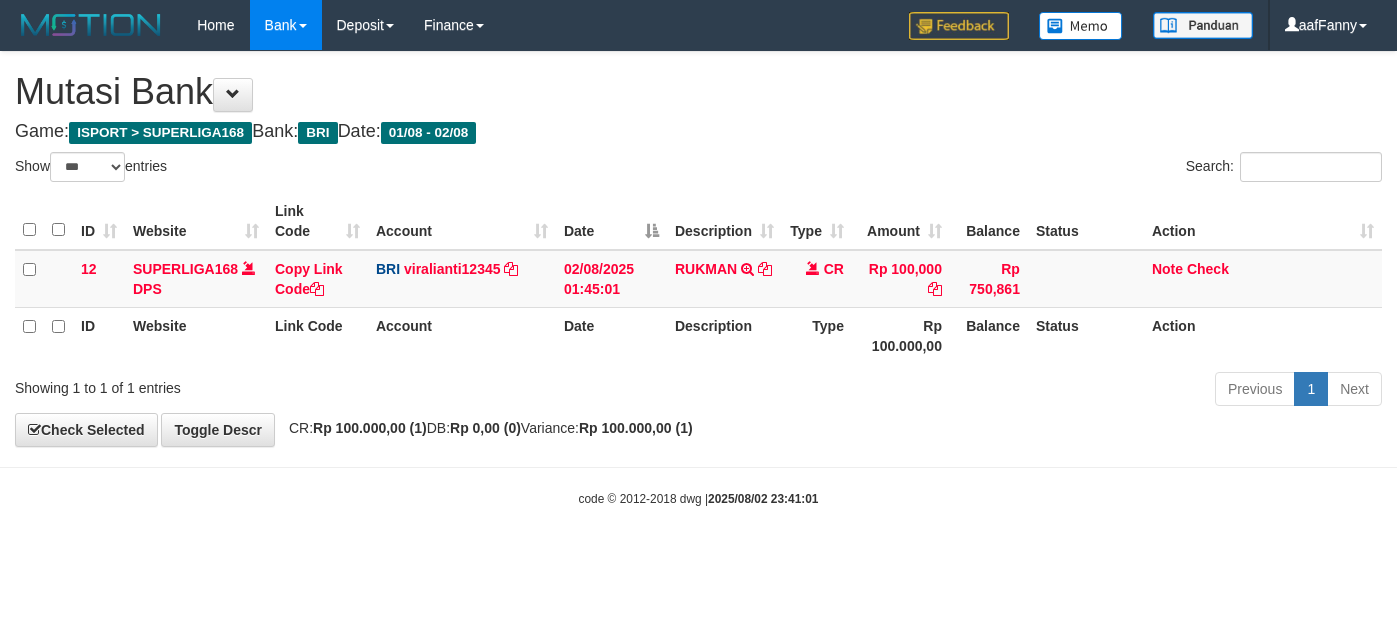 select on "***" 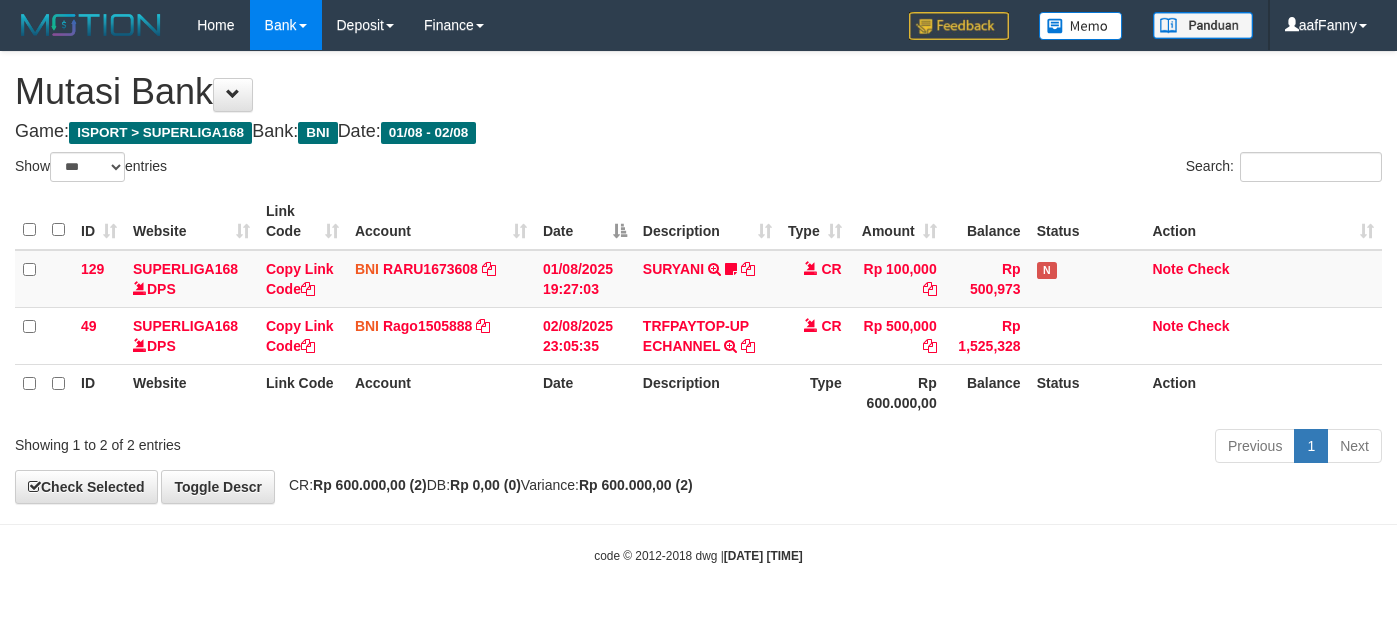 select on "***" 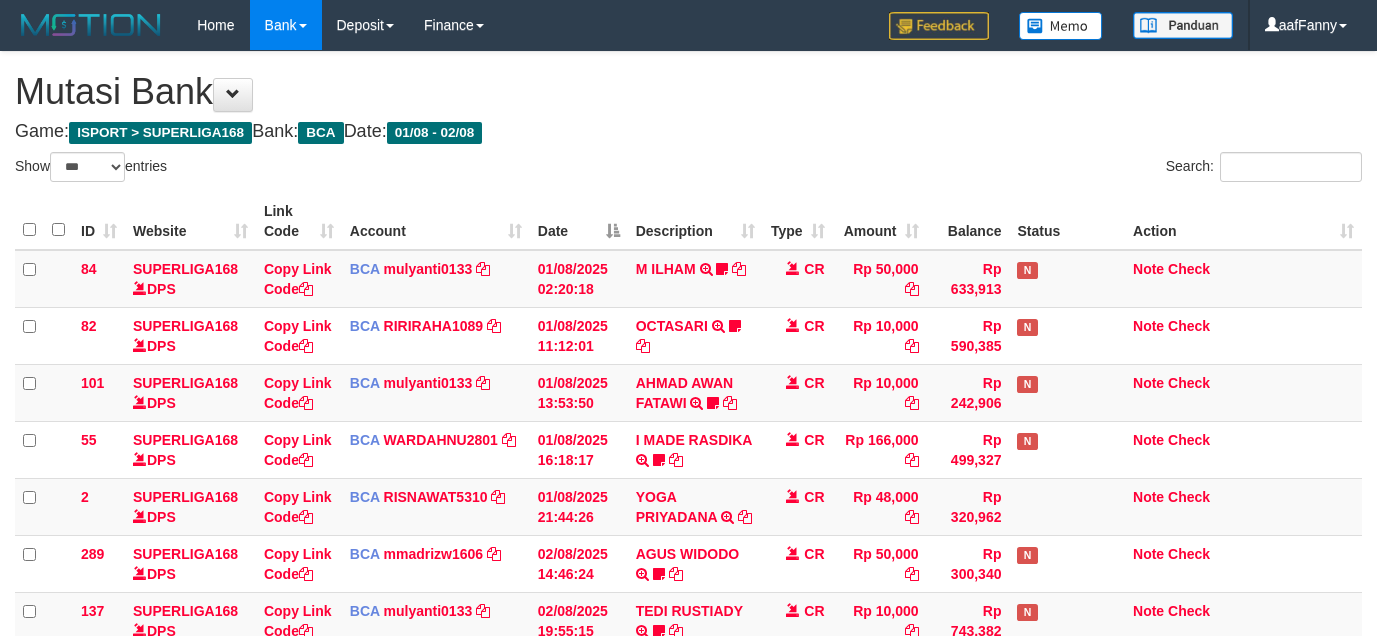 select on "***" 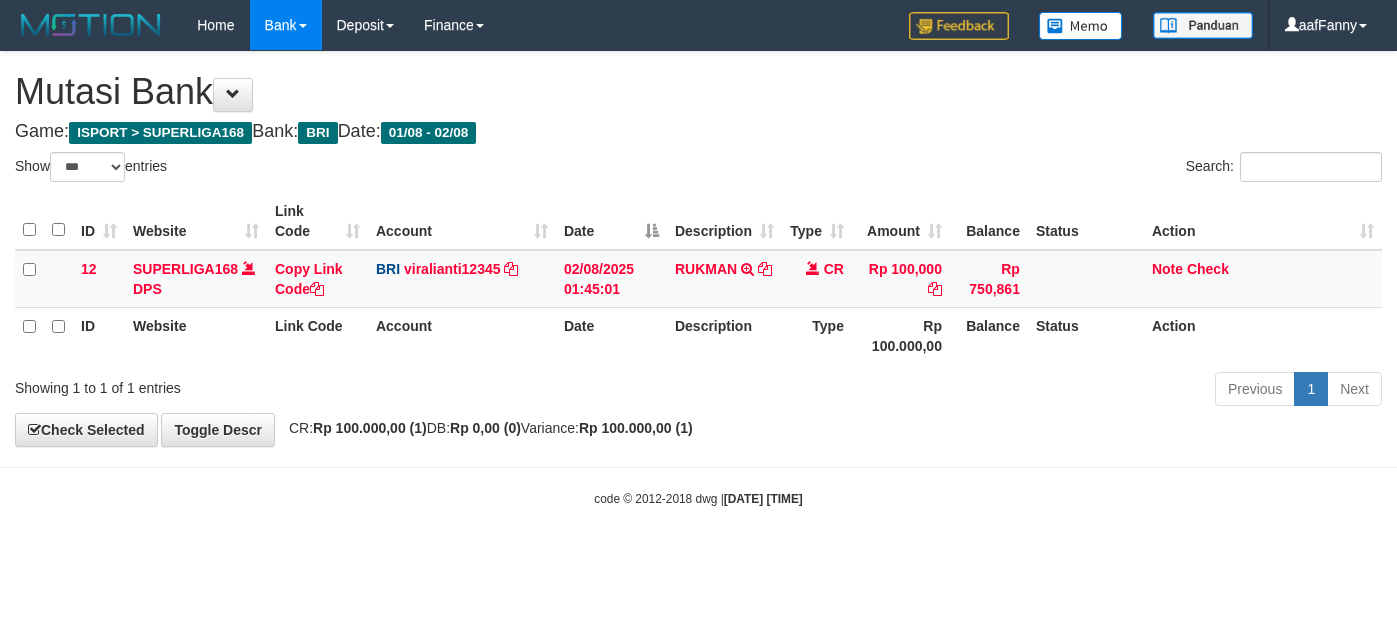 select on "***" 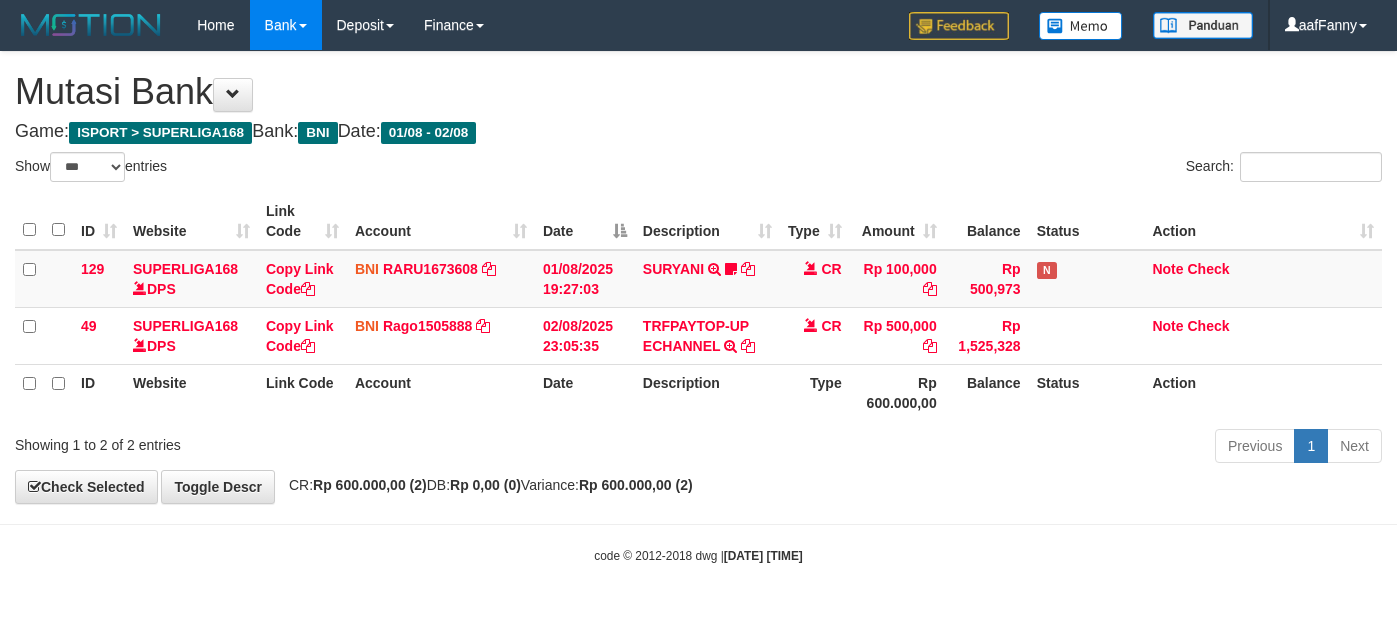 select on "***" 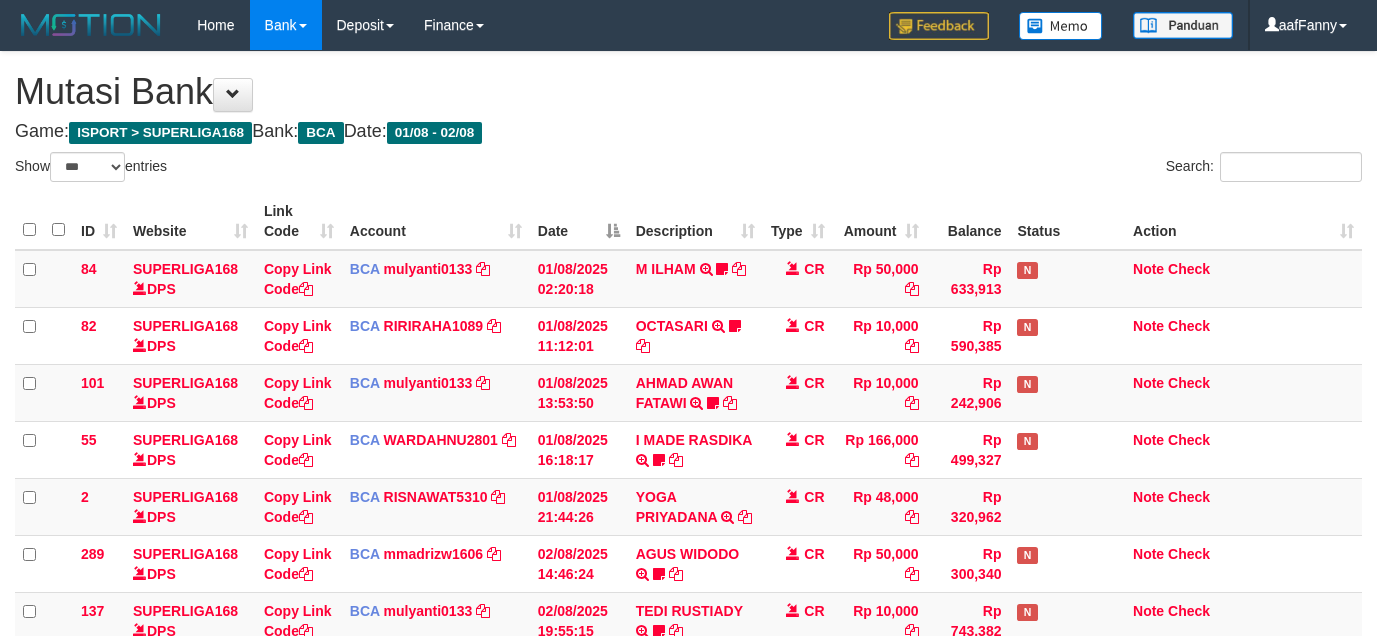 select on "***" 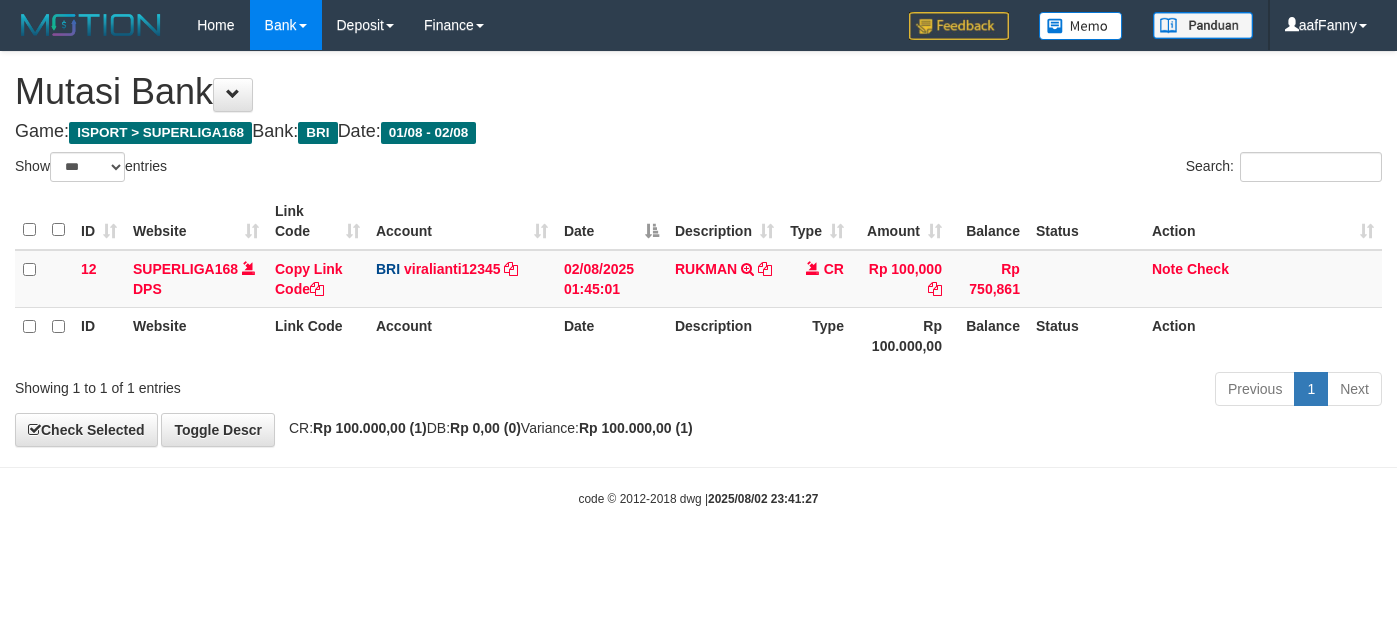 select on "***" 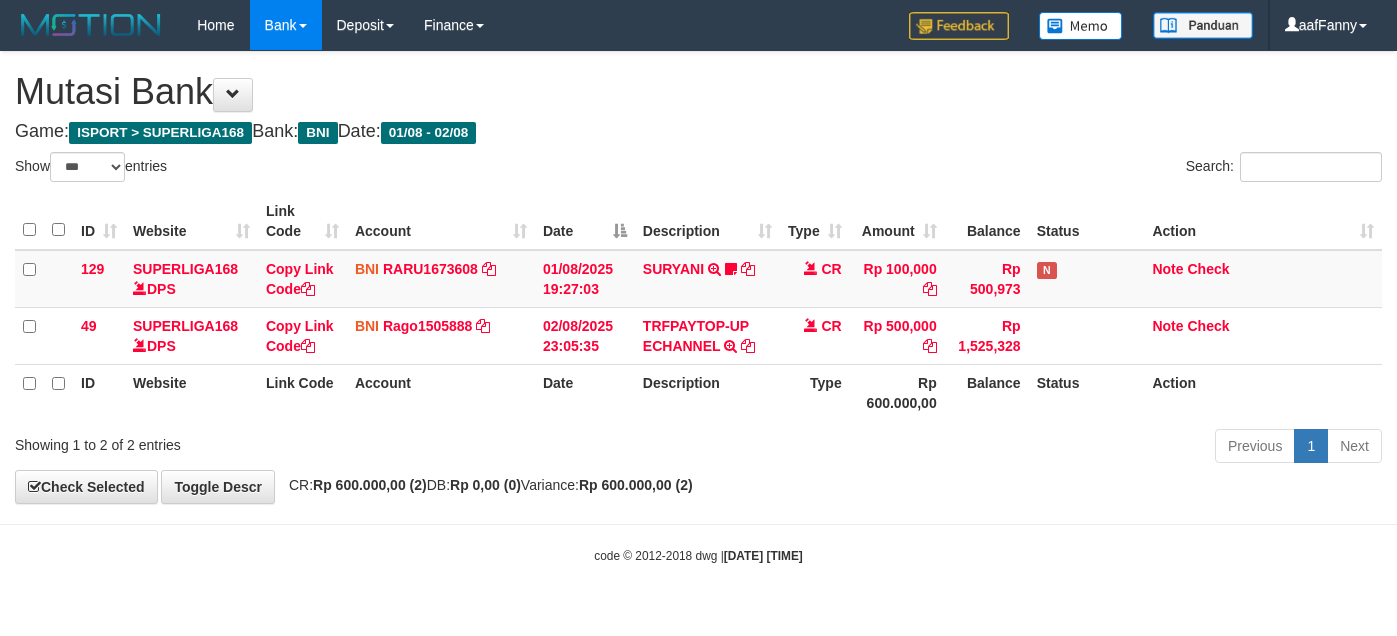 select on "***" 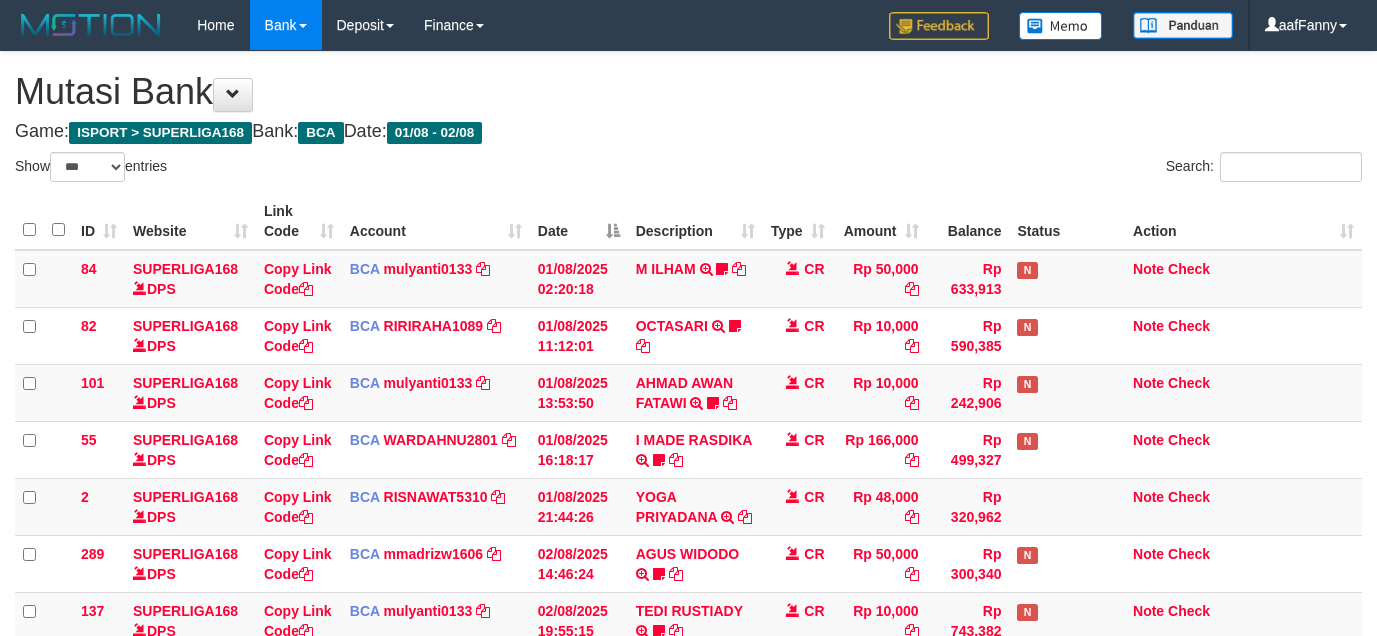 select on "***" 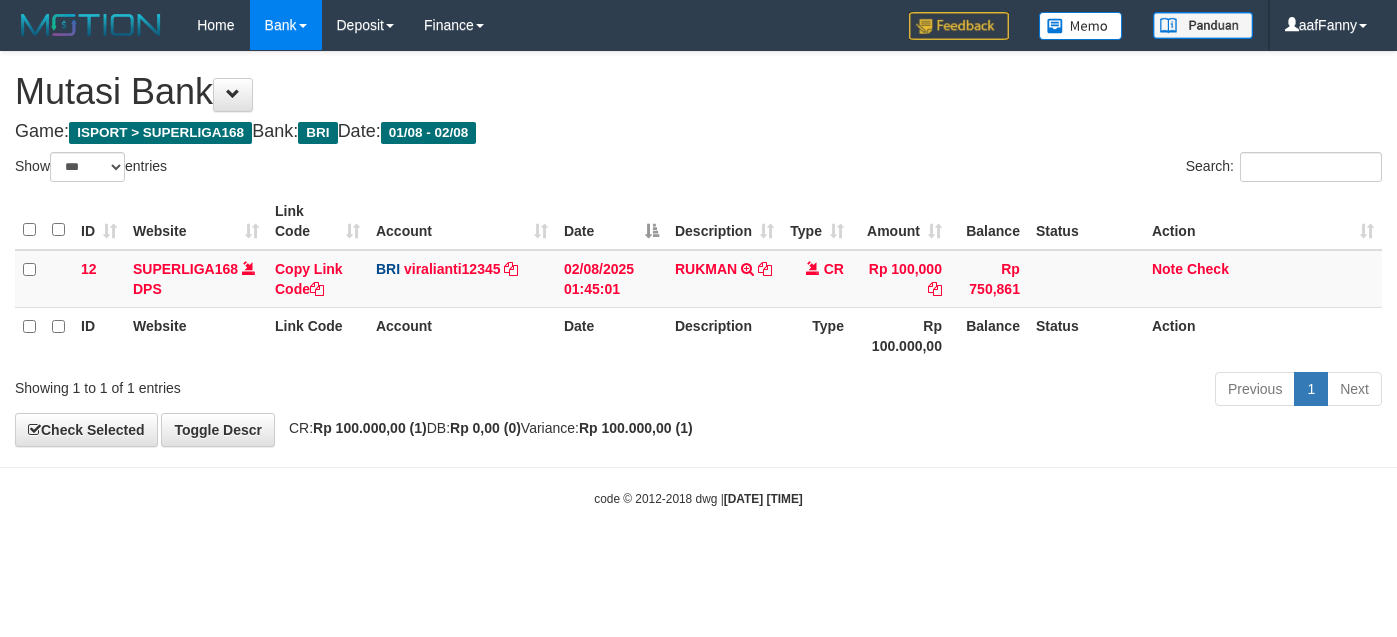 select on "***" 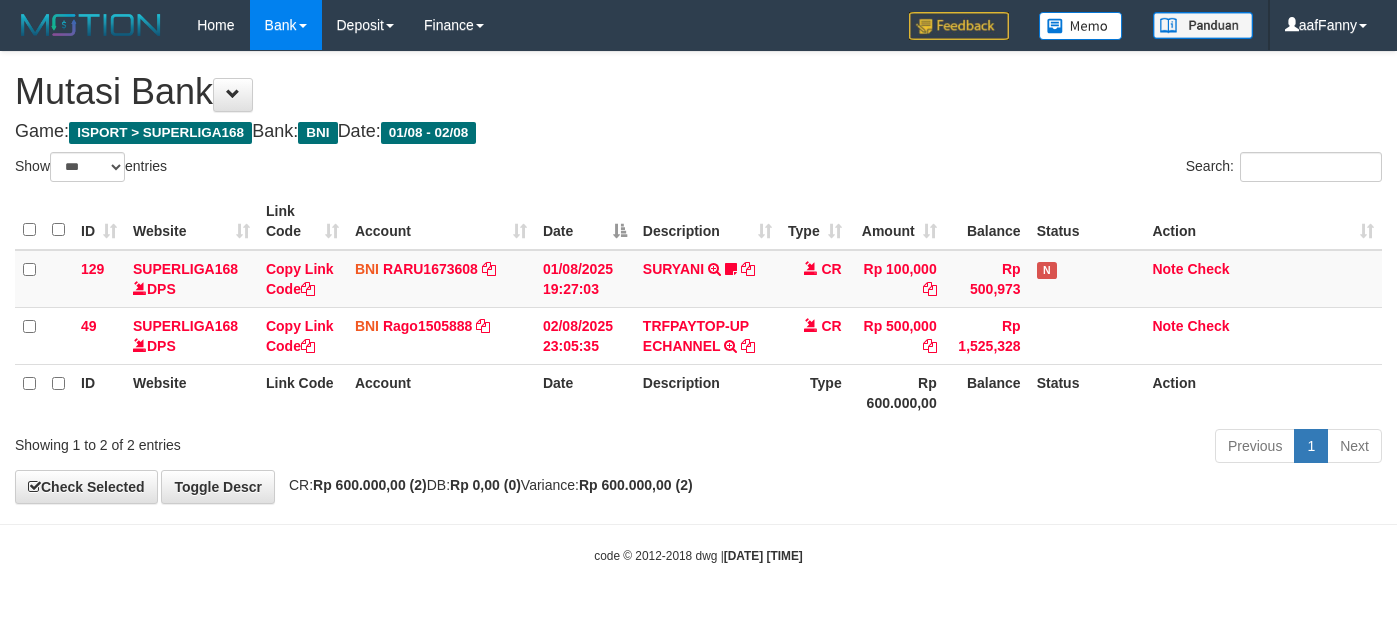 select on "***" 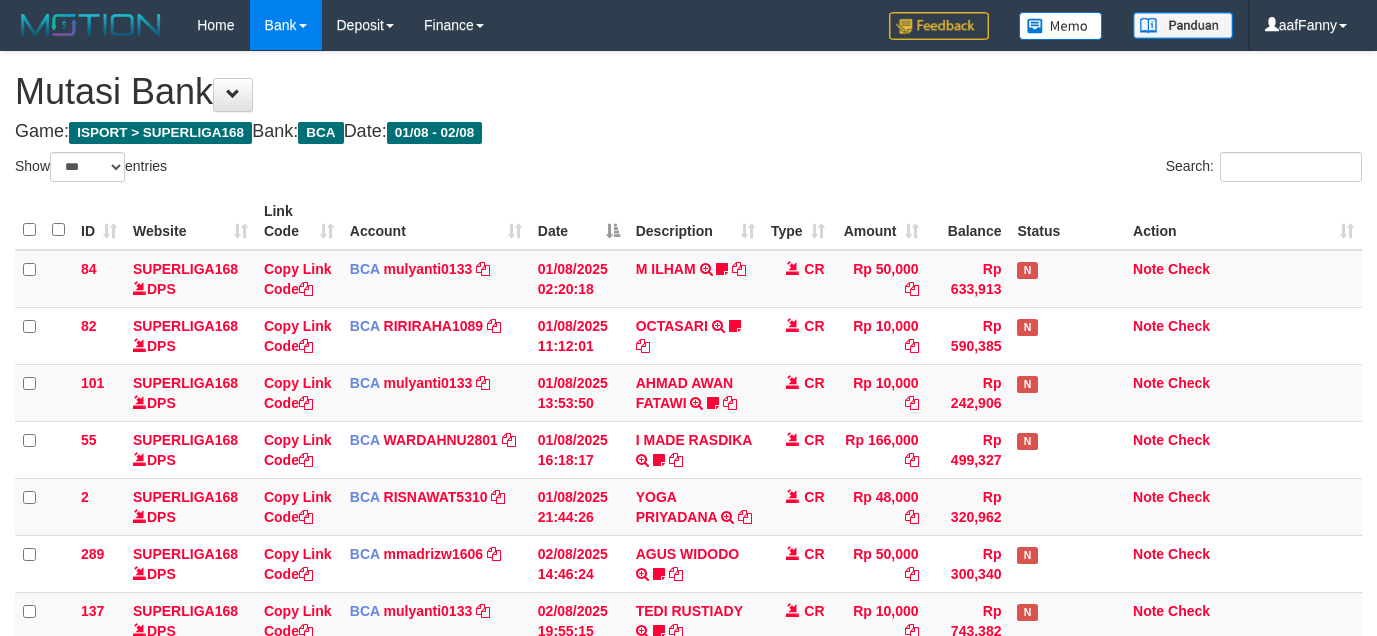select on "***" 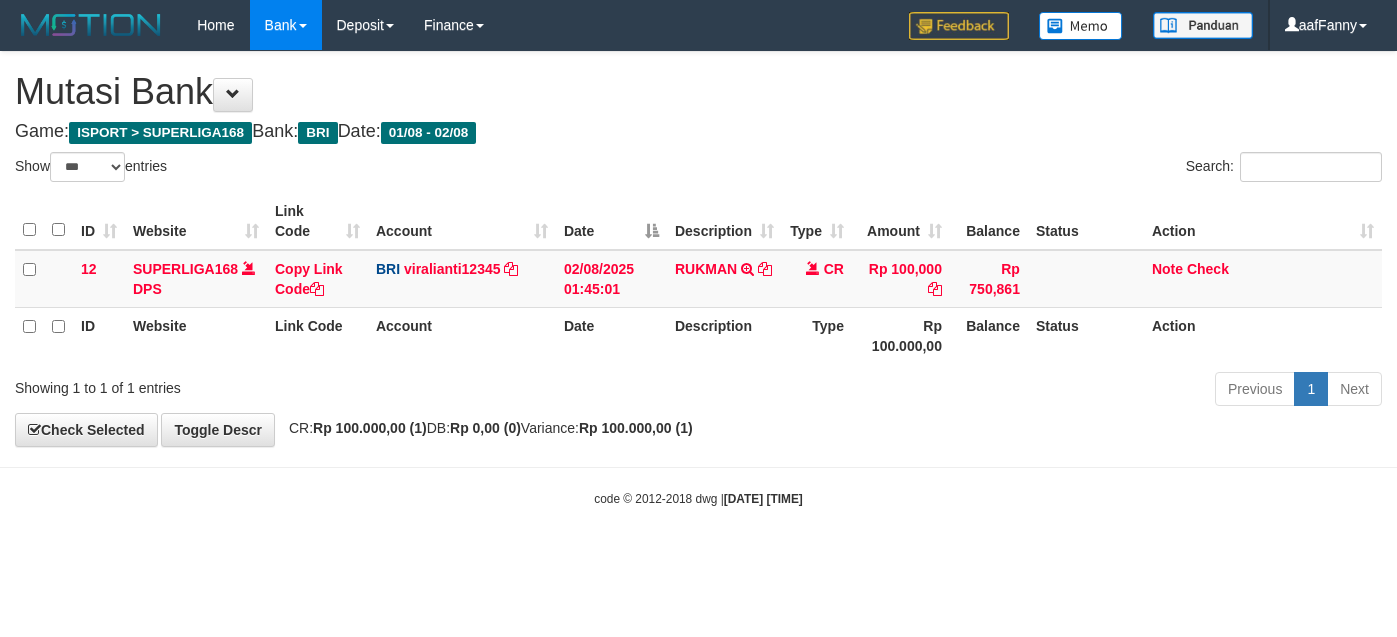 select on "***" 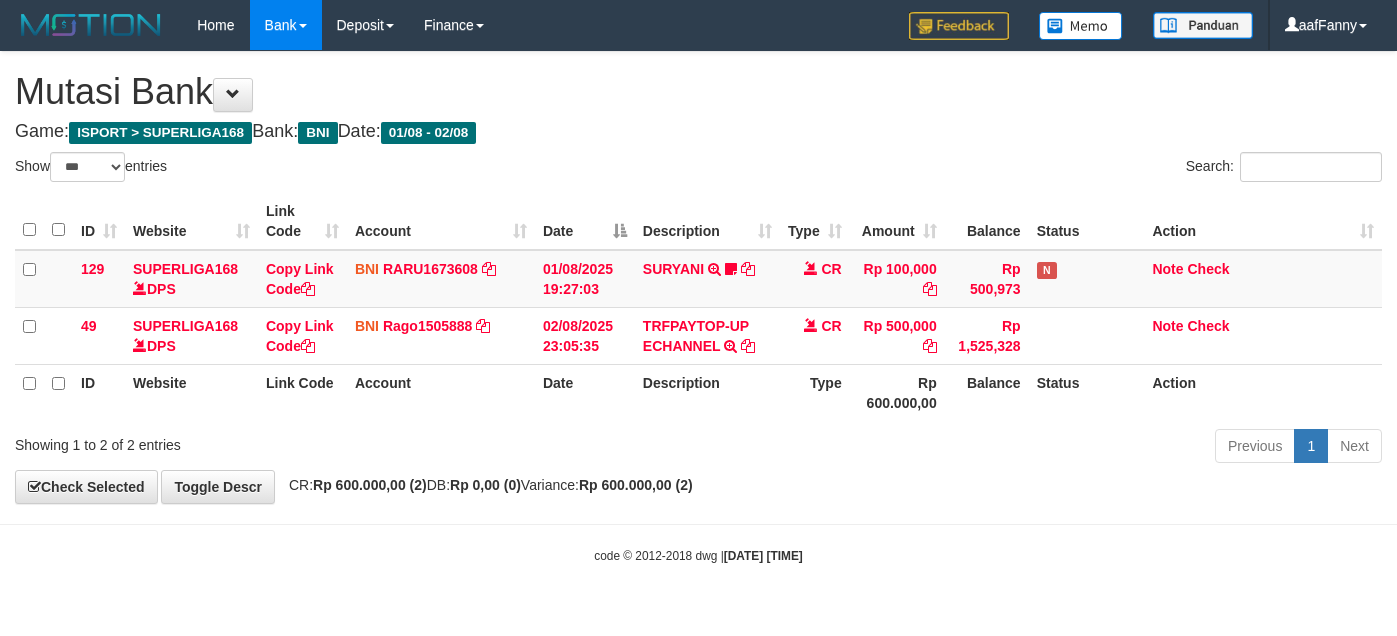 select on "***" 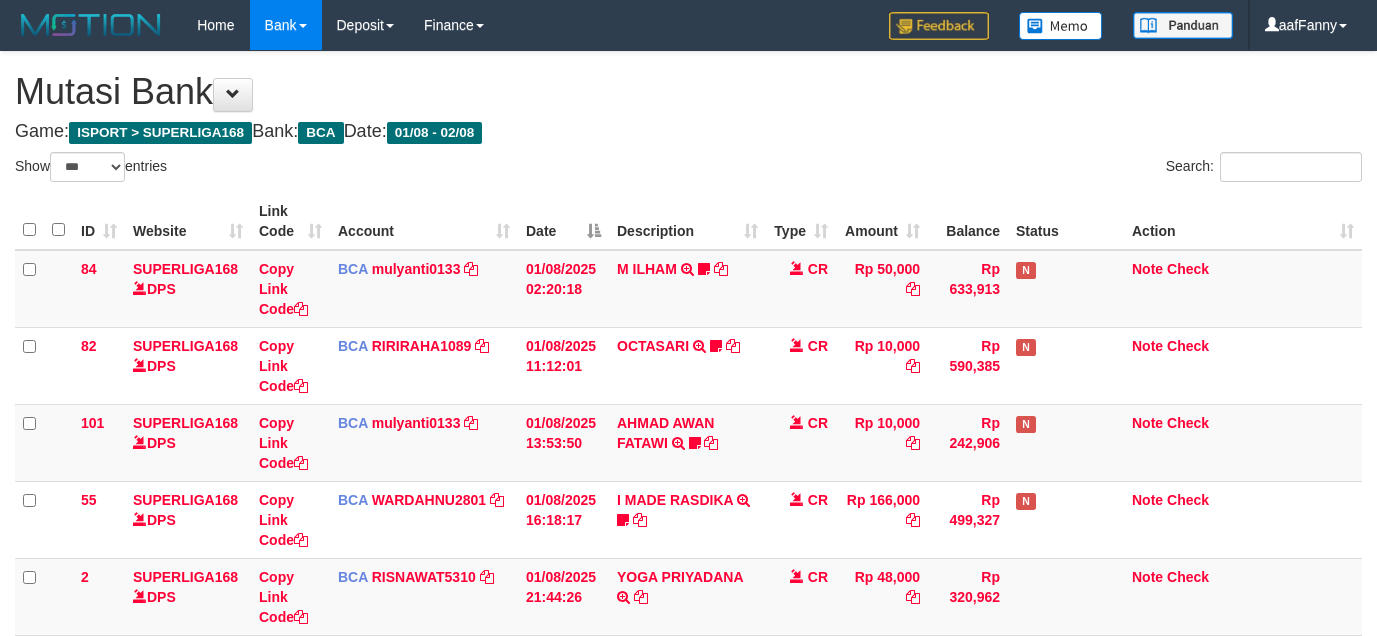 select on "***" 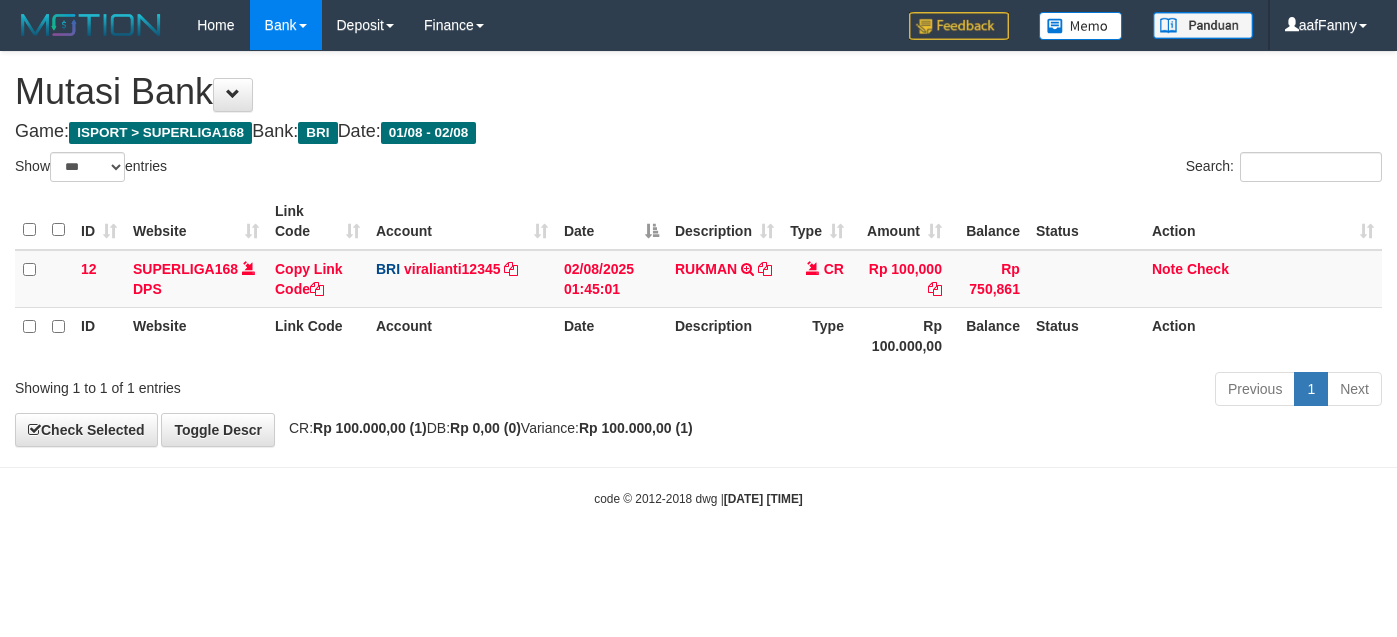 select on "***" 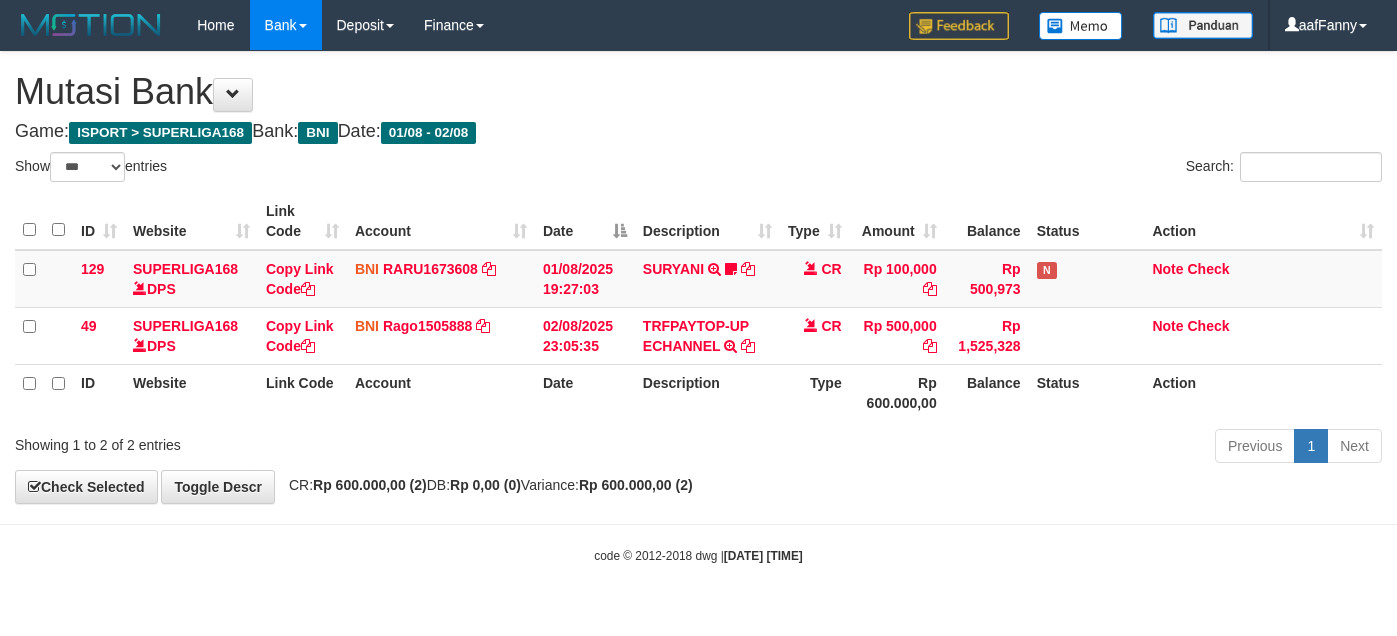 select on "***" 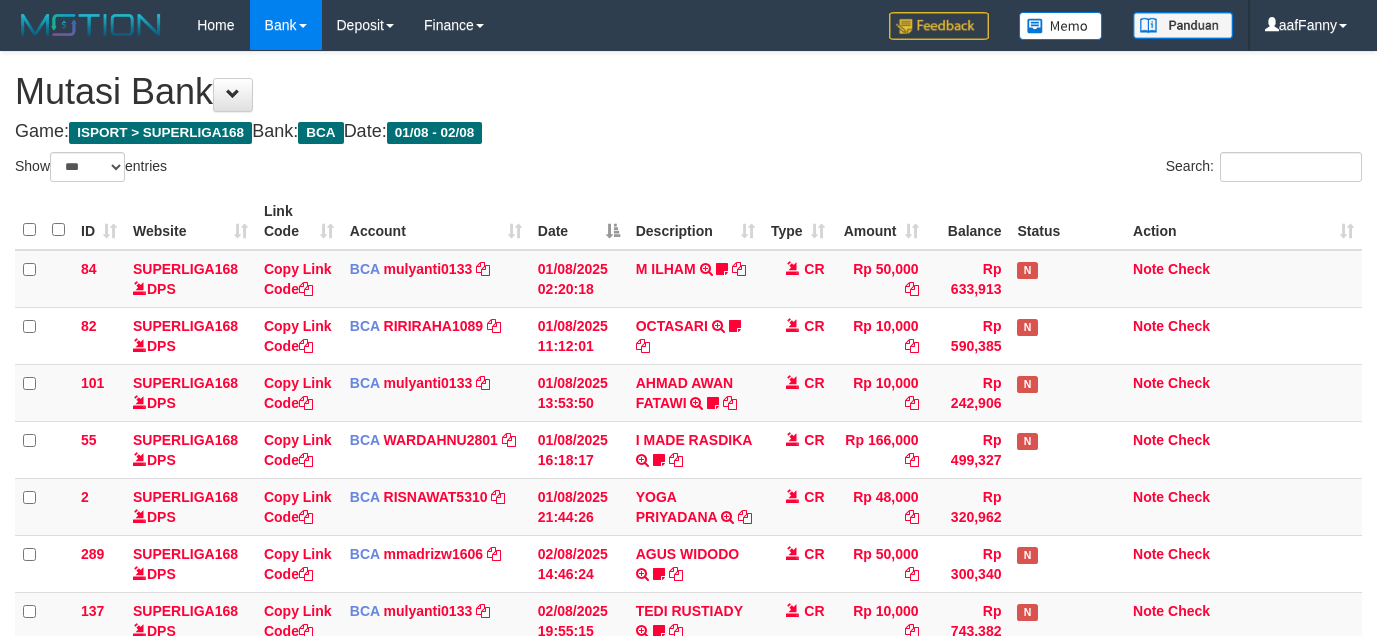 select on "***" 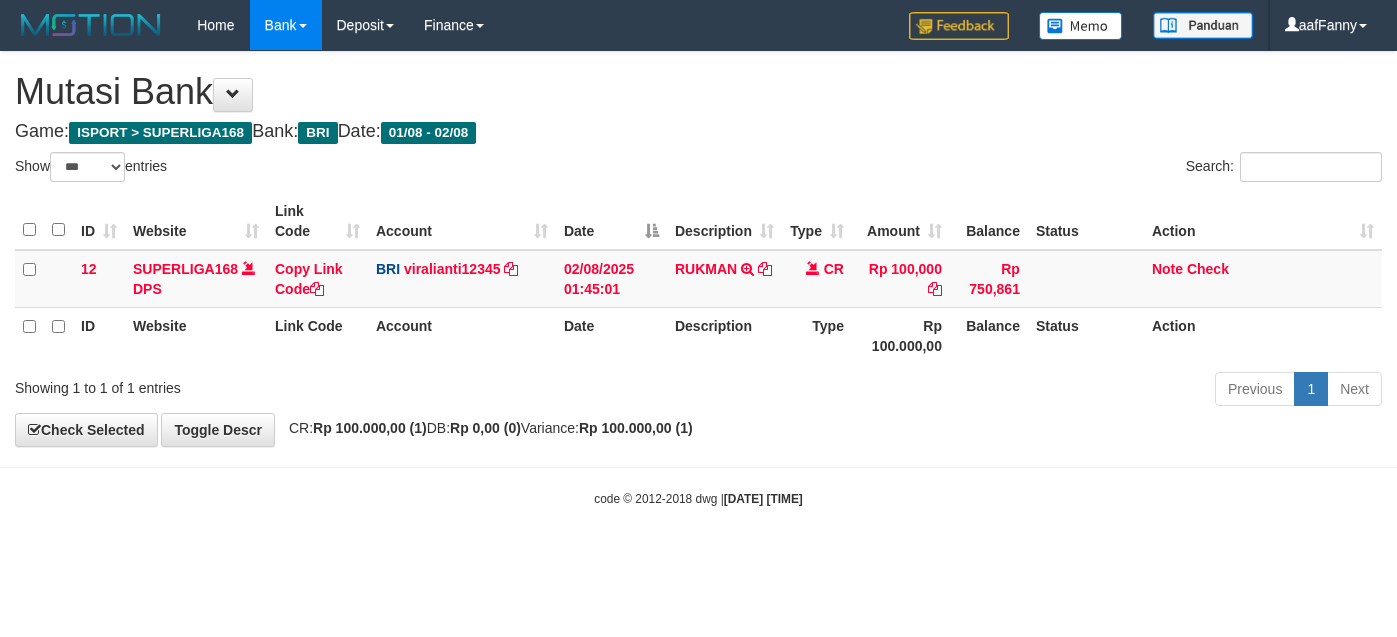 select on "***" 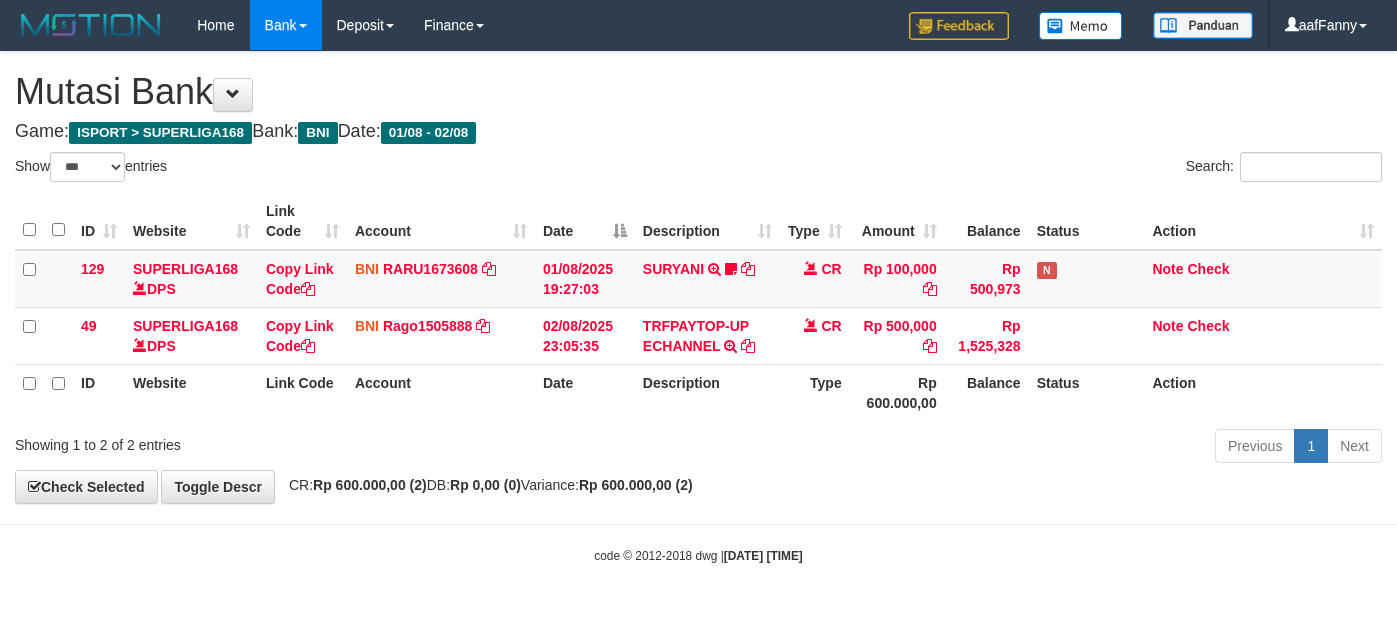 select on "***" 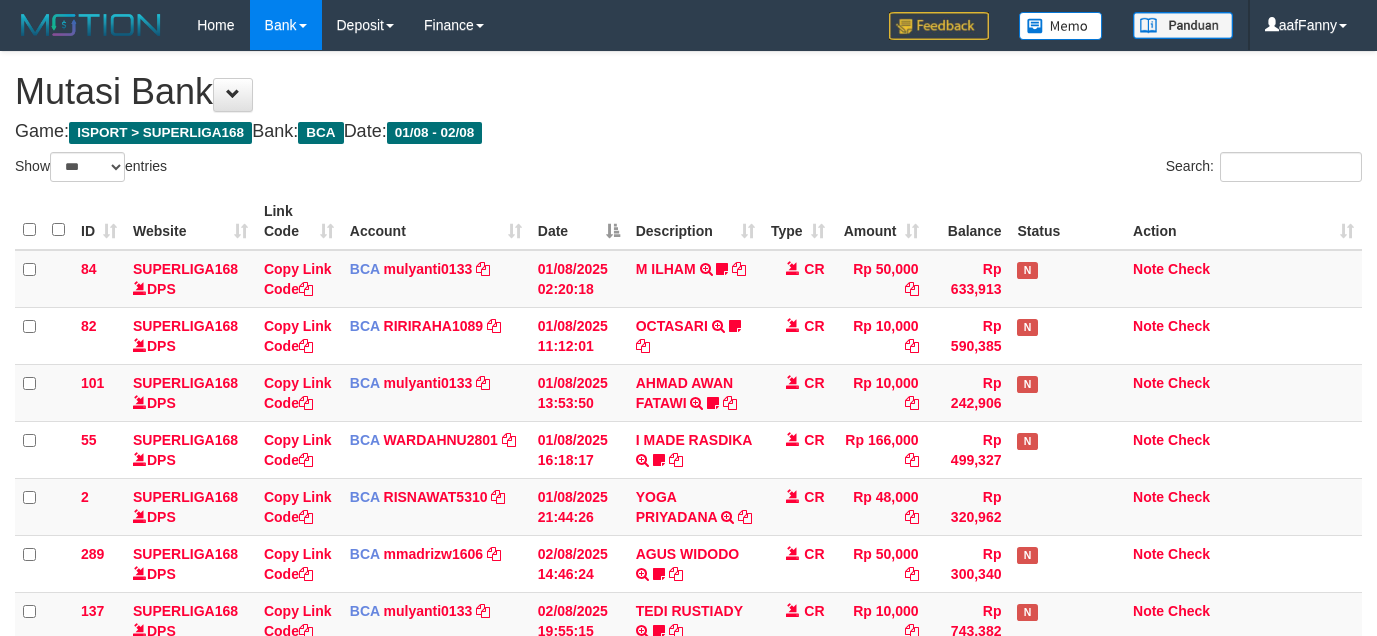 select on "***" 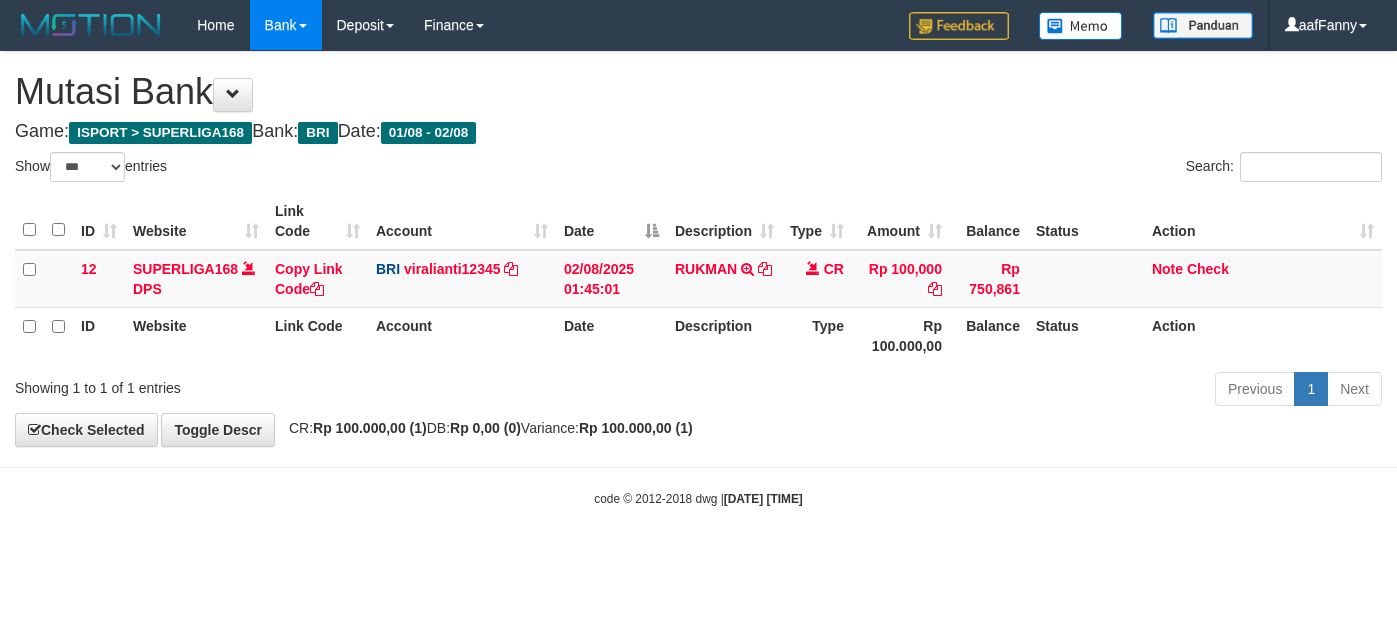 select on "***" 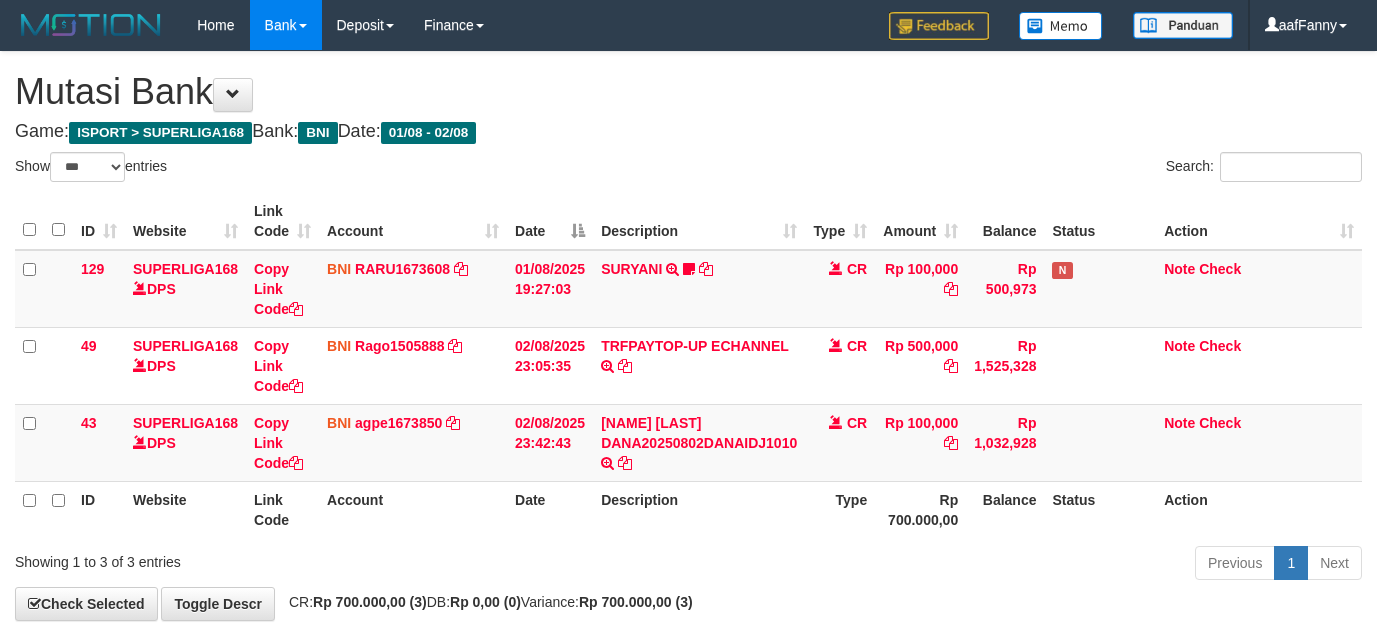 select on "***" 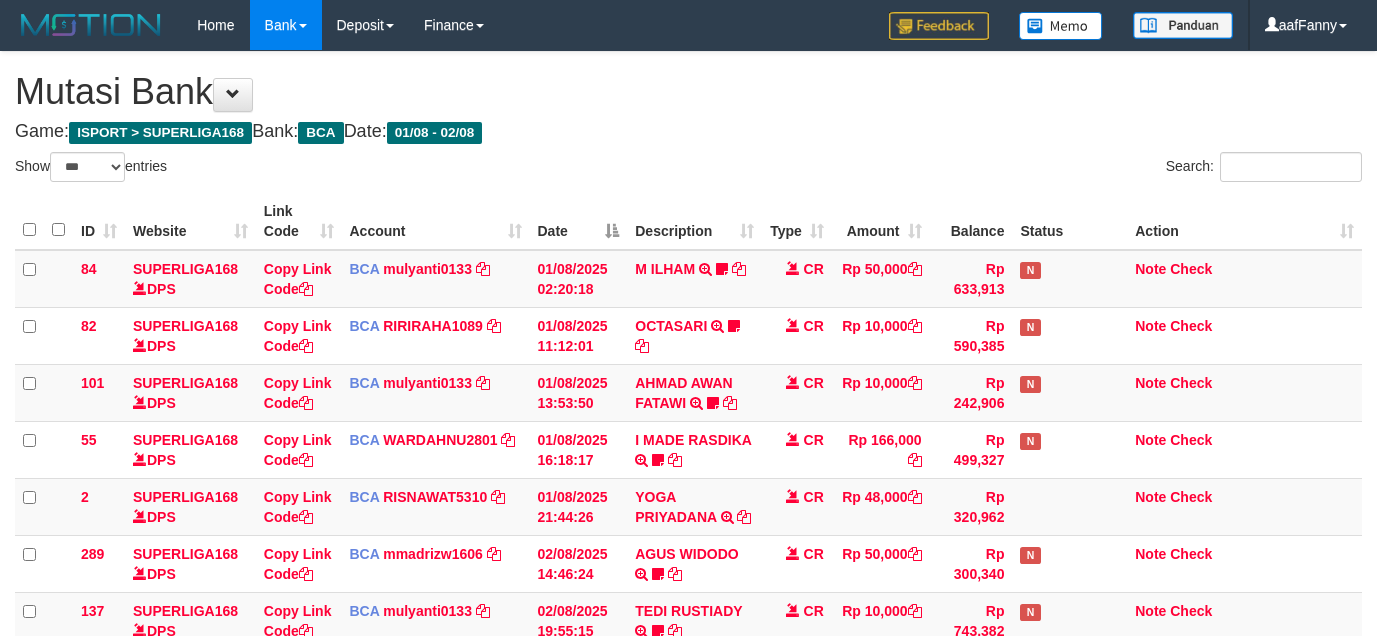 select on "***" 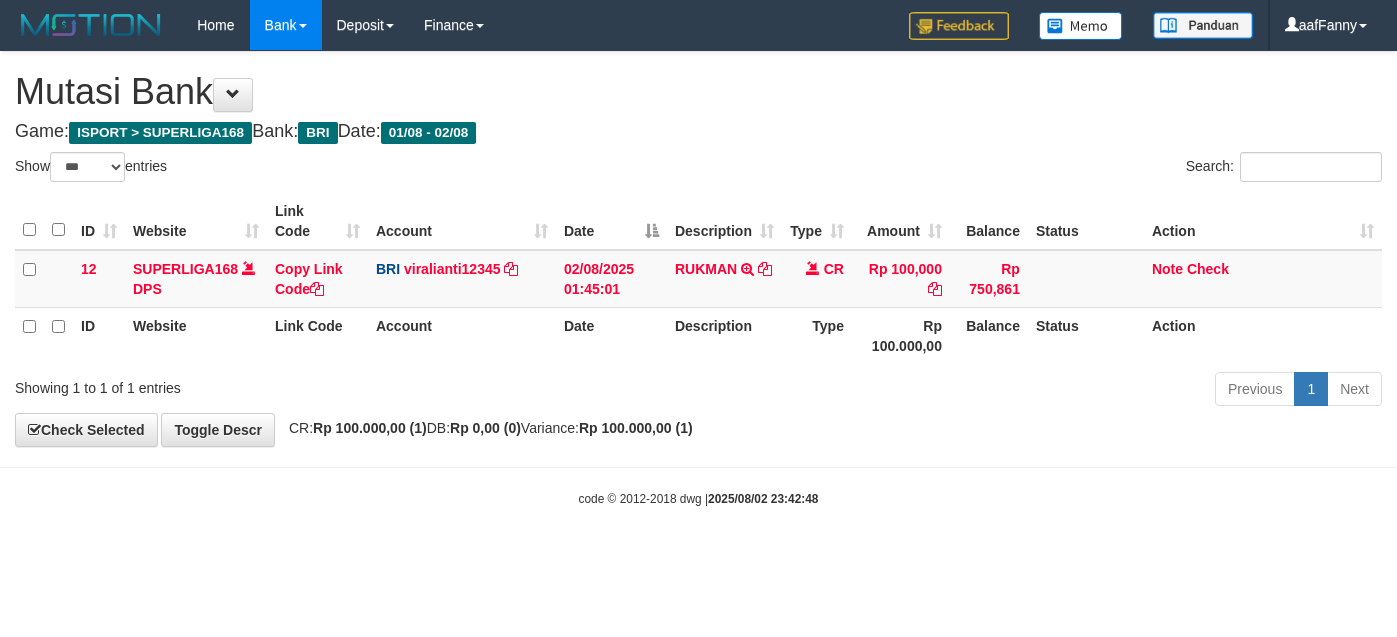 select on "***" 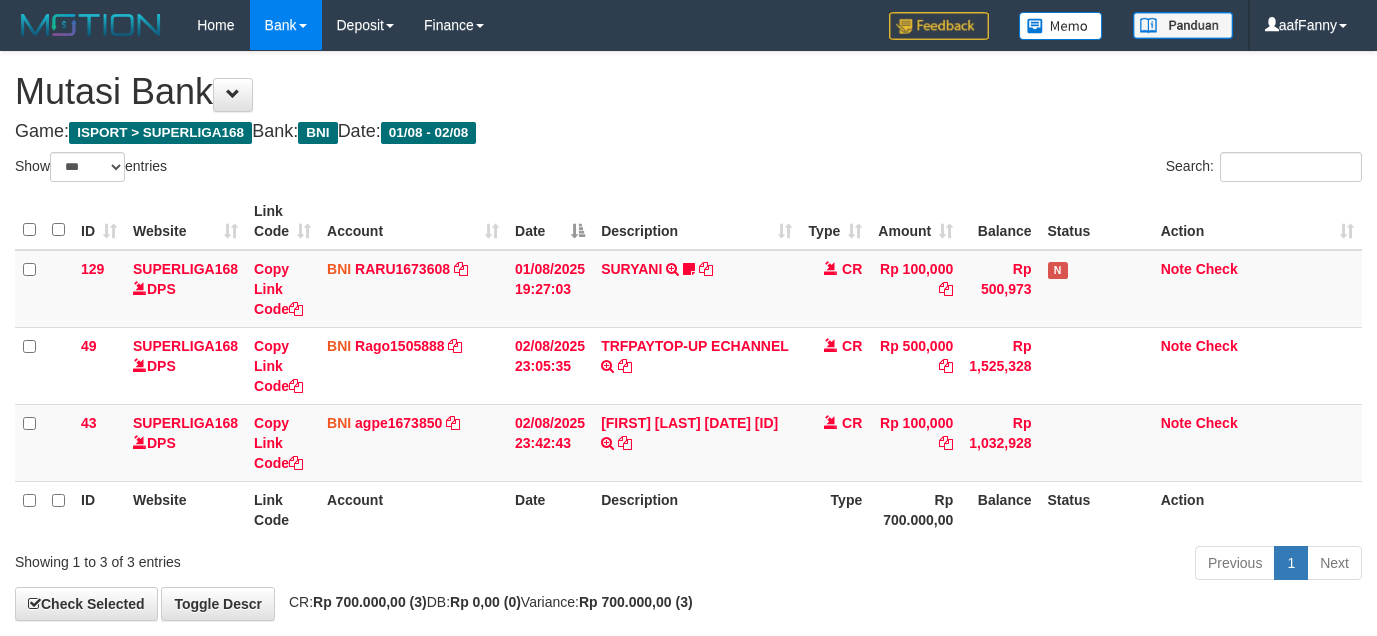 select on "***" 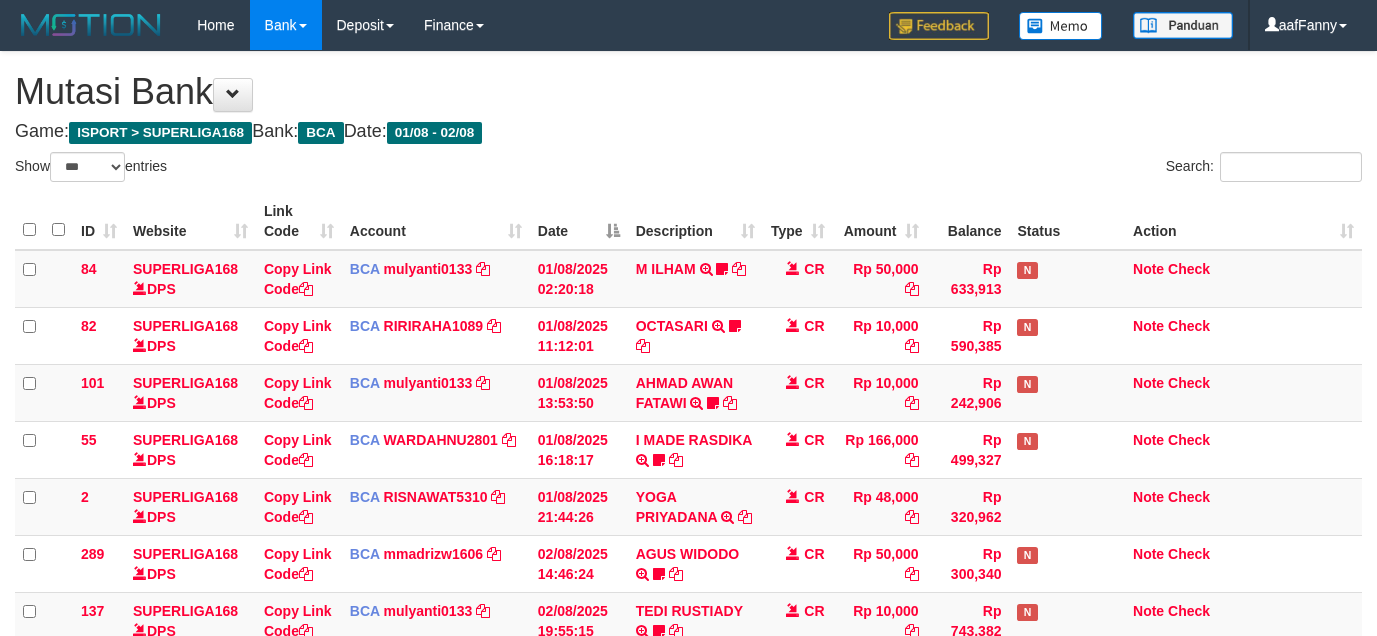 select on "***" 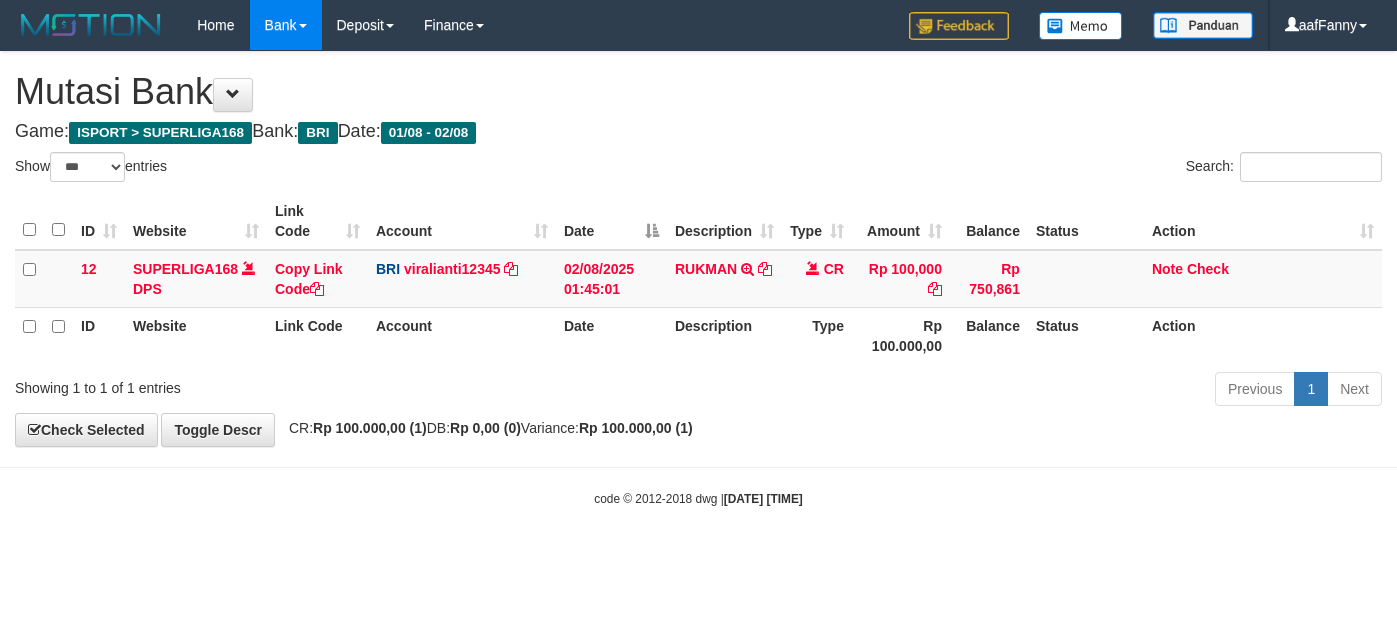 select on "***" 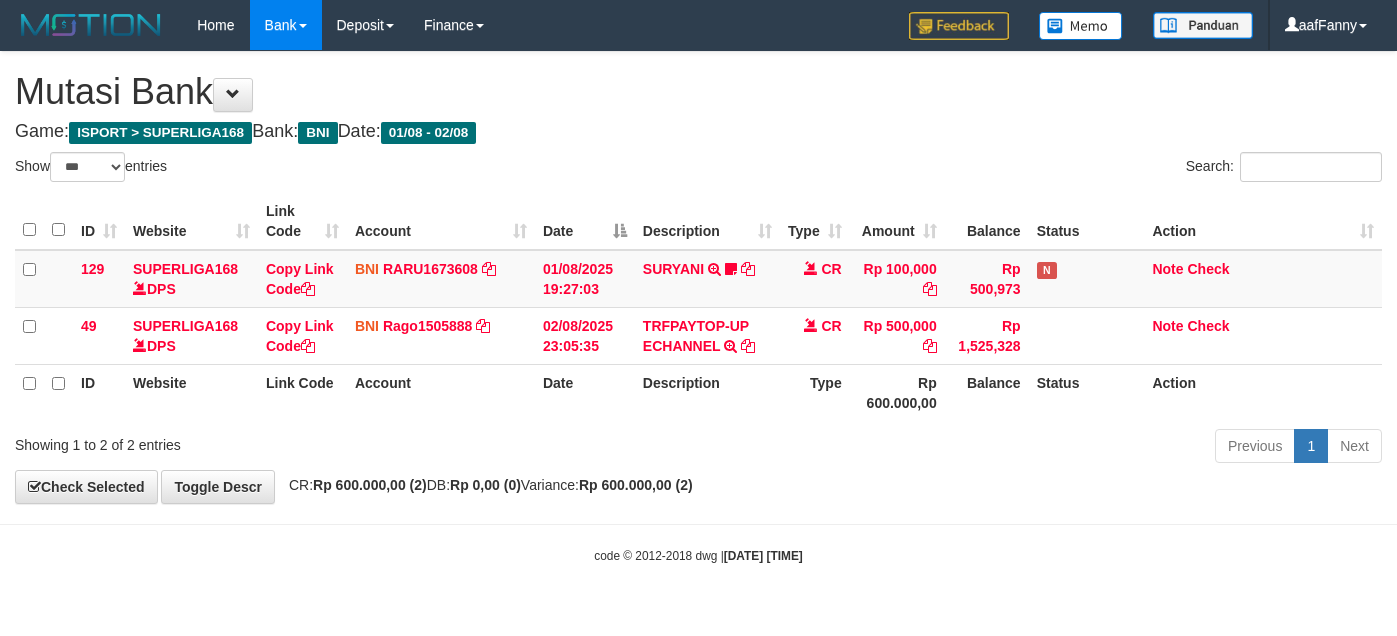 select on "***" 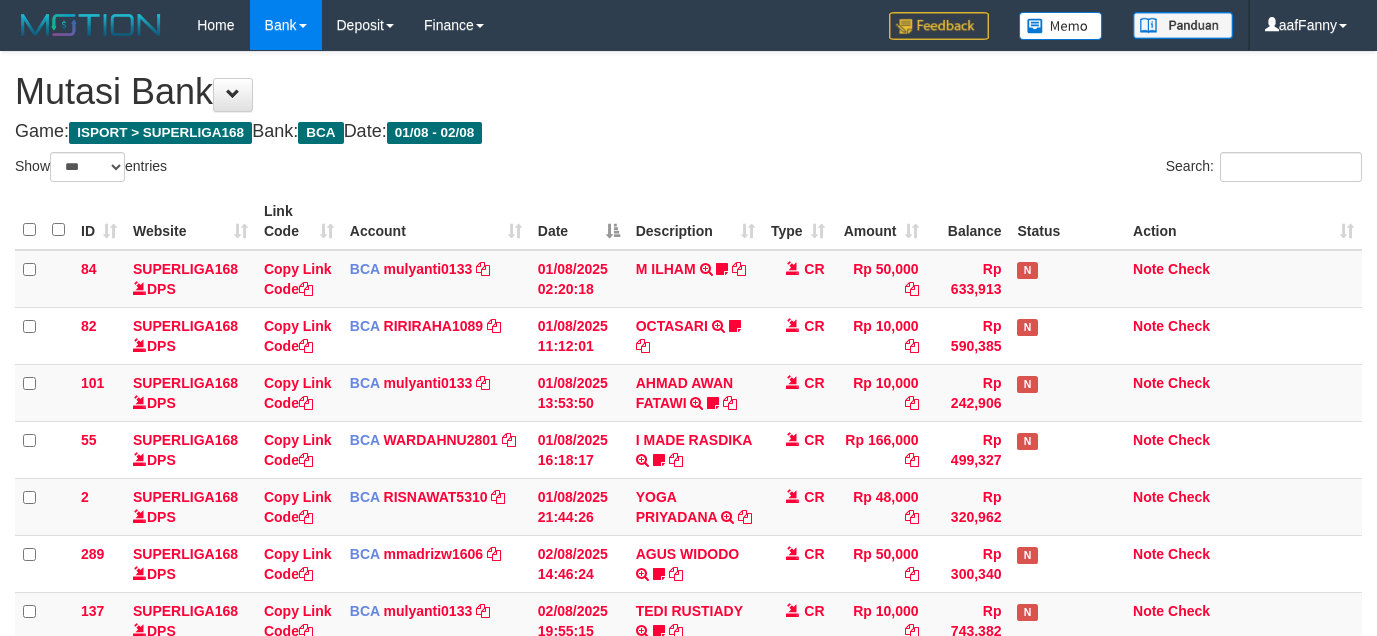 select on "***" 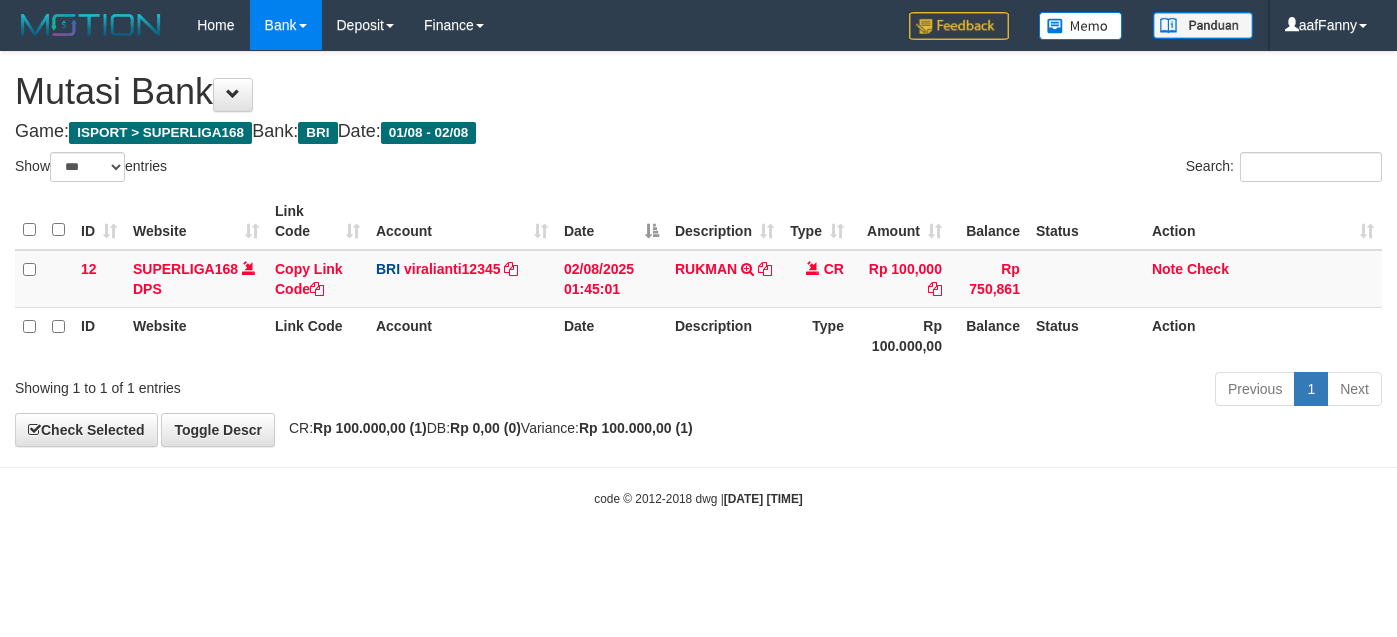 select on "***" 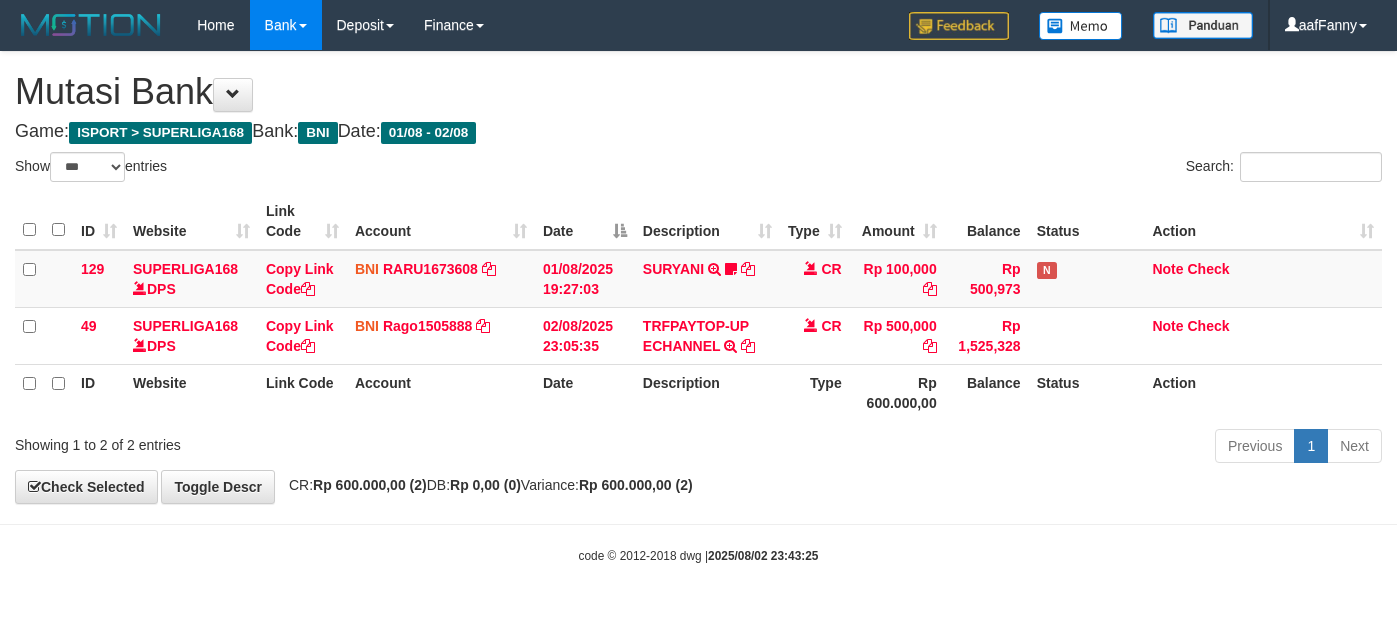 select on "***" 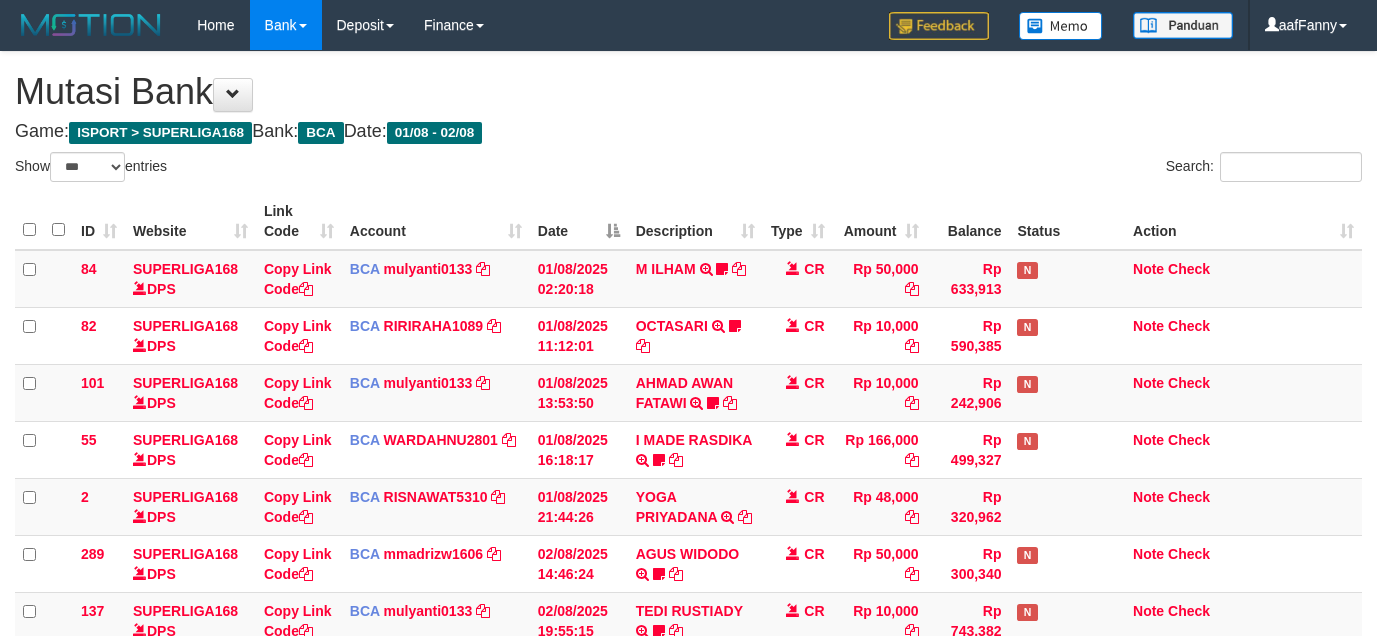 select on "***" 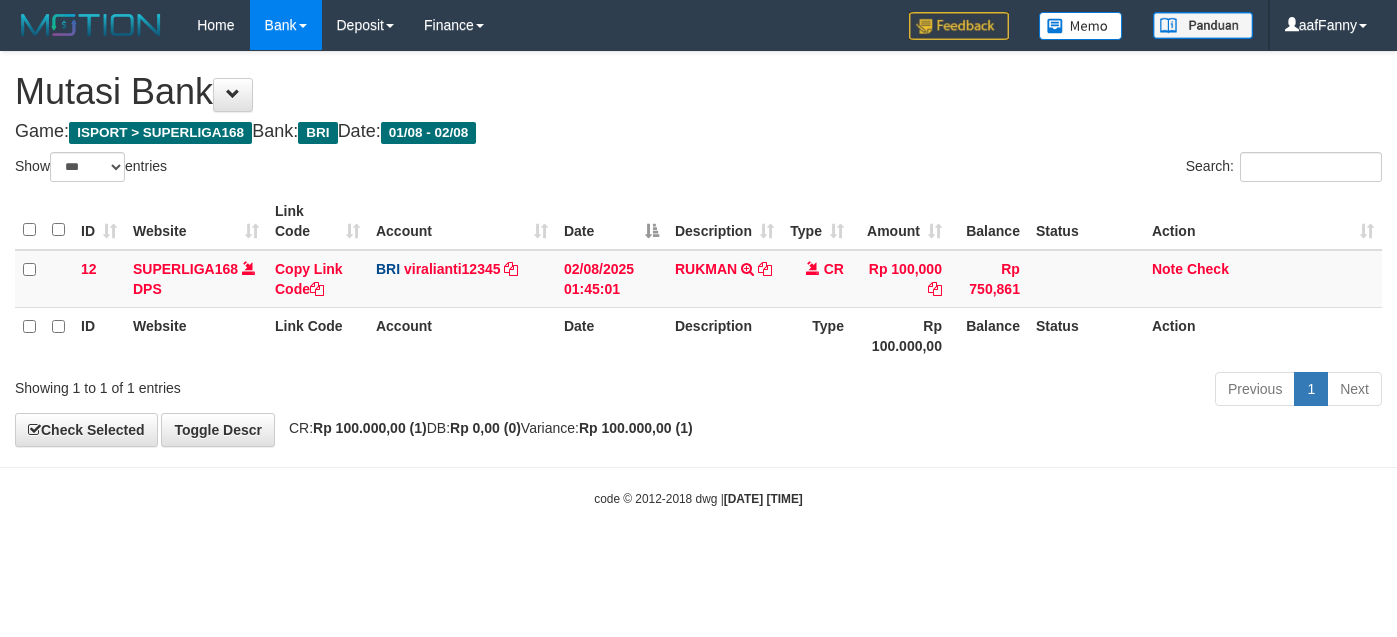 select on "***" 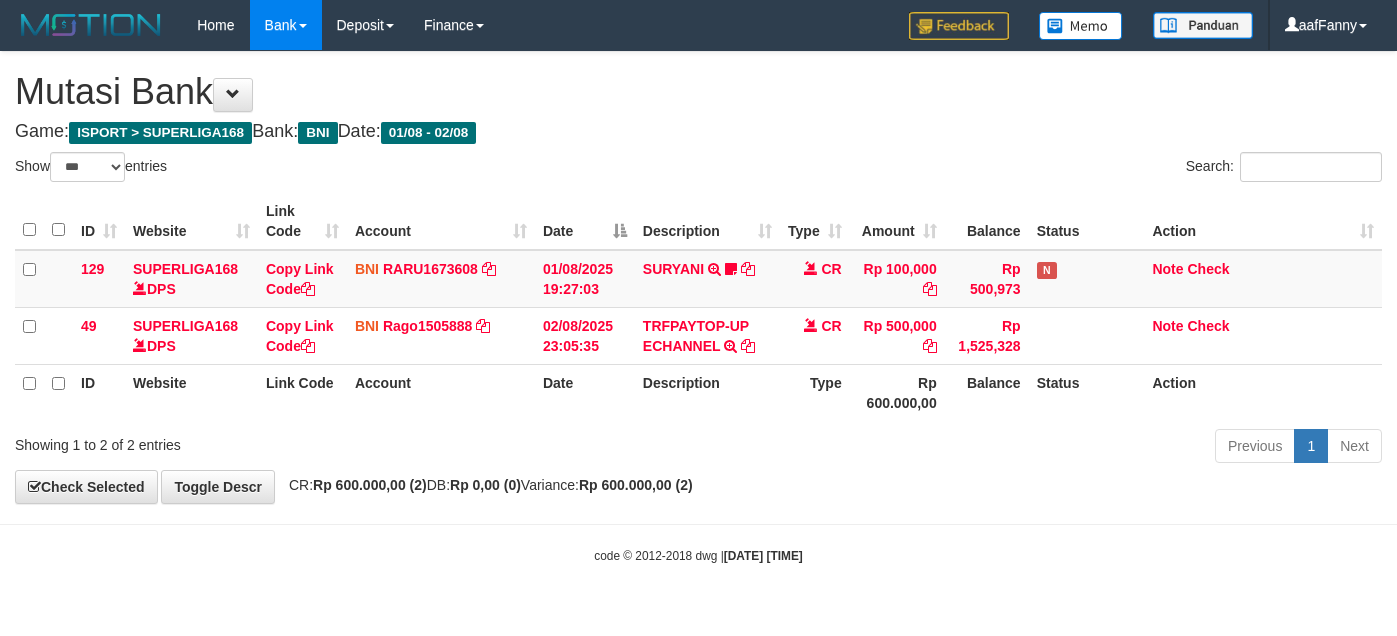 select on "***" 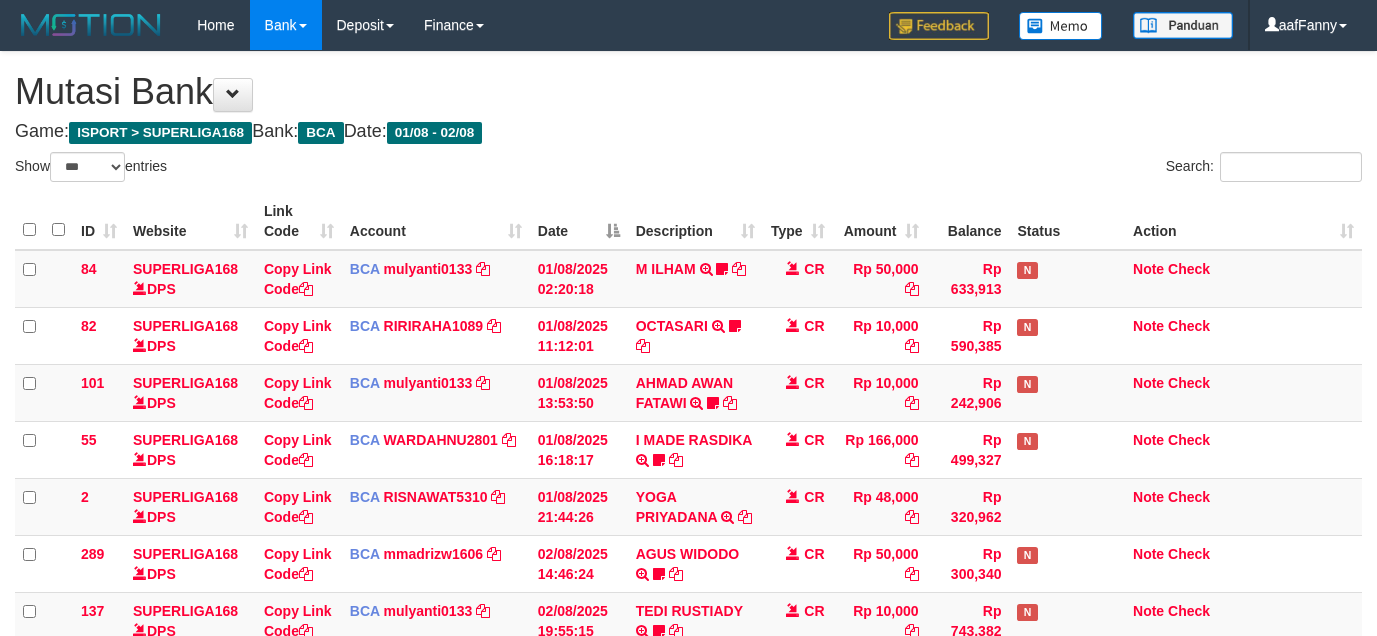 select on "***" 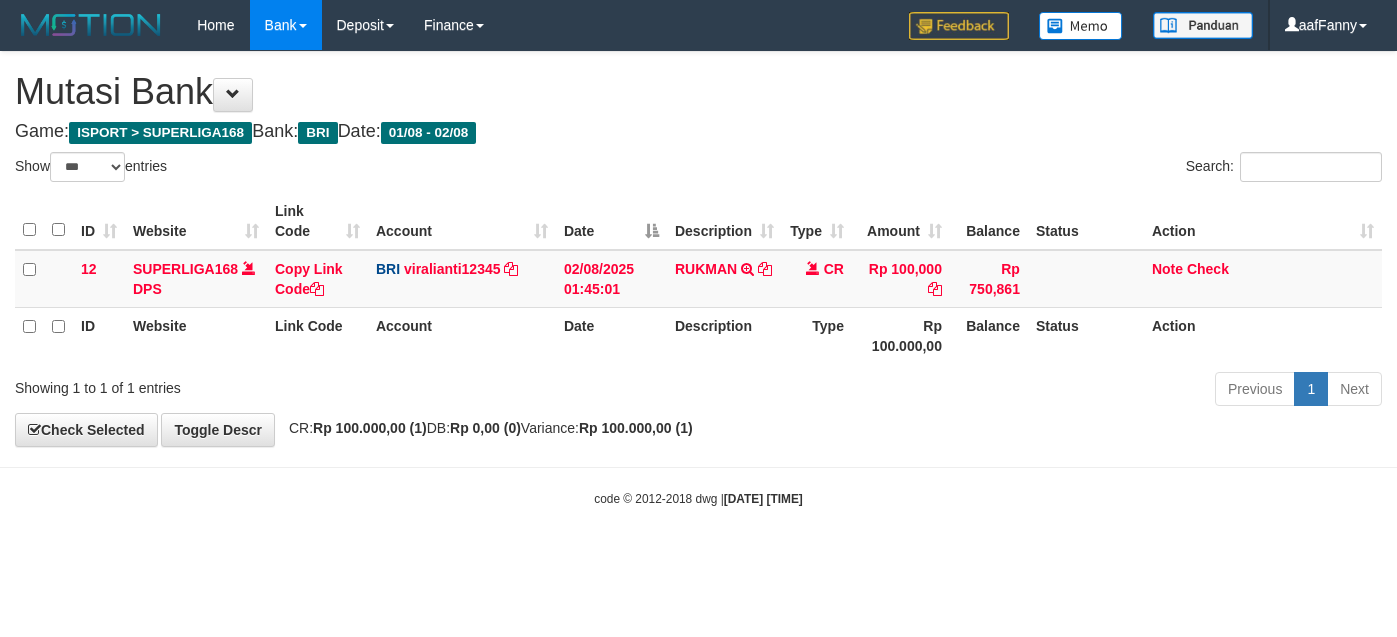 select on "***" 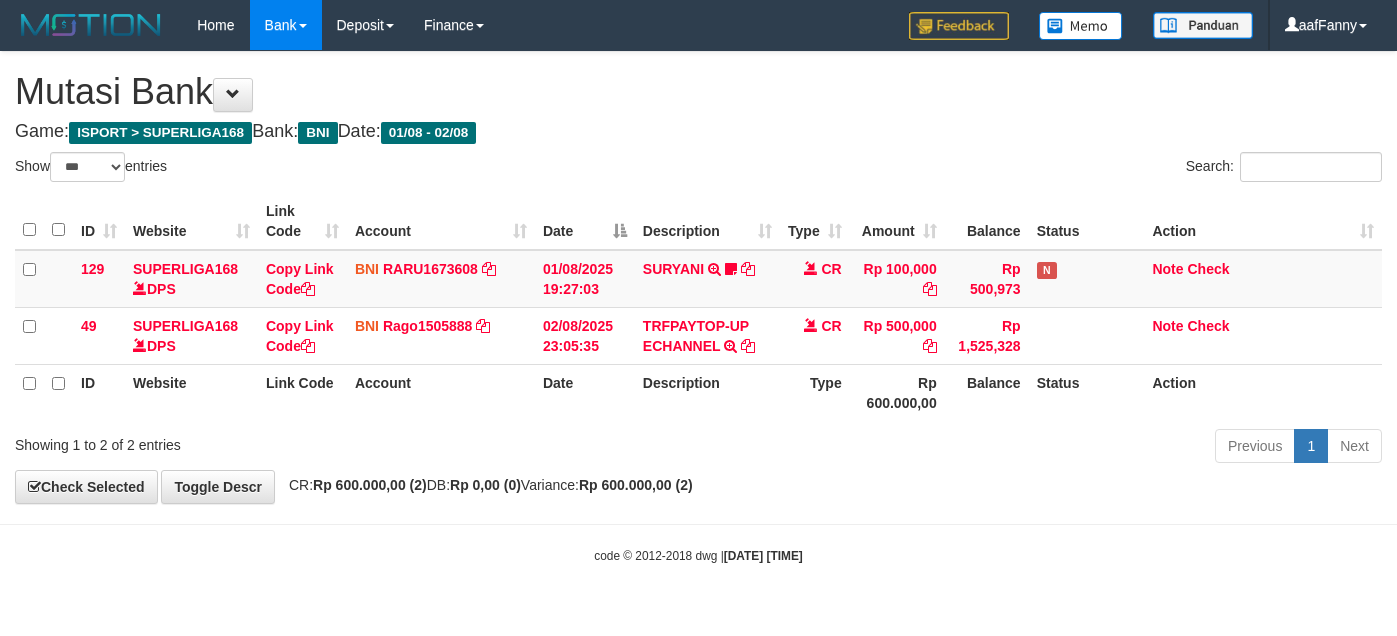 select on "***" 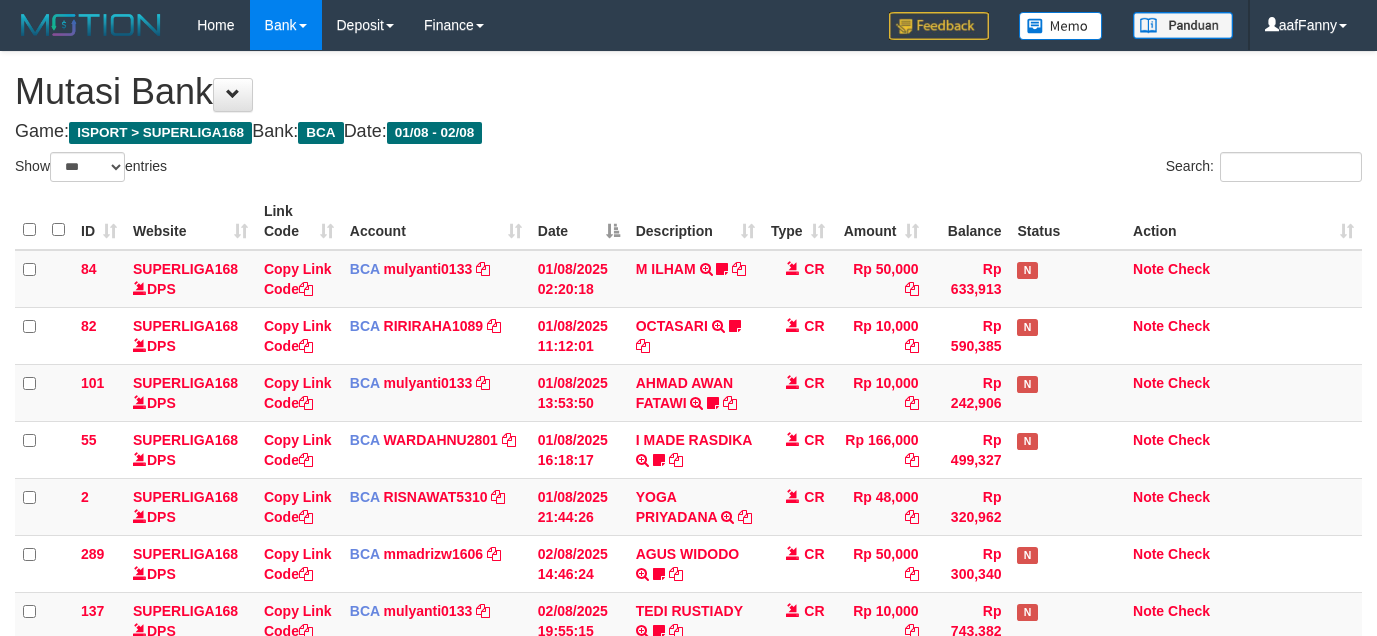 select on "***" 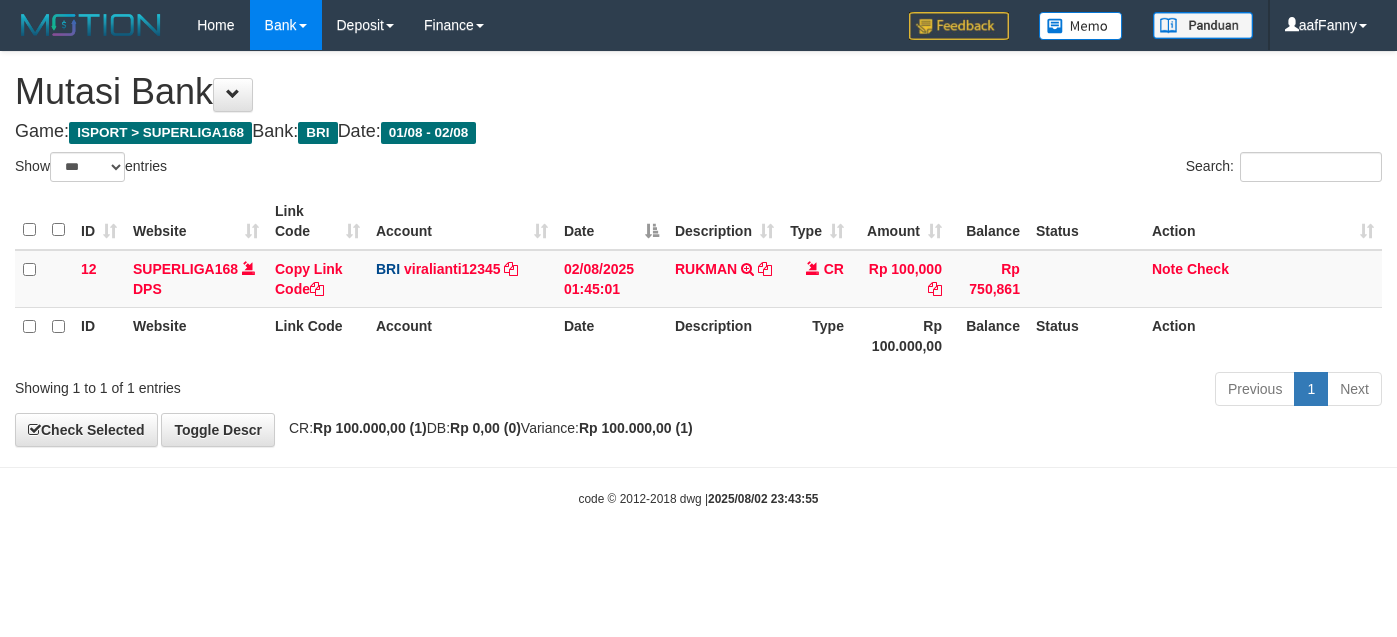 select on "***" 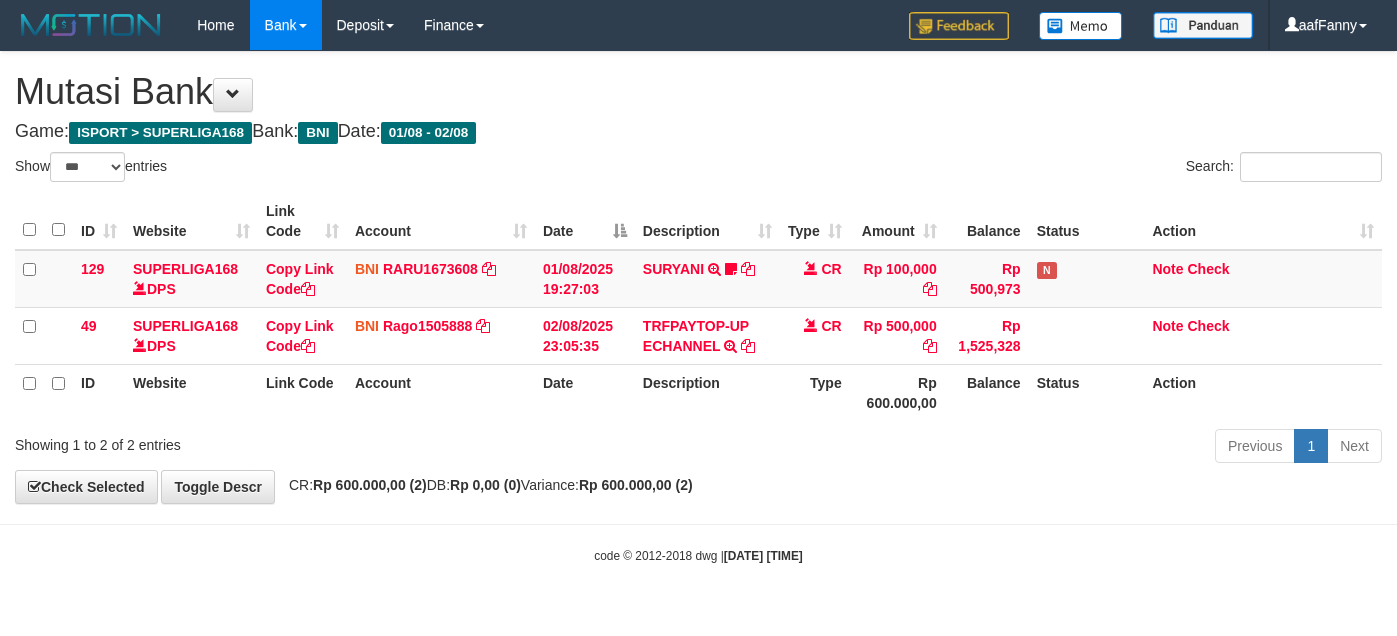 select on "***" 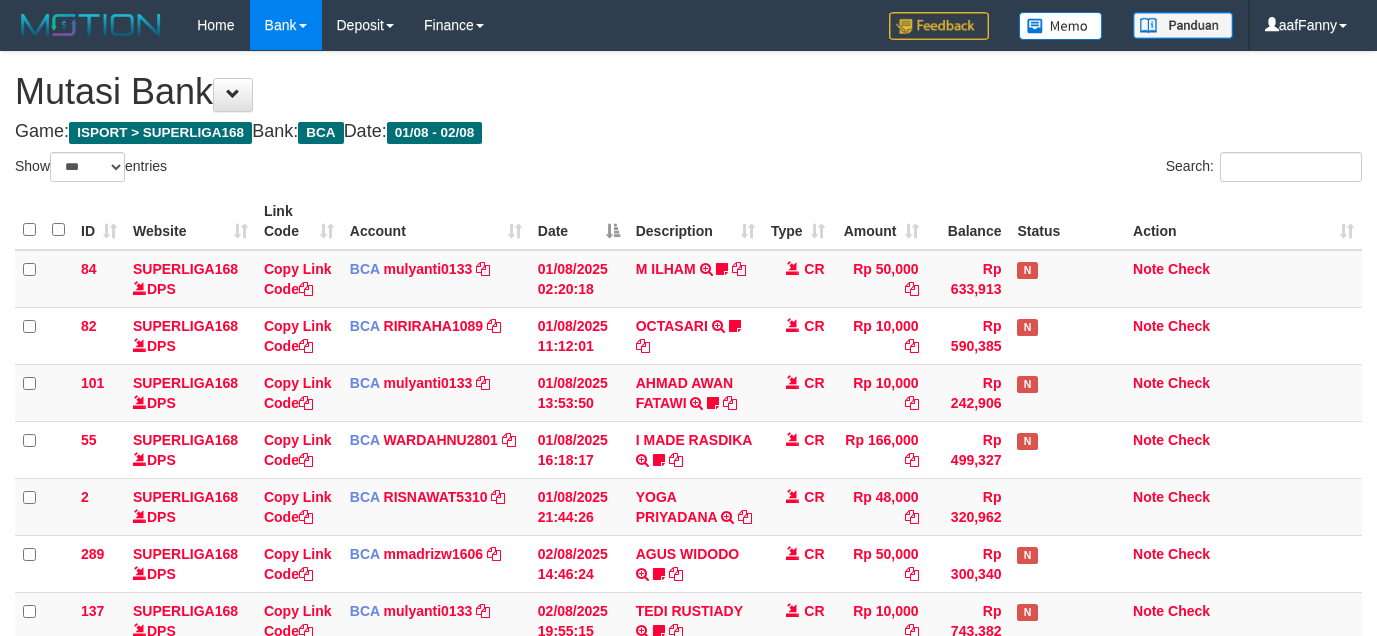 select on "***" 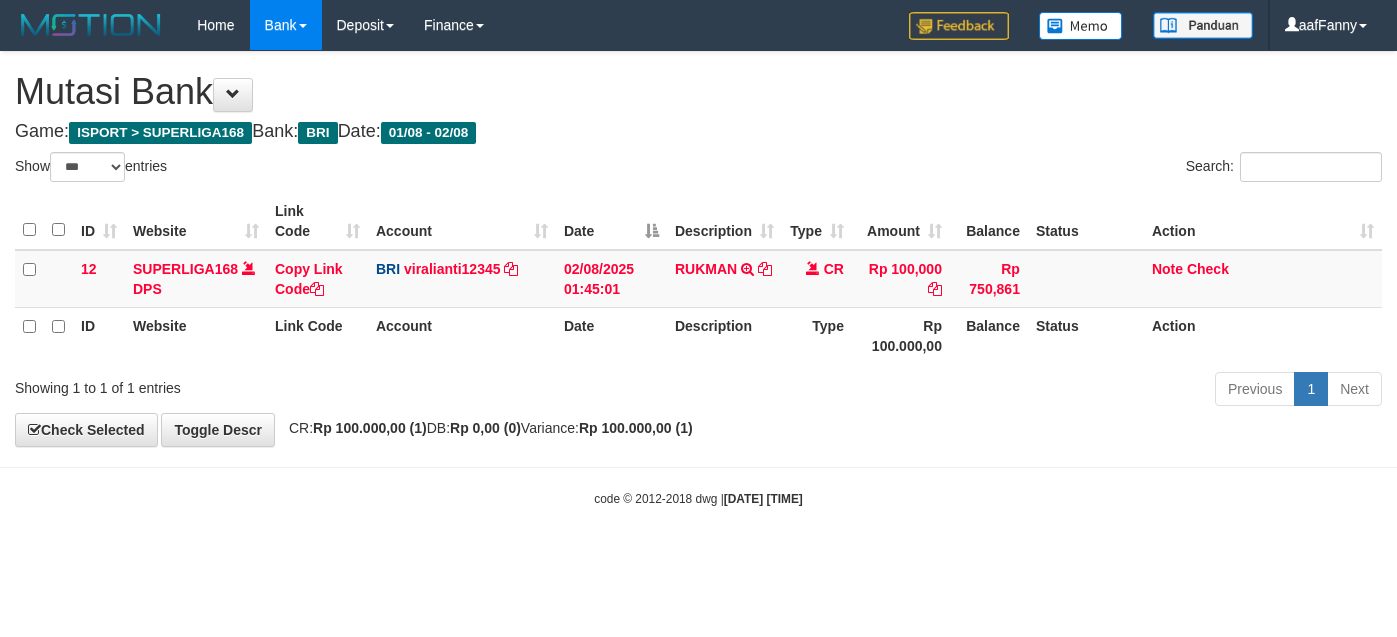 select on "***" 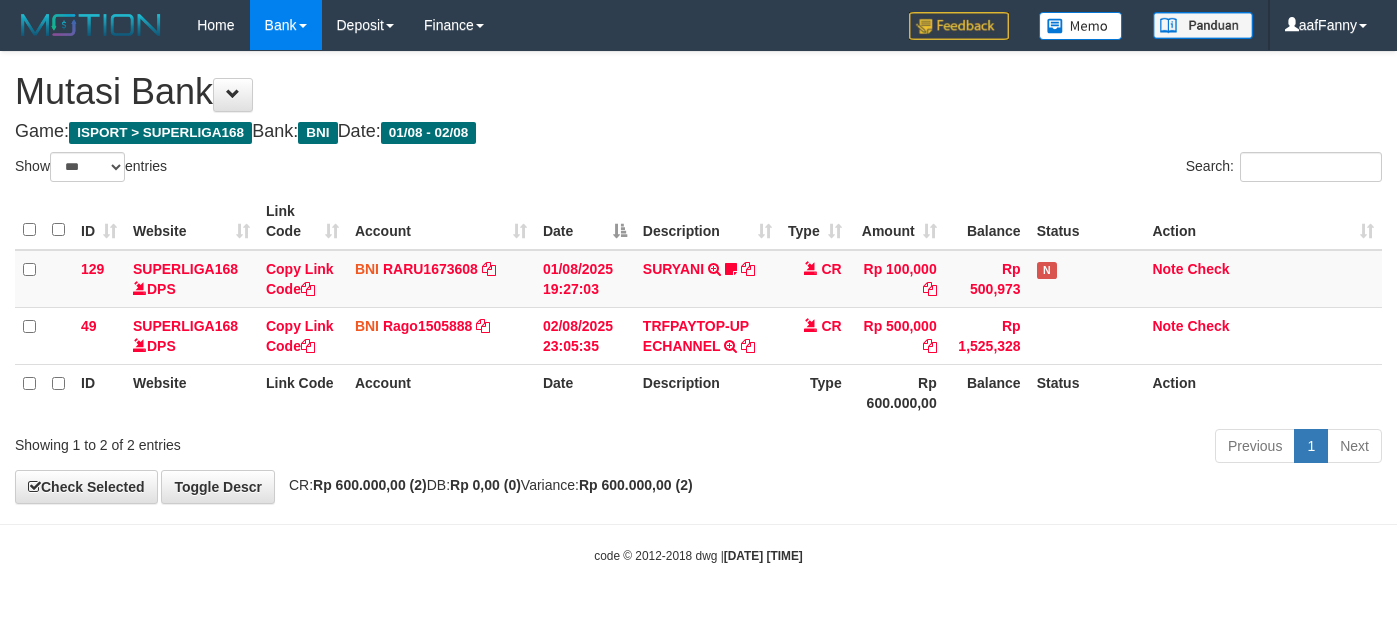 select on "***" 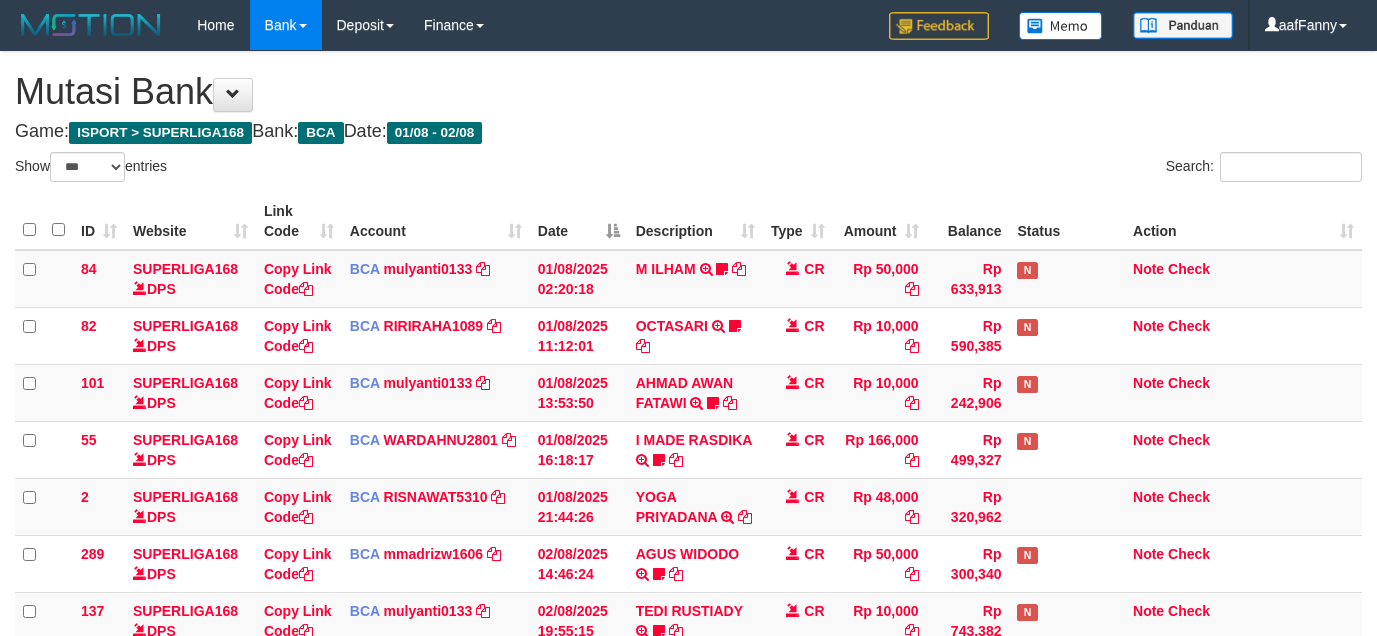 select on "***" 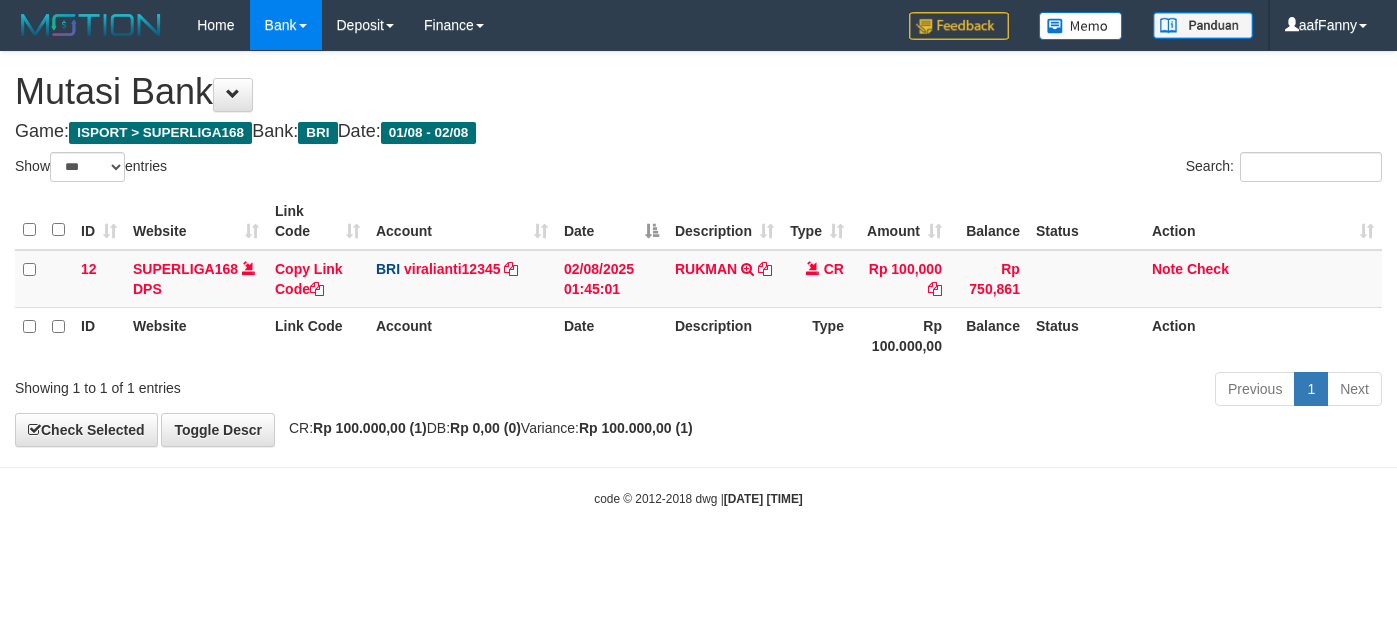 select on "***" 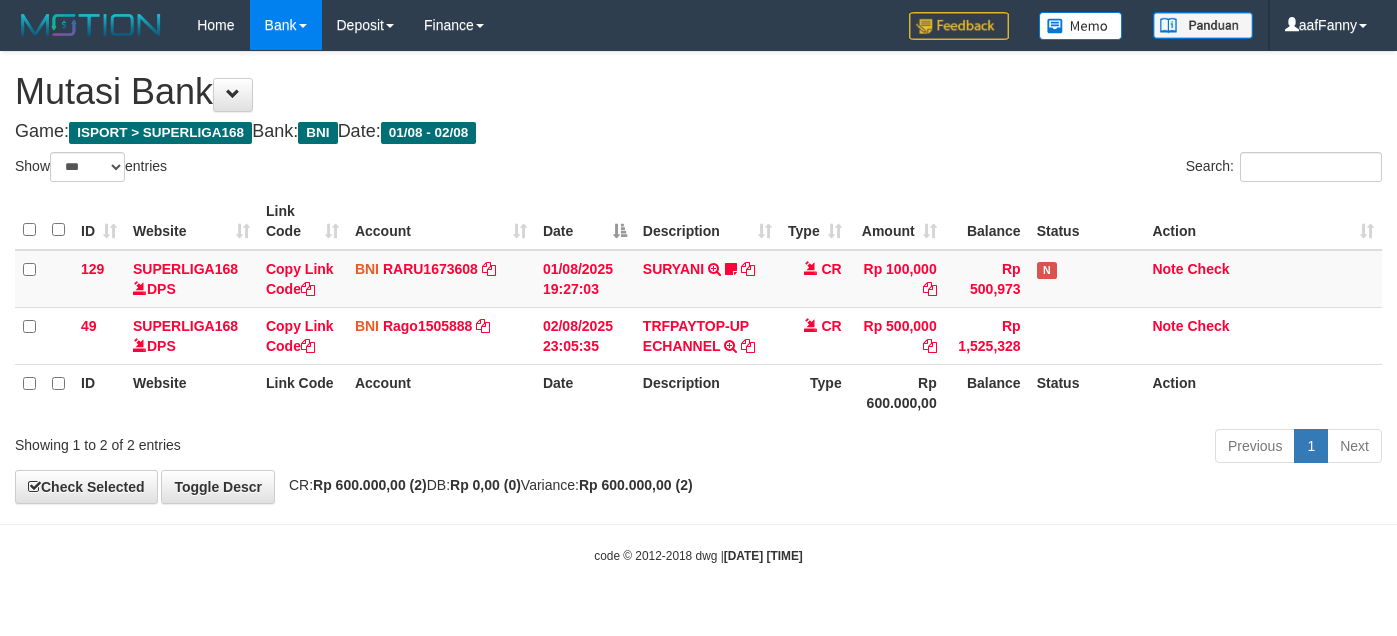 select on "***" 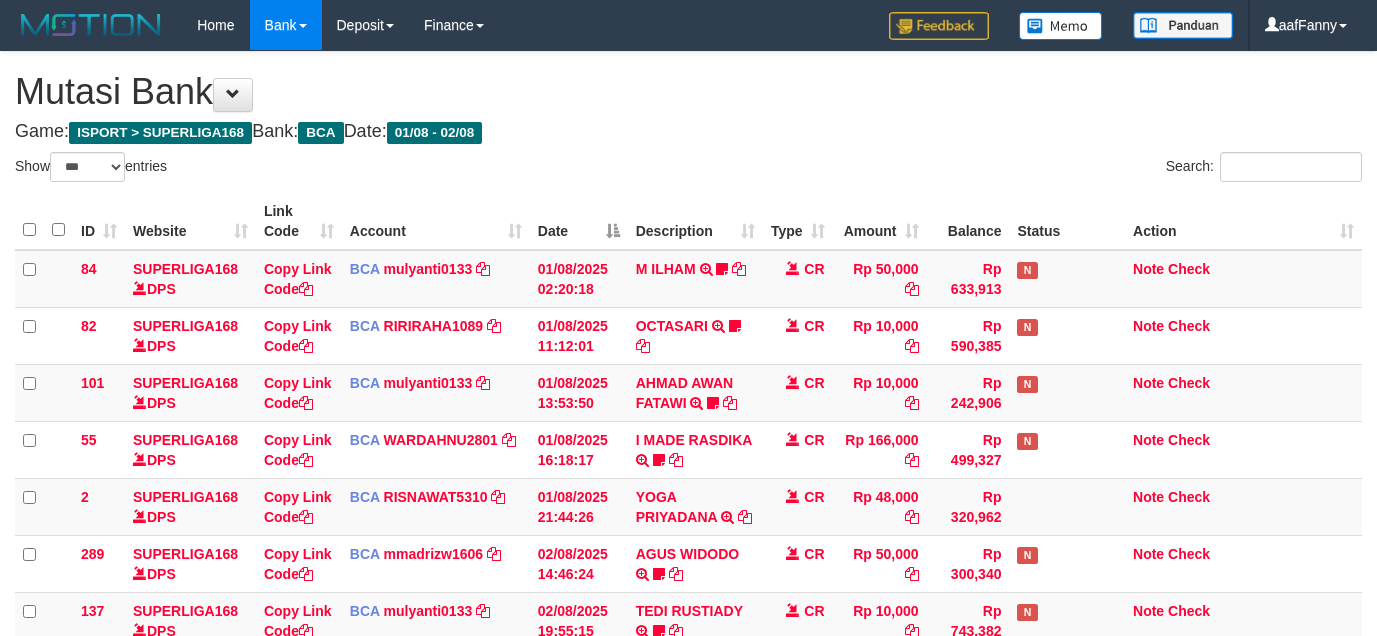select on "***" 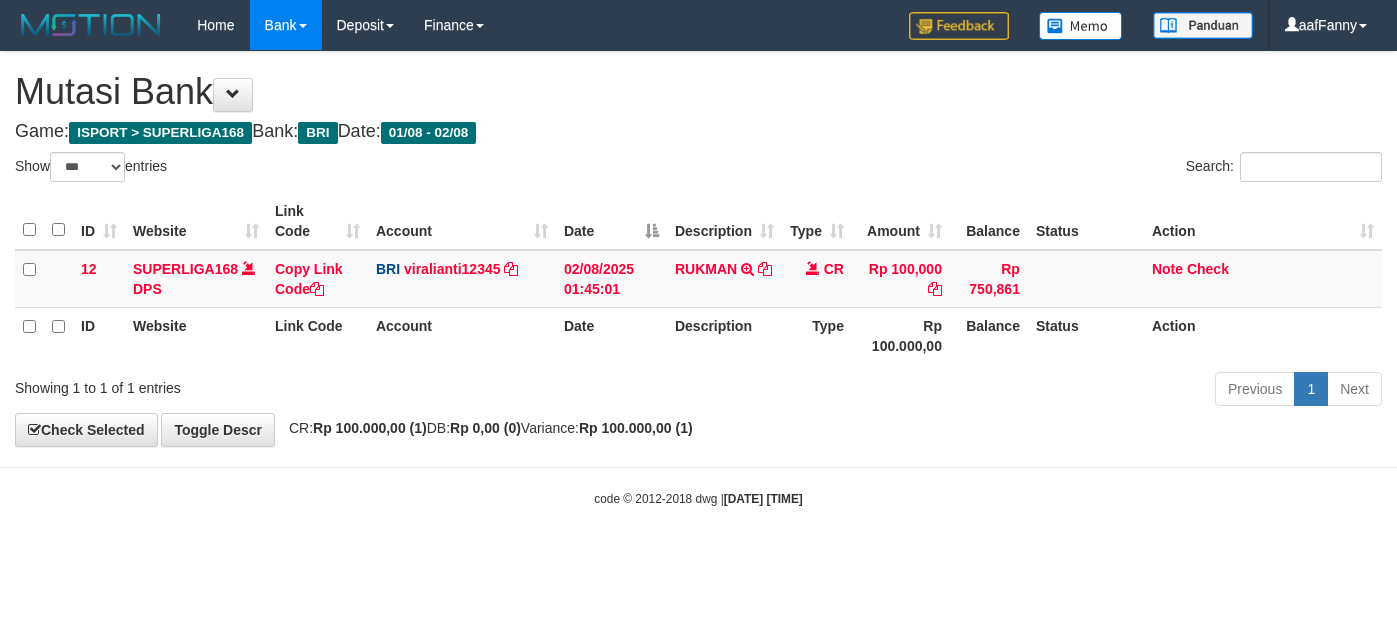 select on "***" 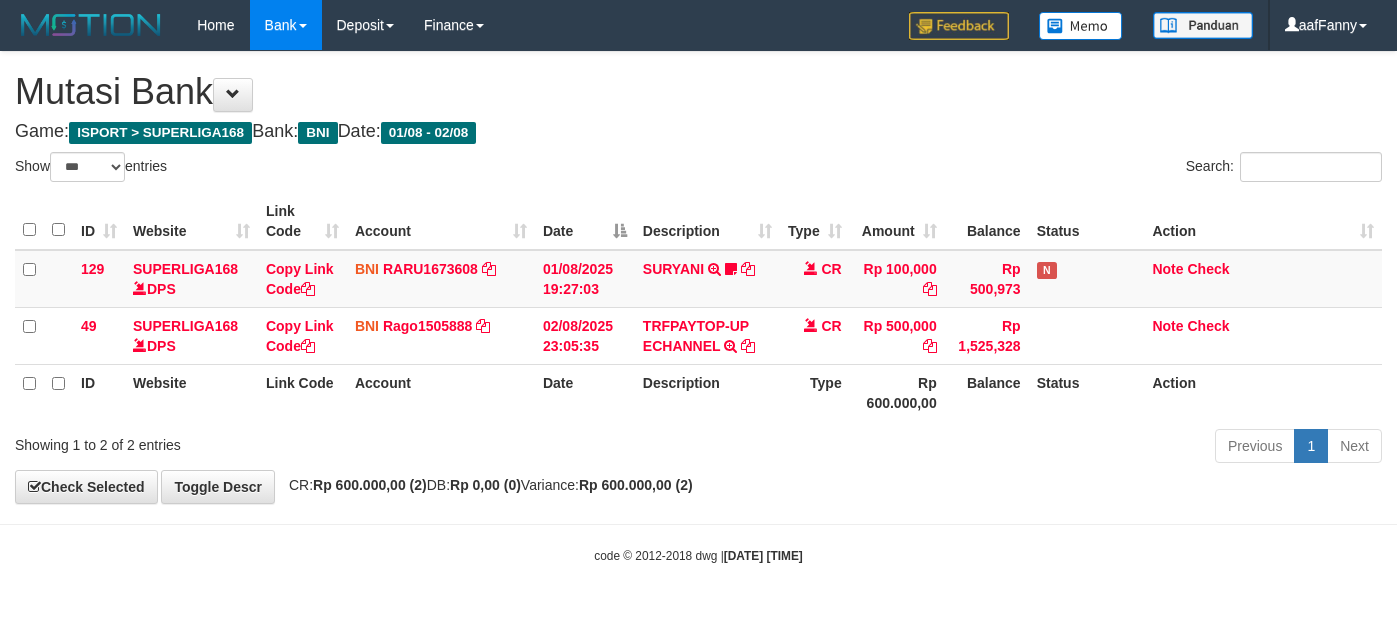 select on "***" 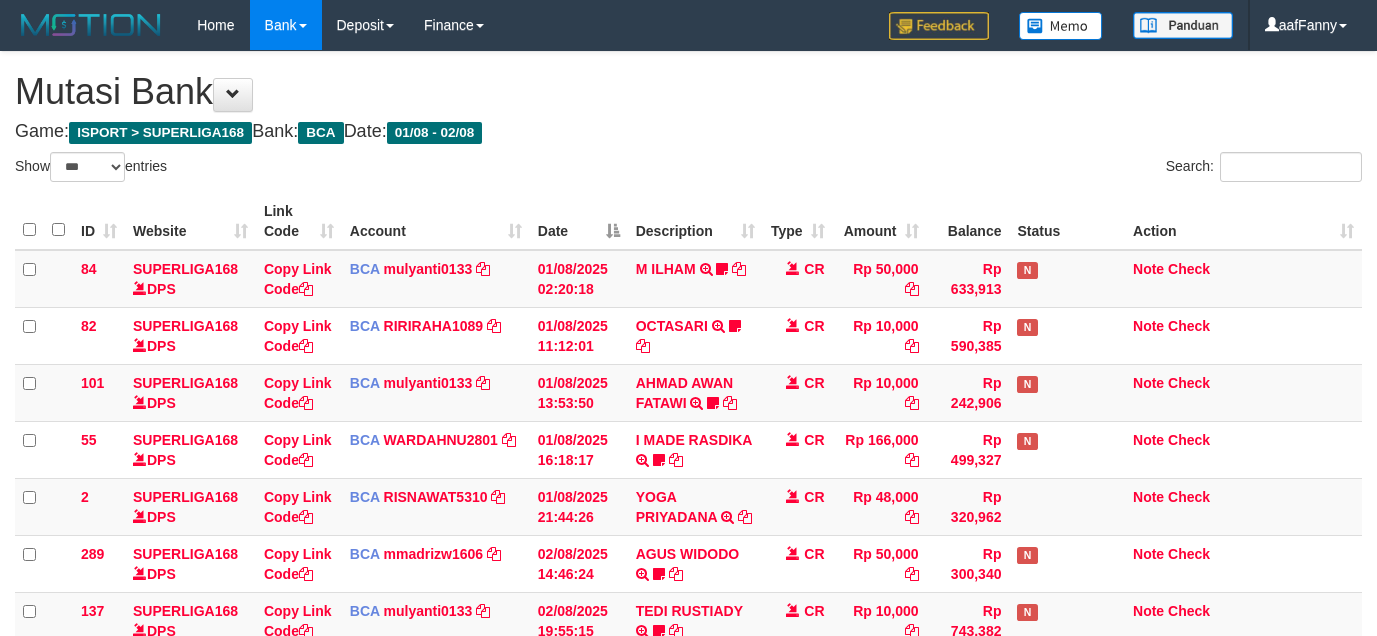 select on "***" 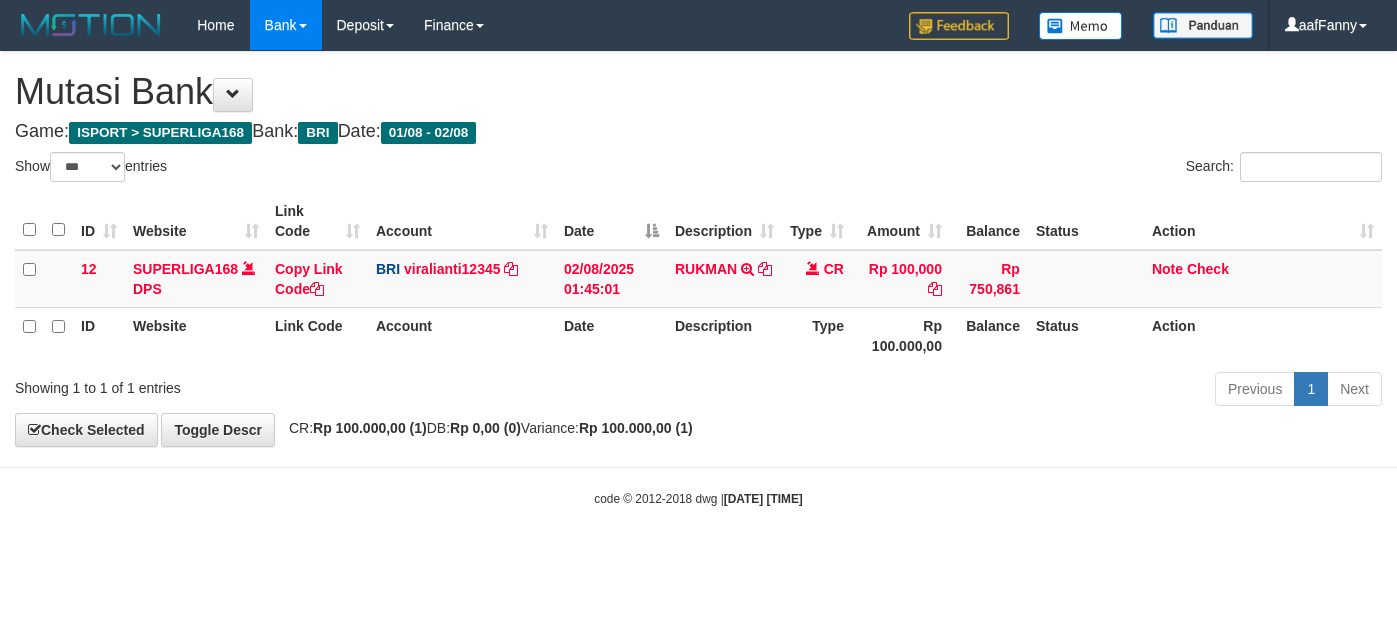 select on "***" 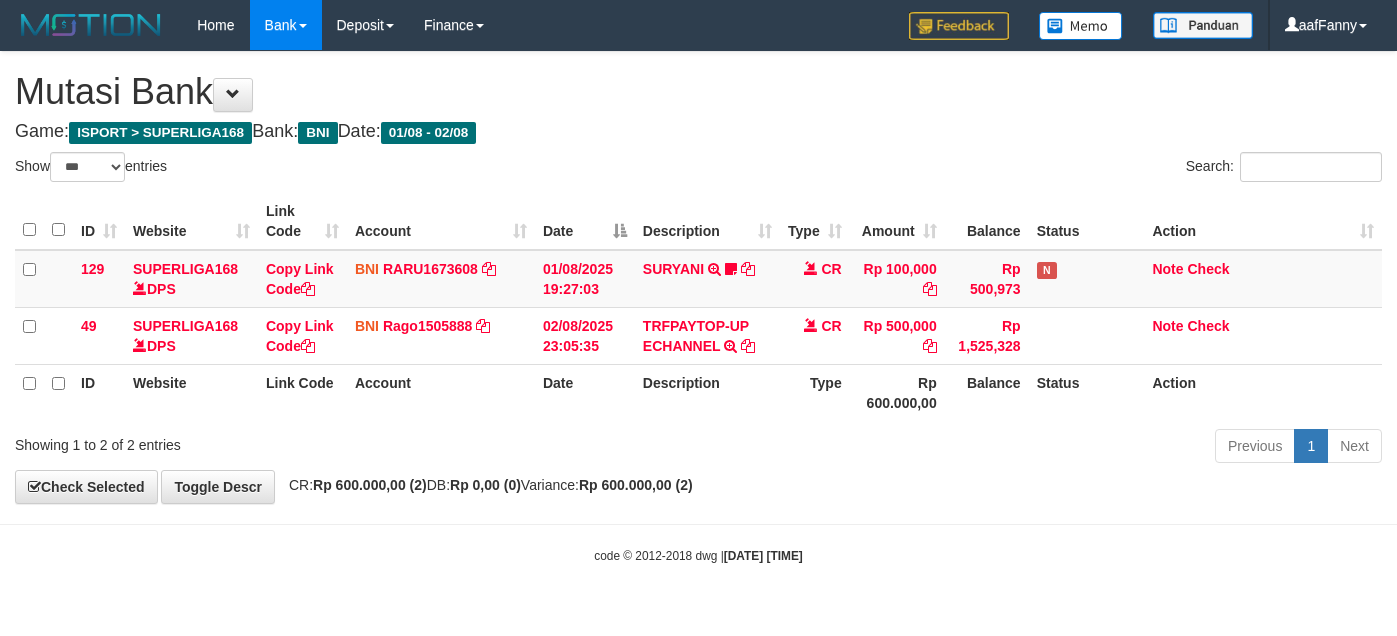 select on "***" 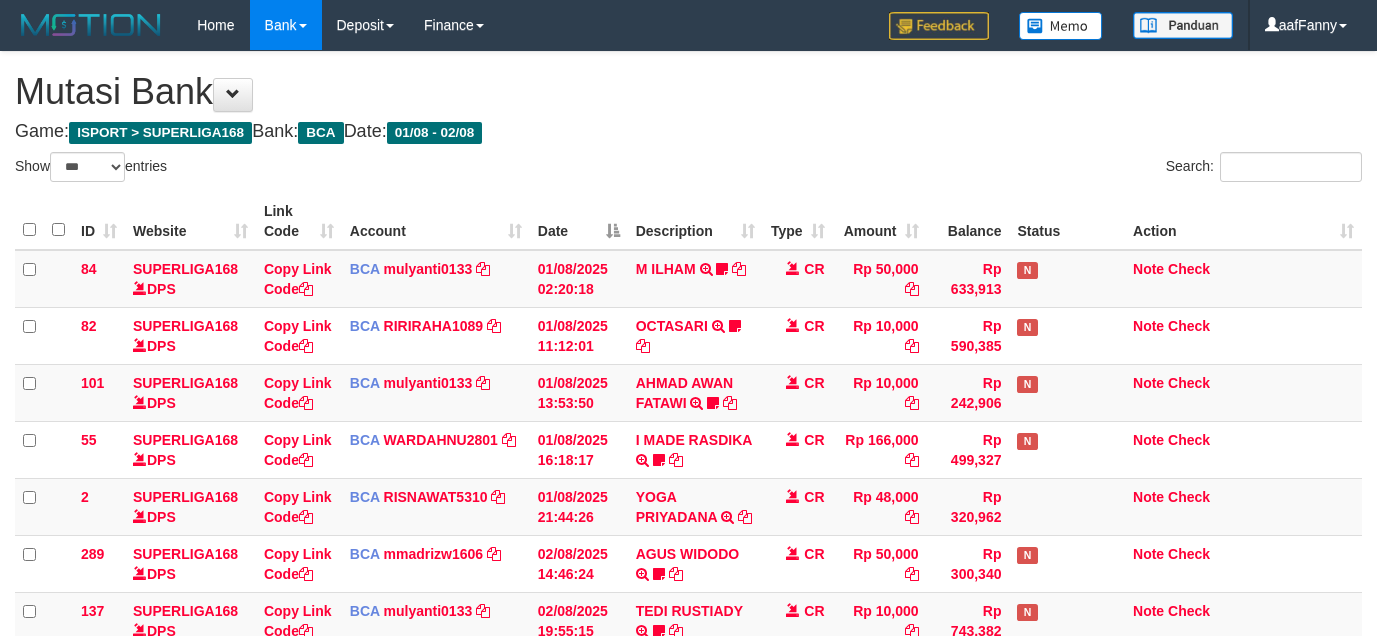 select on "***" 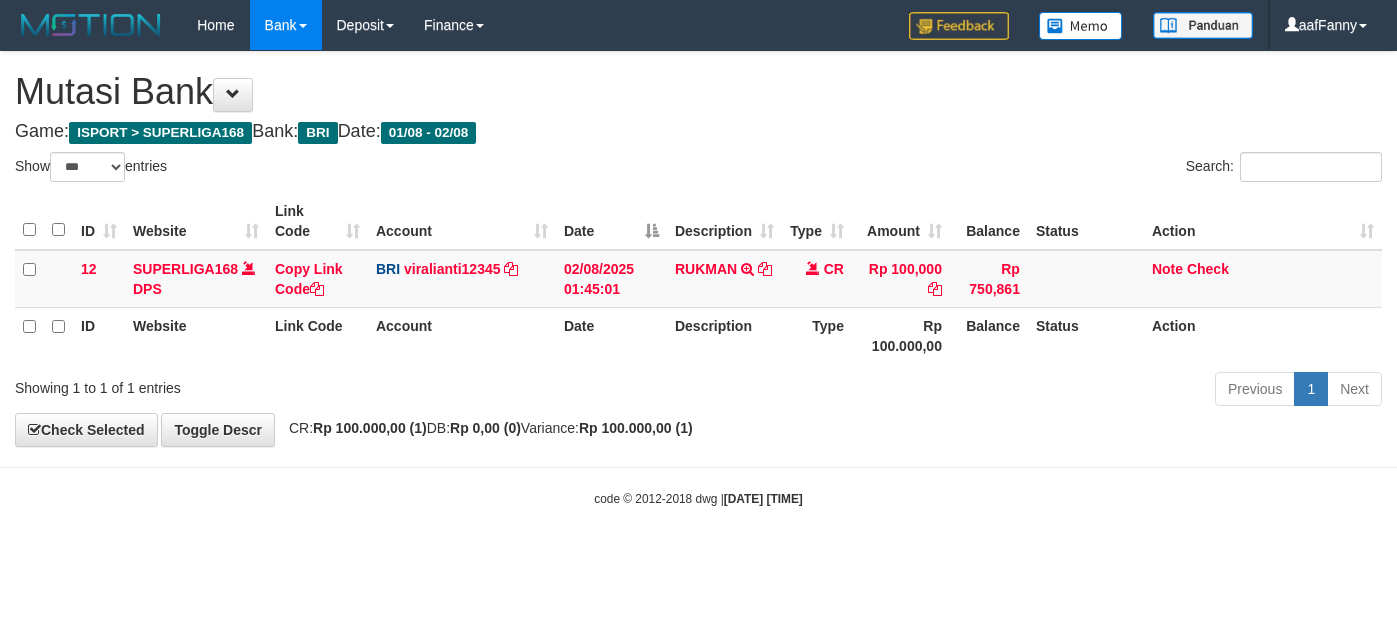 select on "***" 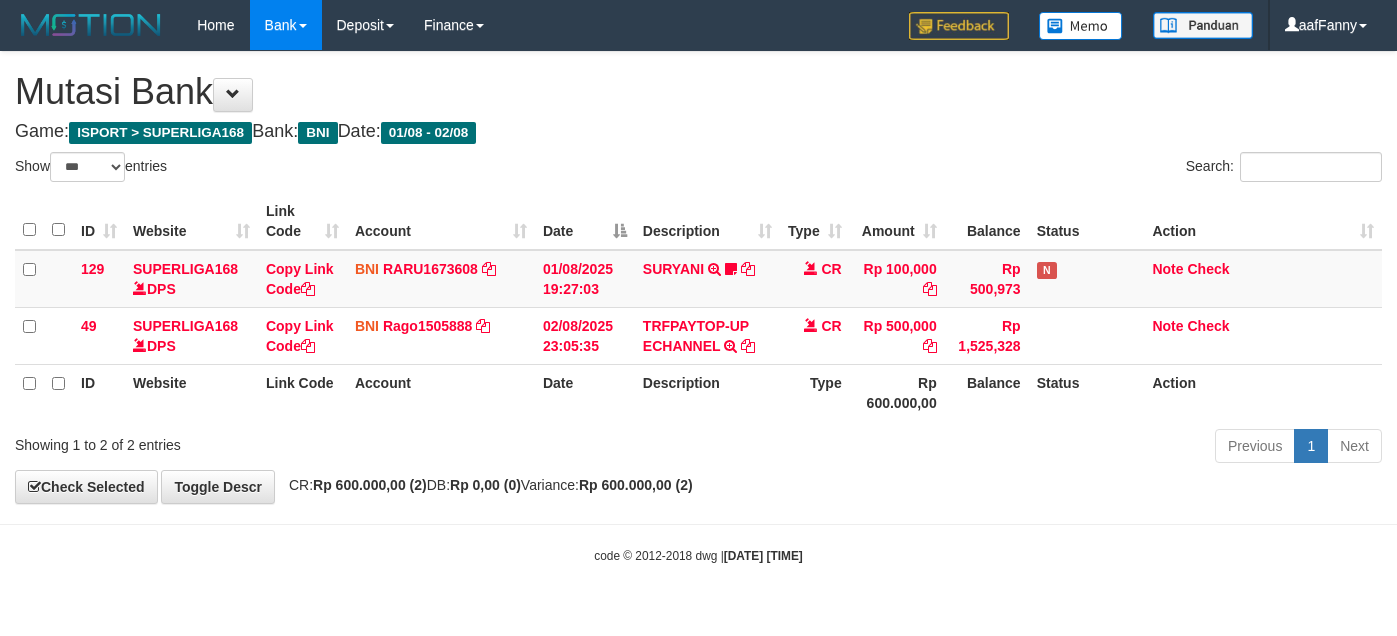 select on "***" 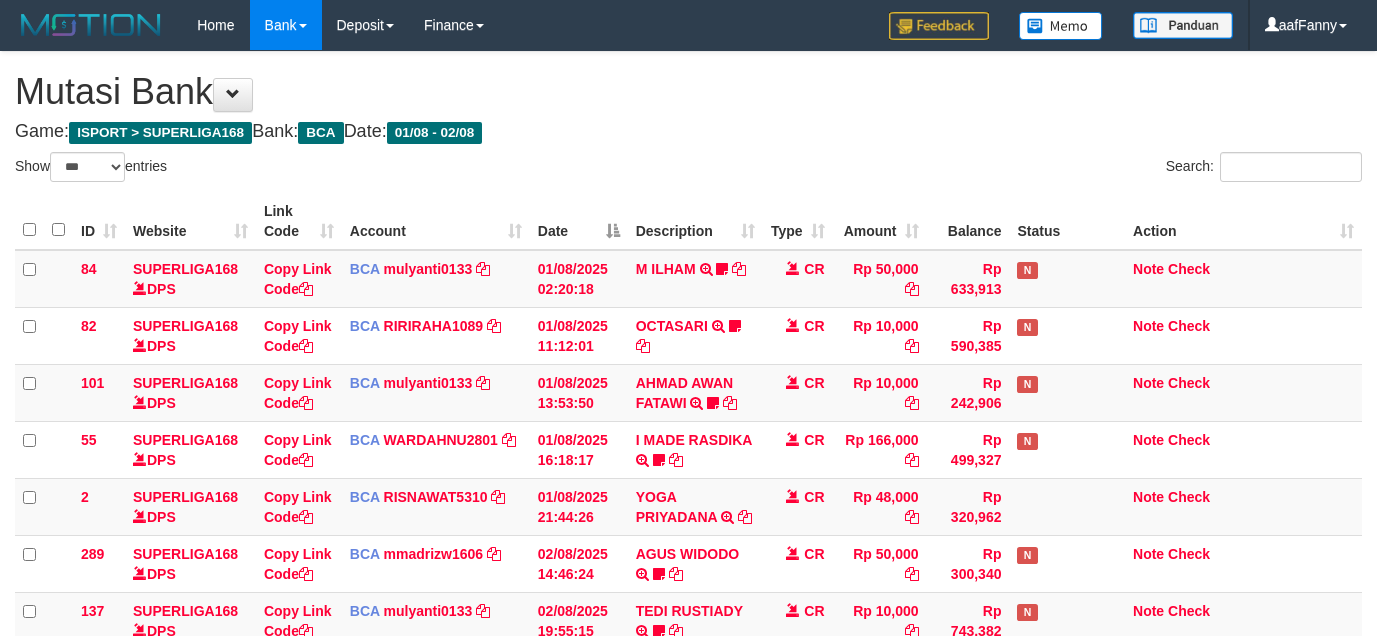 select on "***" 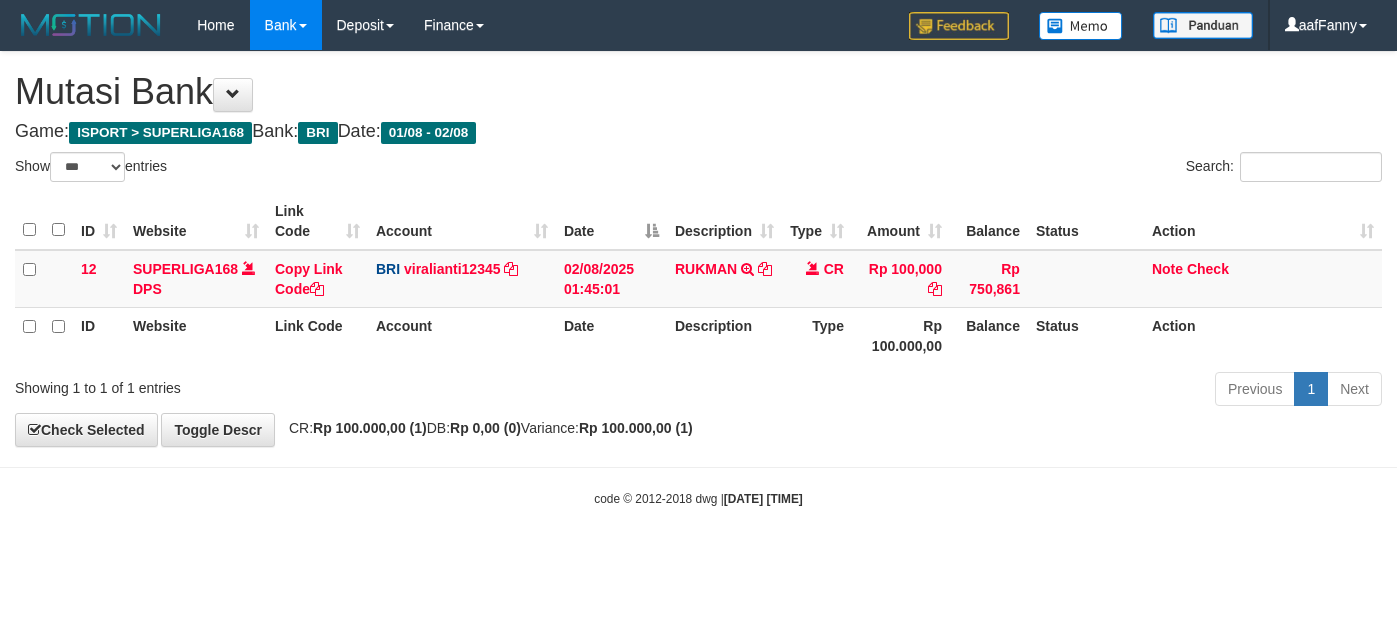 select on "***" 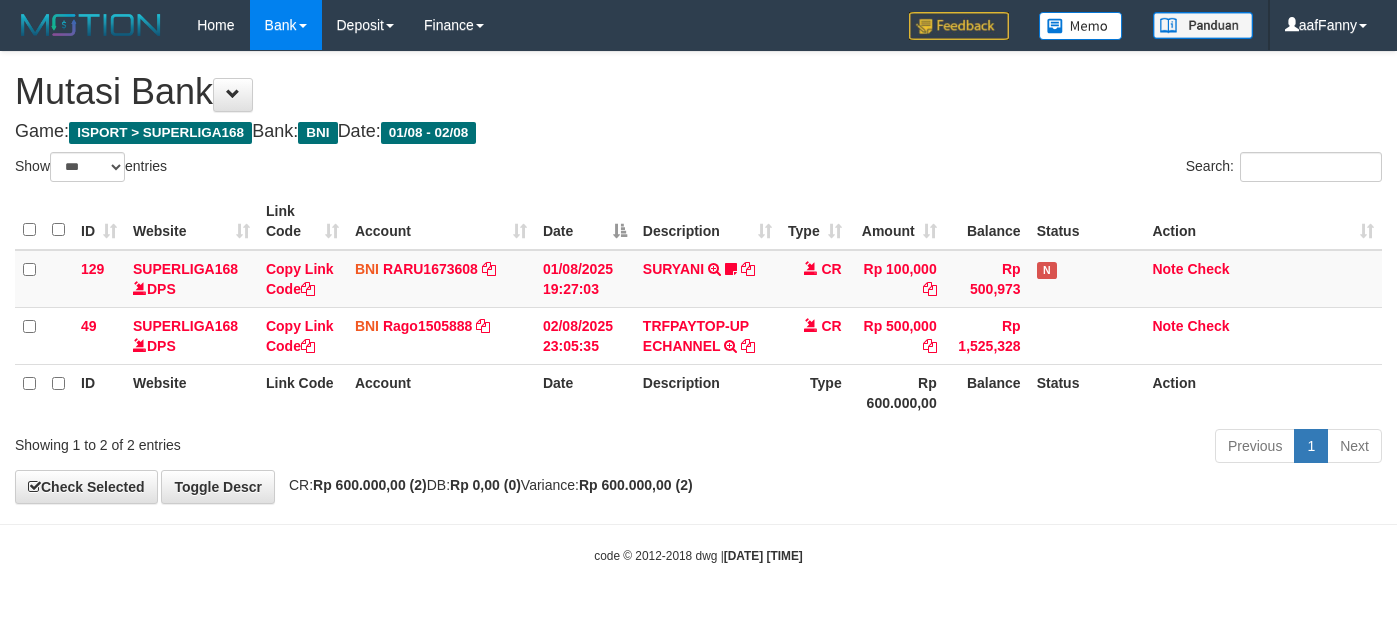 select on "***" 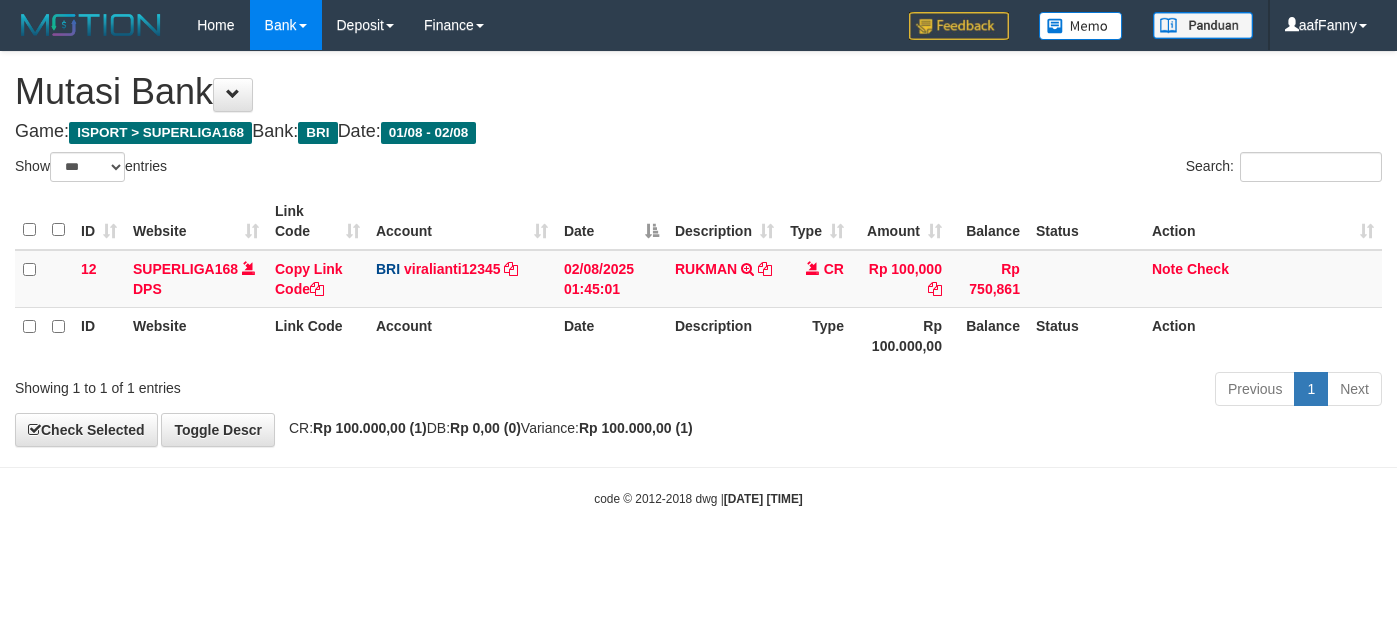 select on "***" 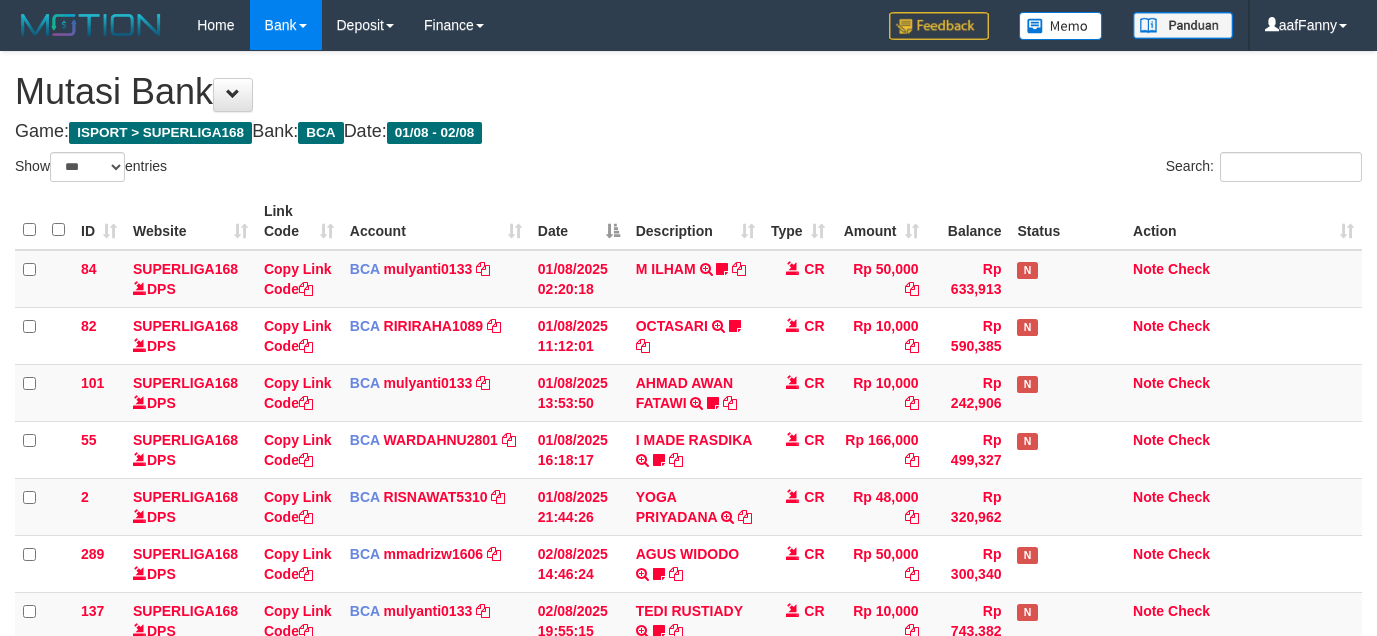 select on "***" 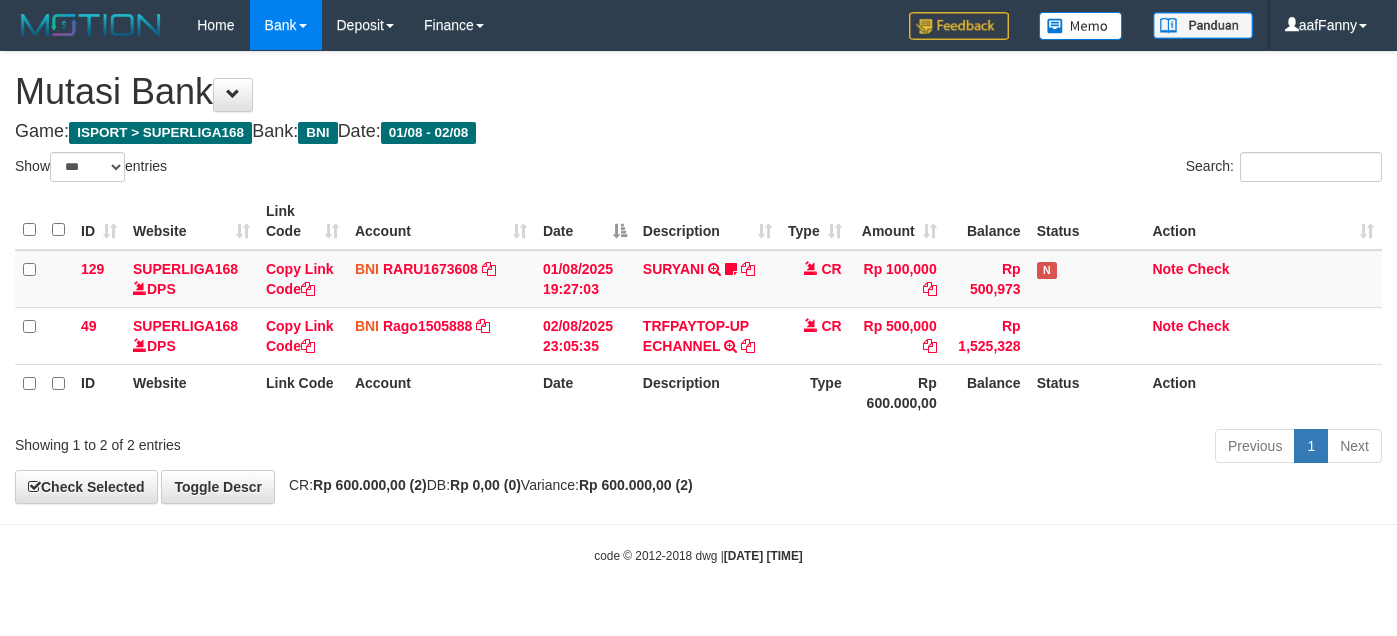 select on "***" 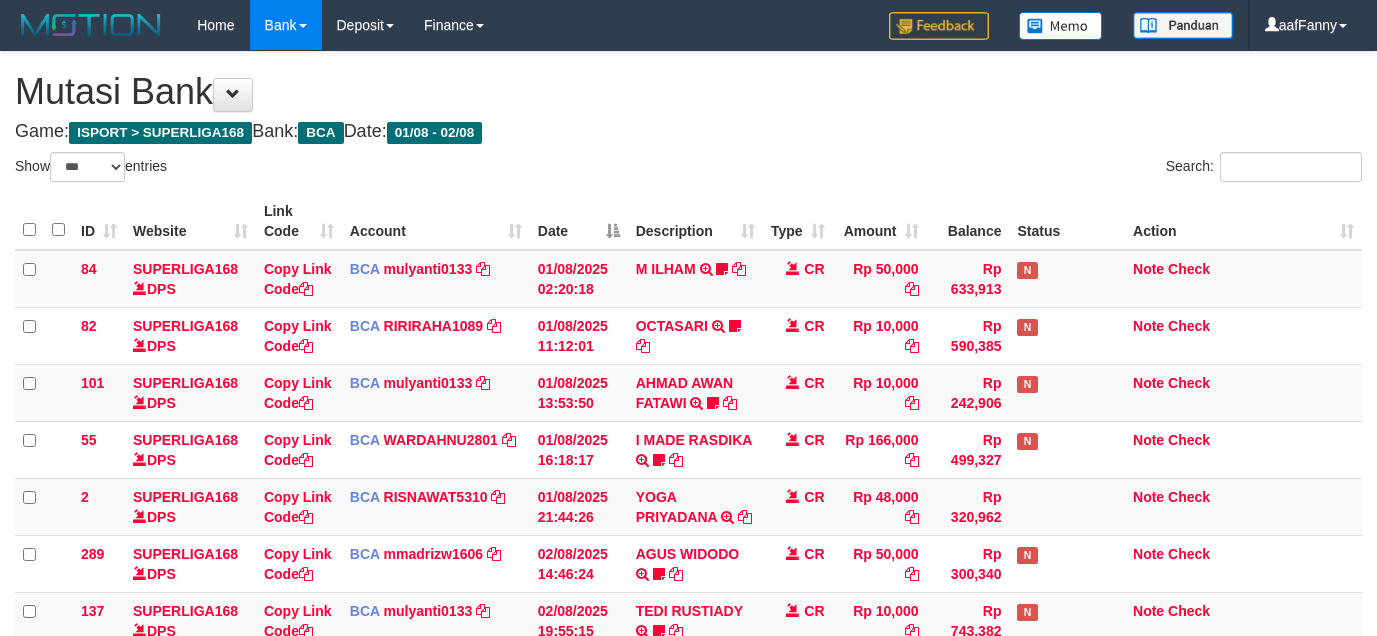 select on "***" 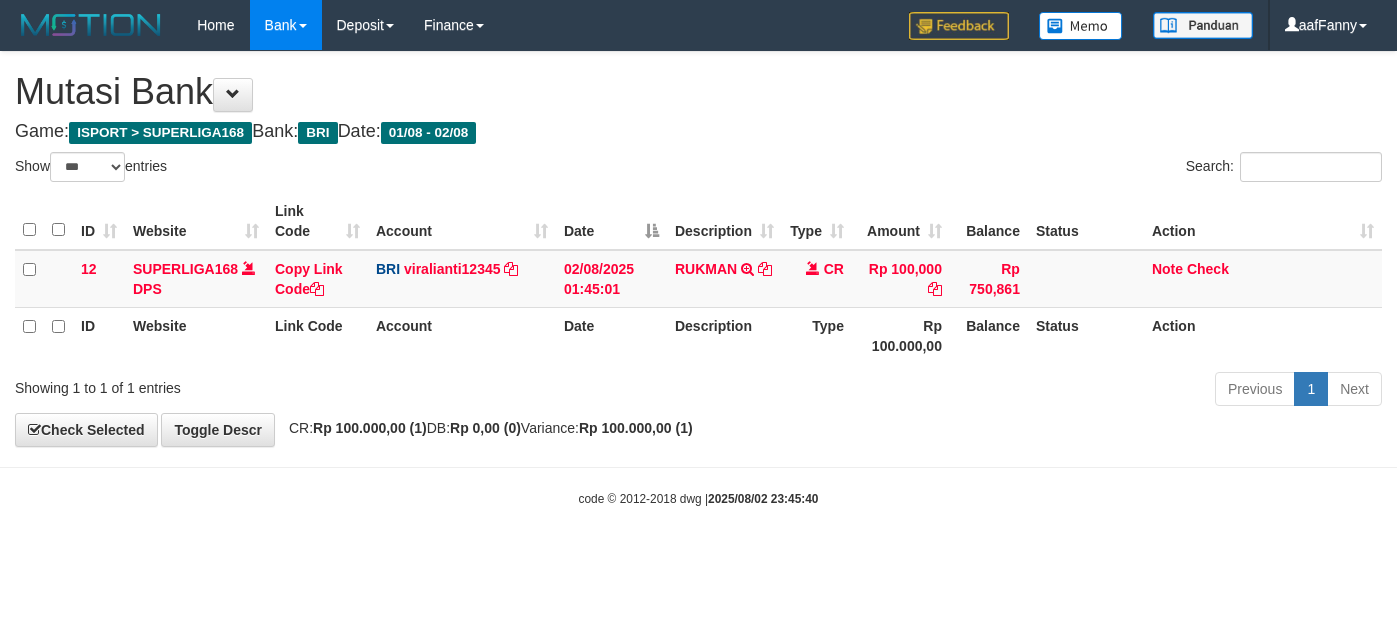 select on "***" 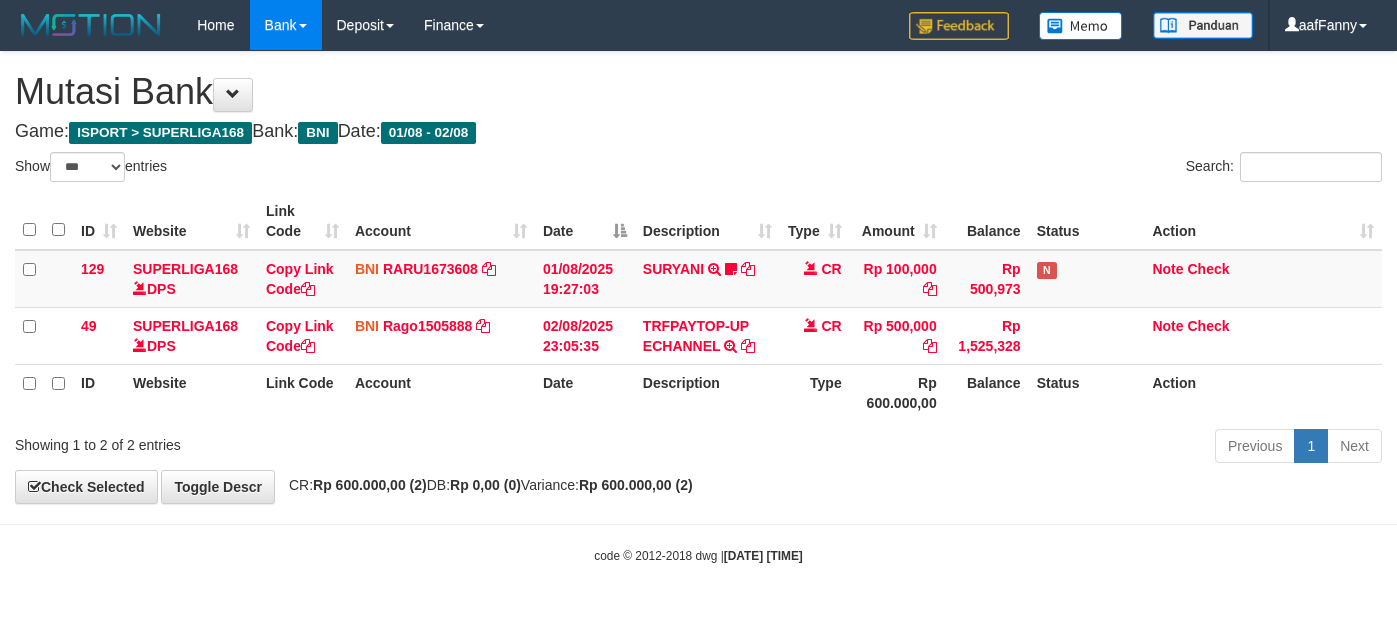 select on "***" 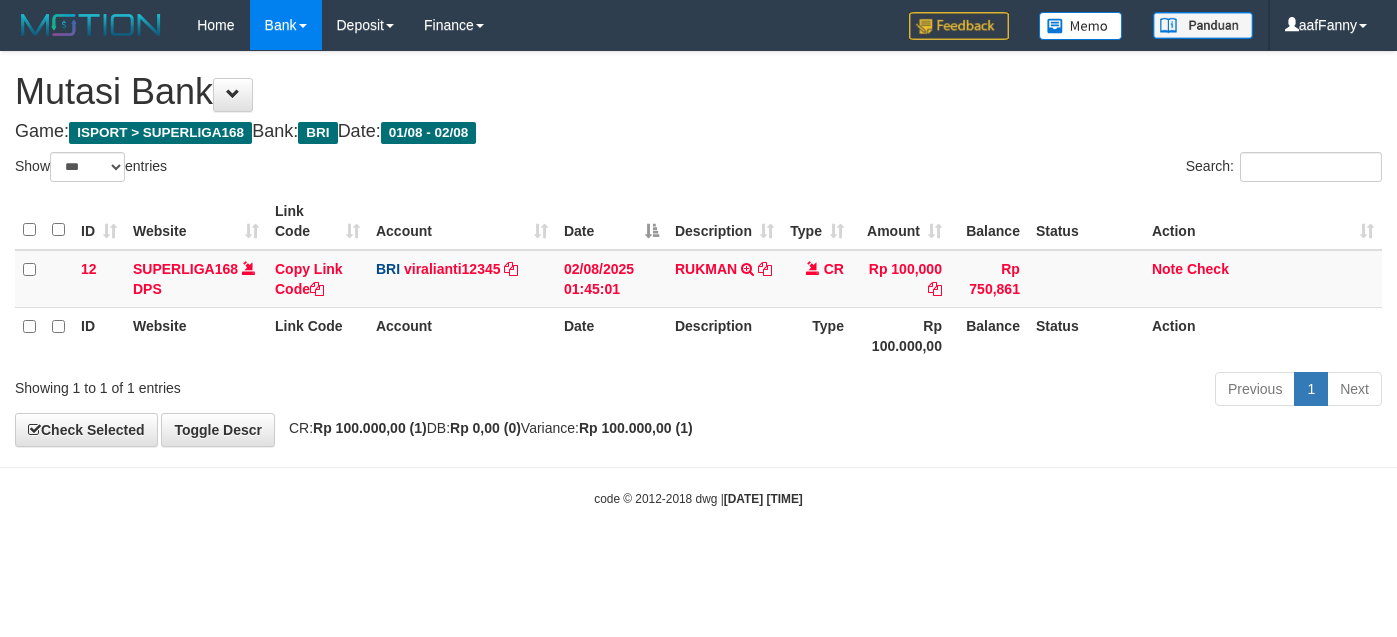 select on "***" 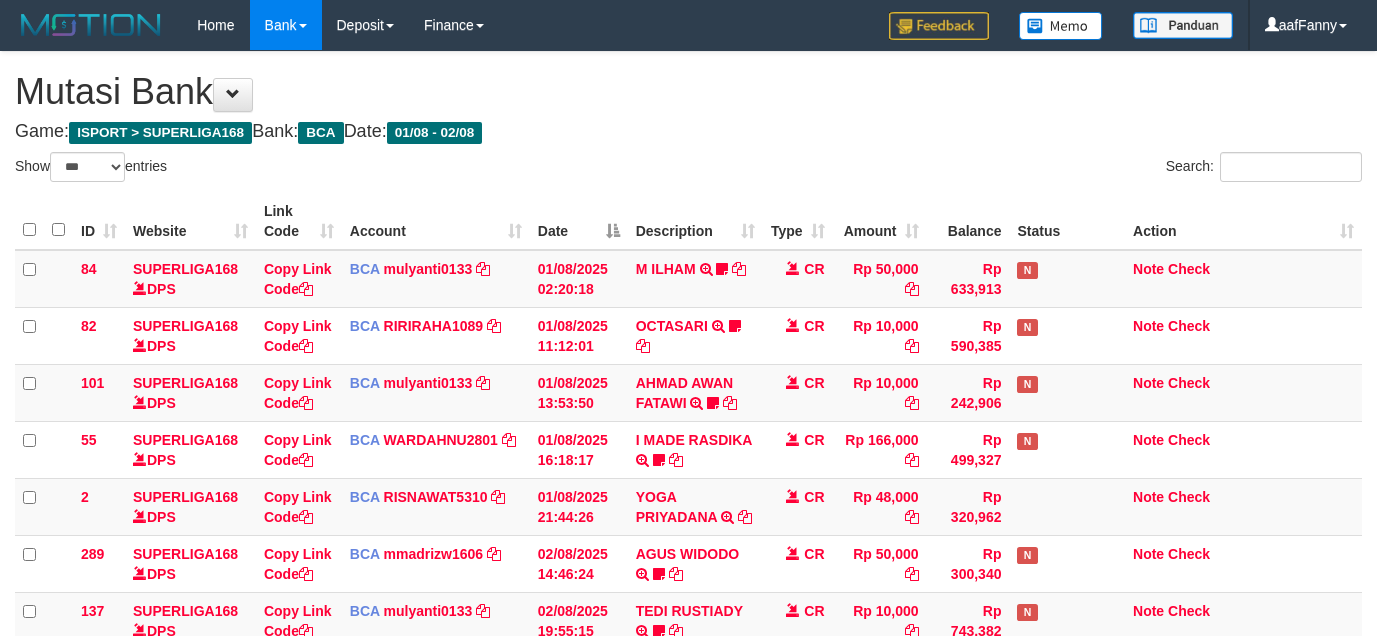 select on "***" 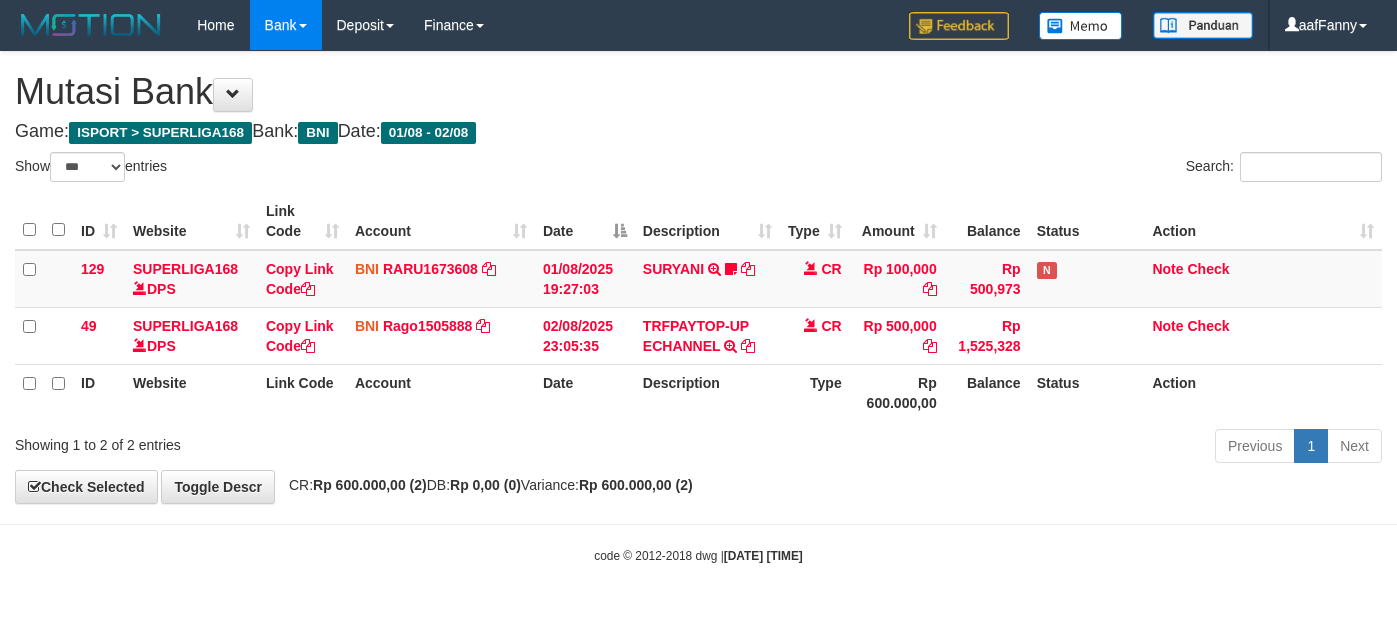 select on "***" 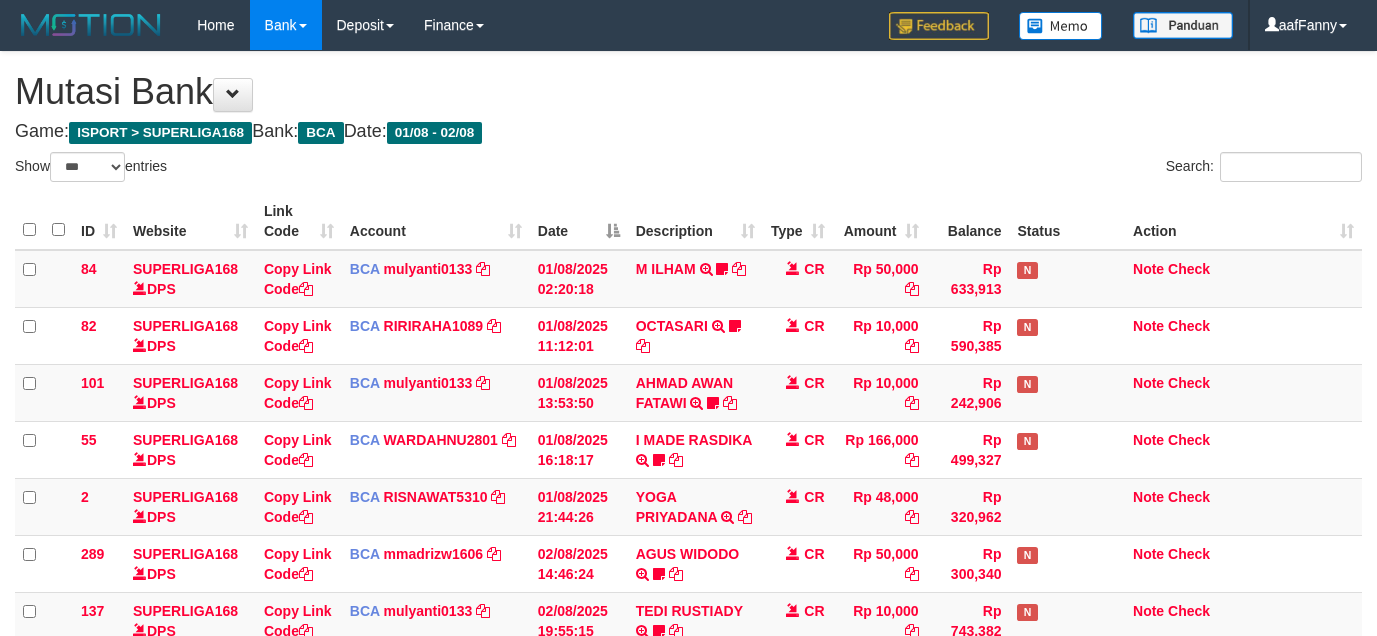 select on "***" 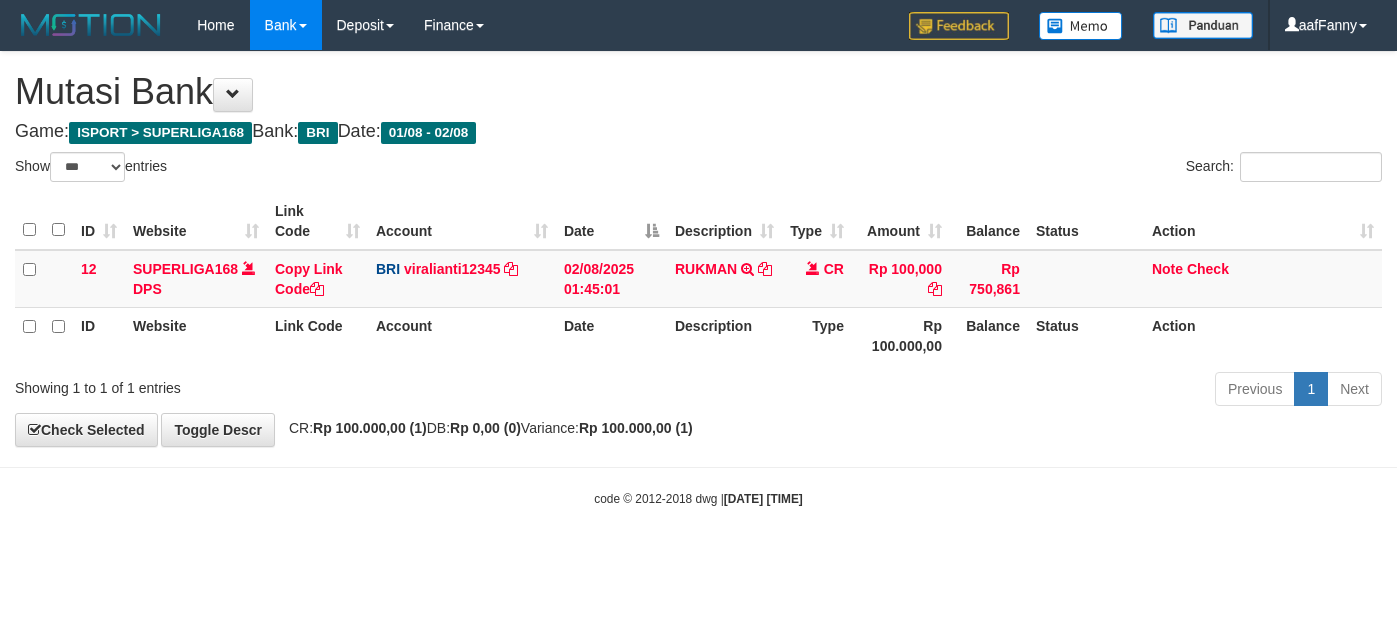 select on "***" 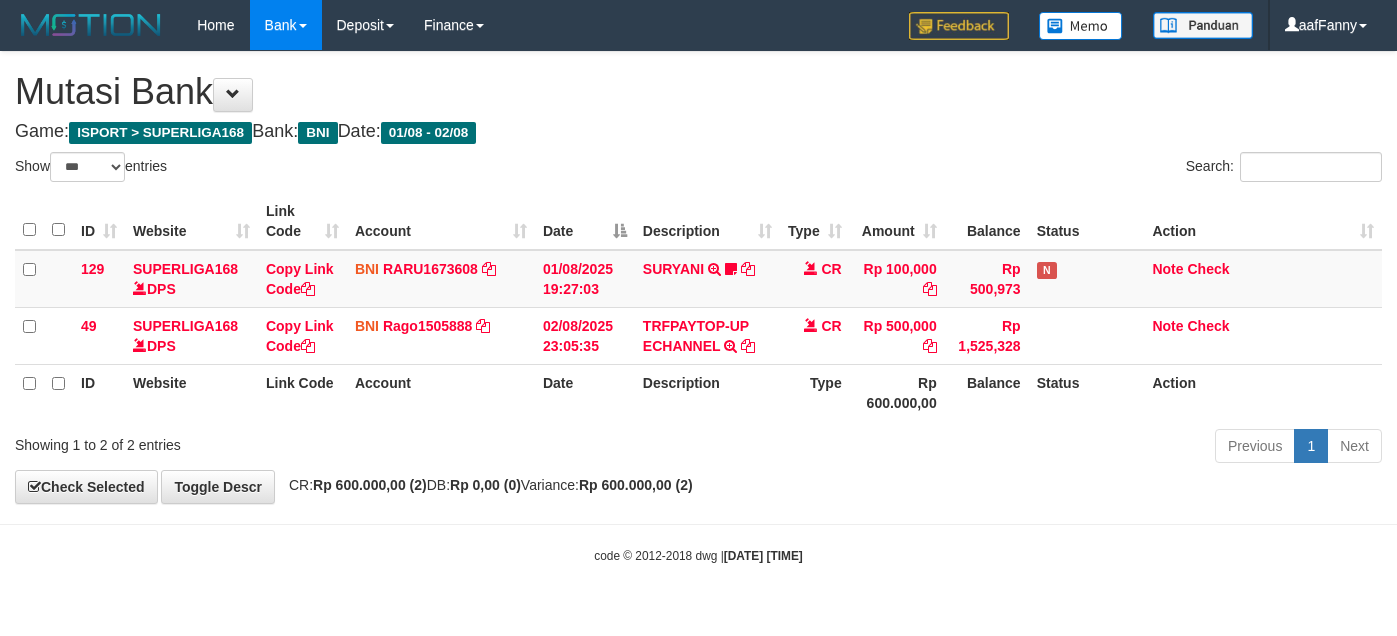 select on "***" 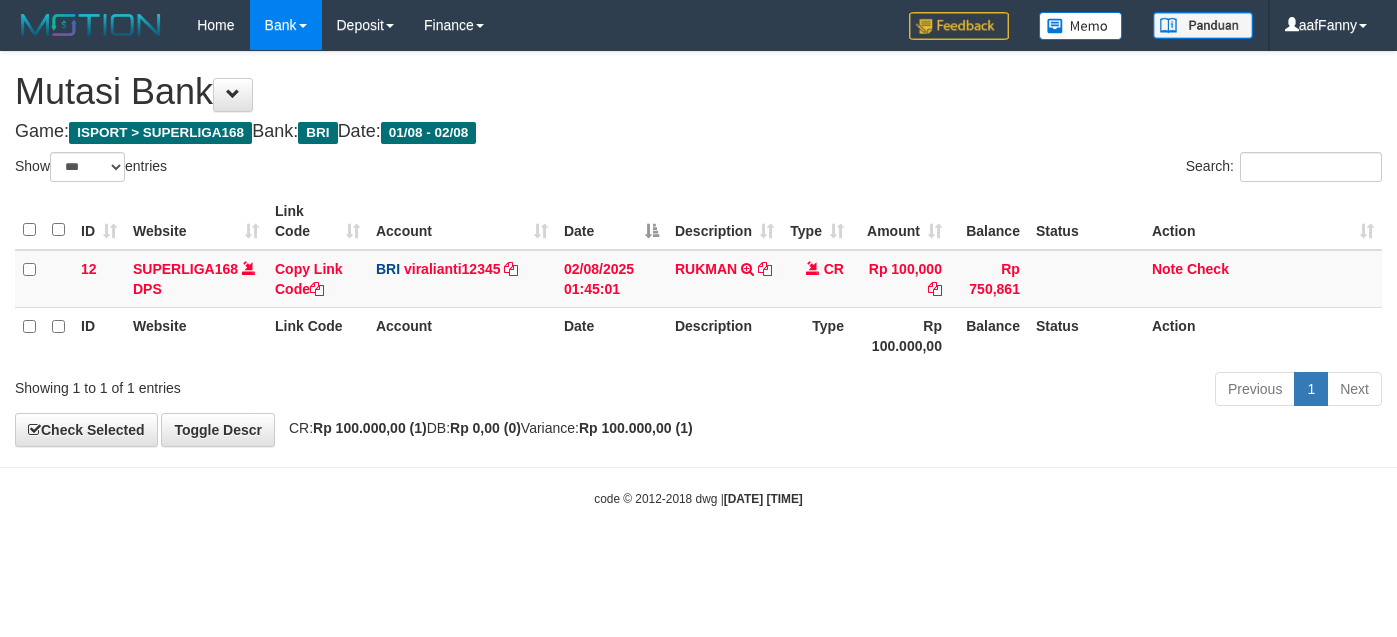 select on "***" 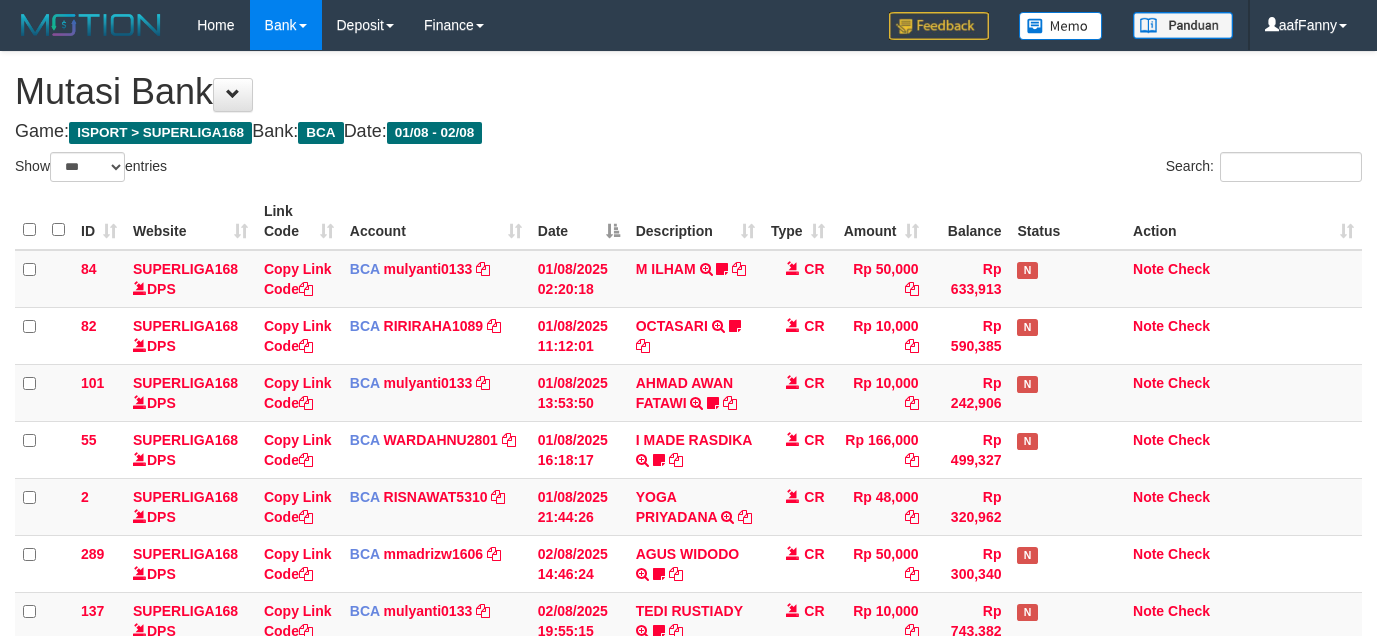 select on "***" 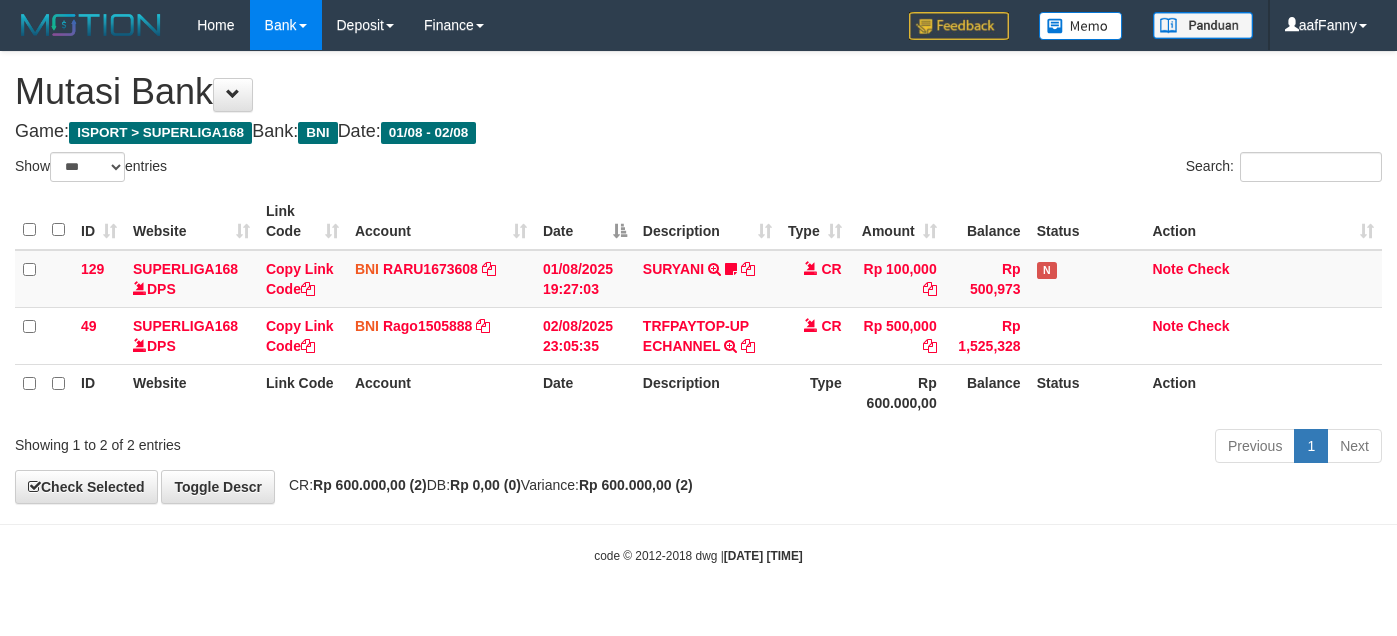 select on "***" 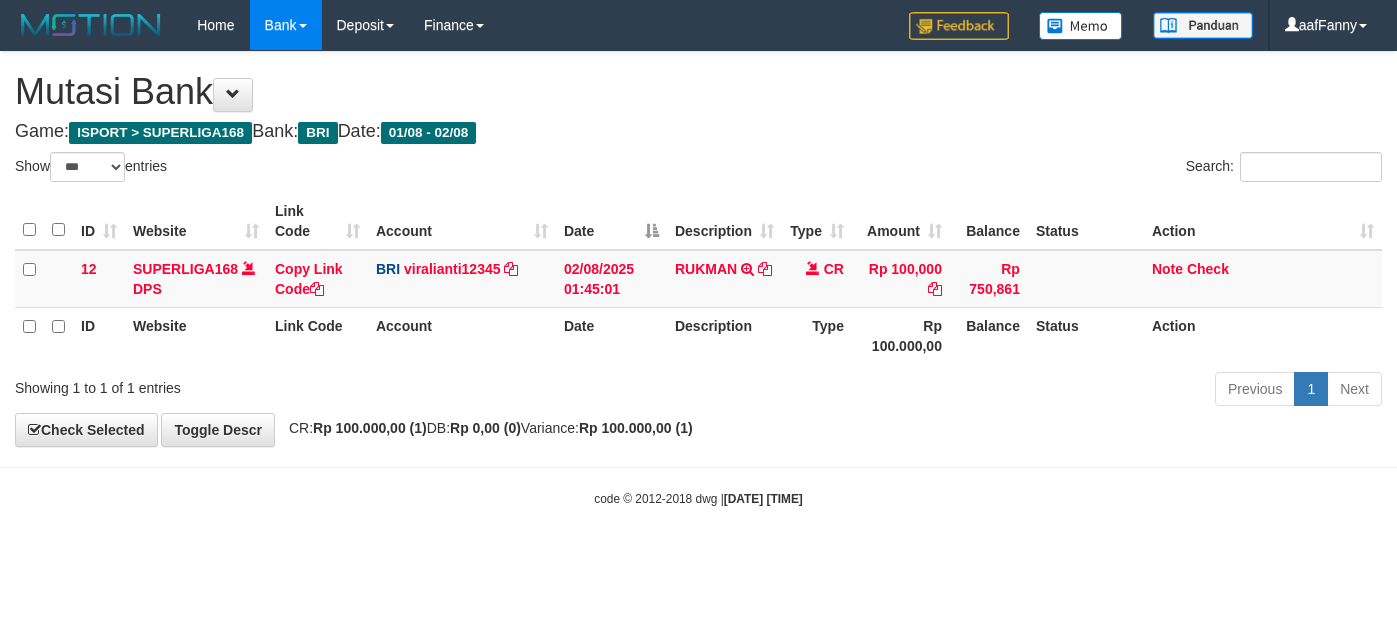 select on "***" 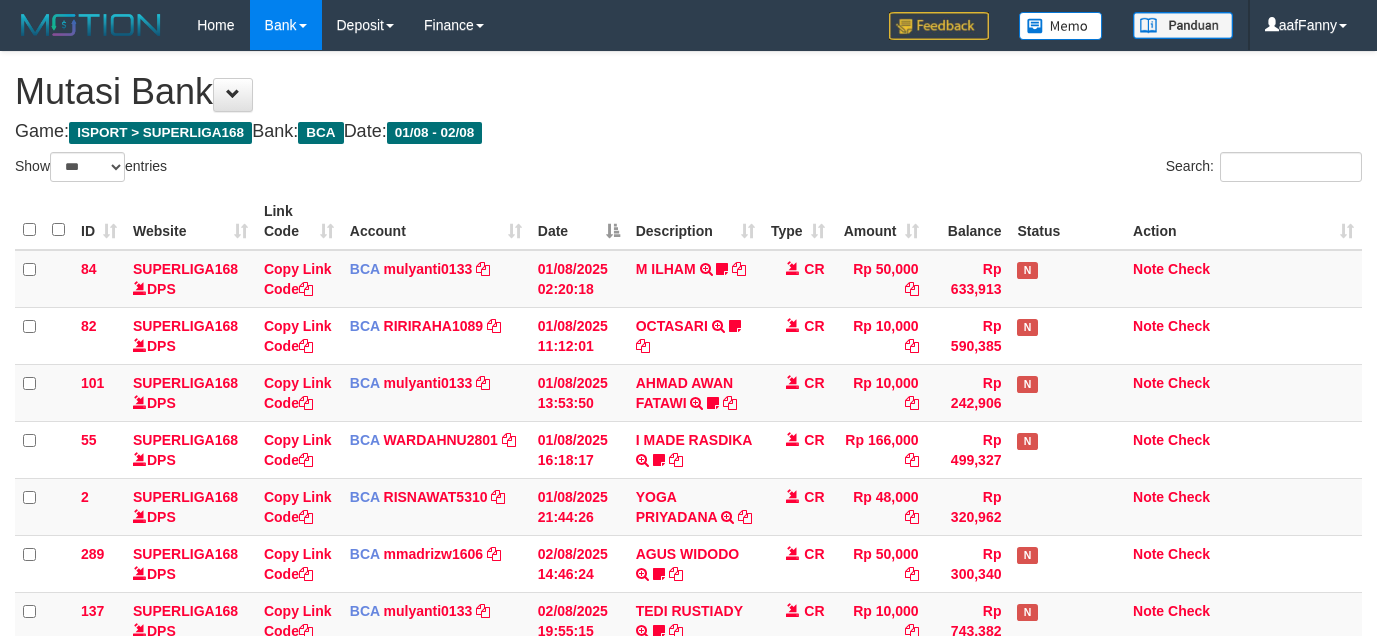 select on "***" 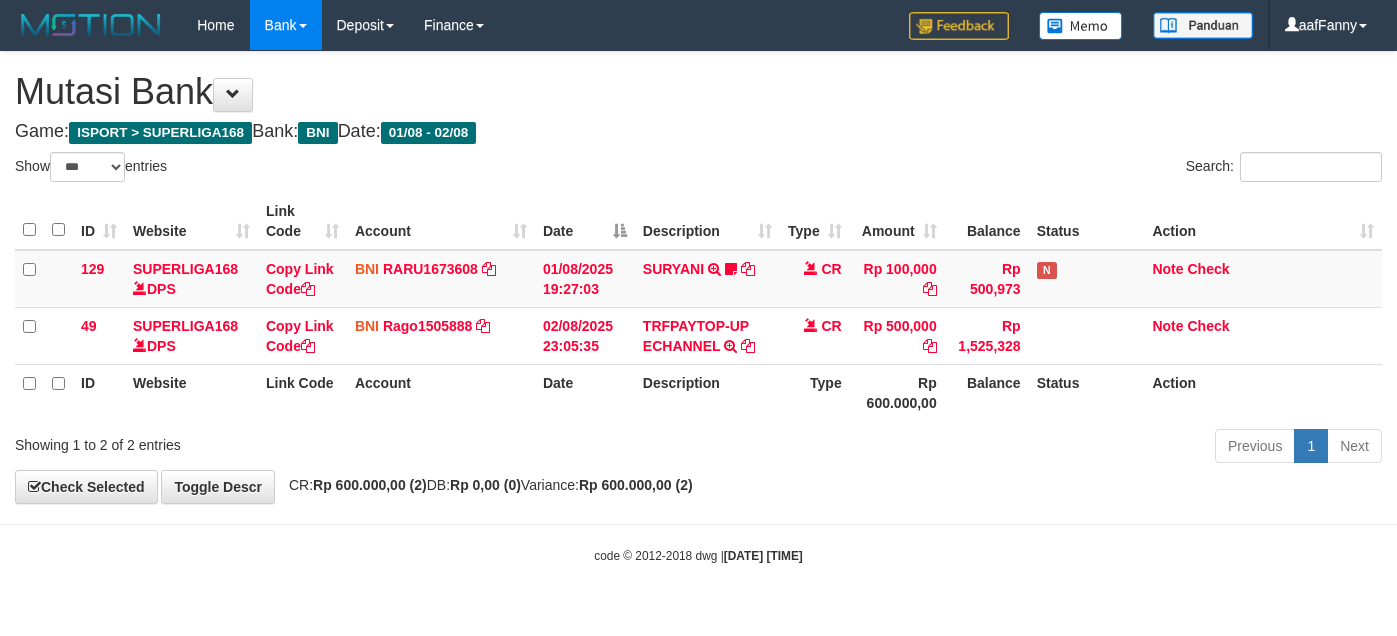 select on "***" 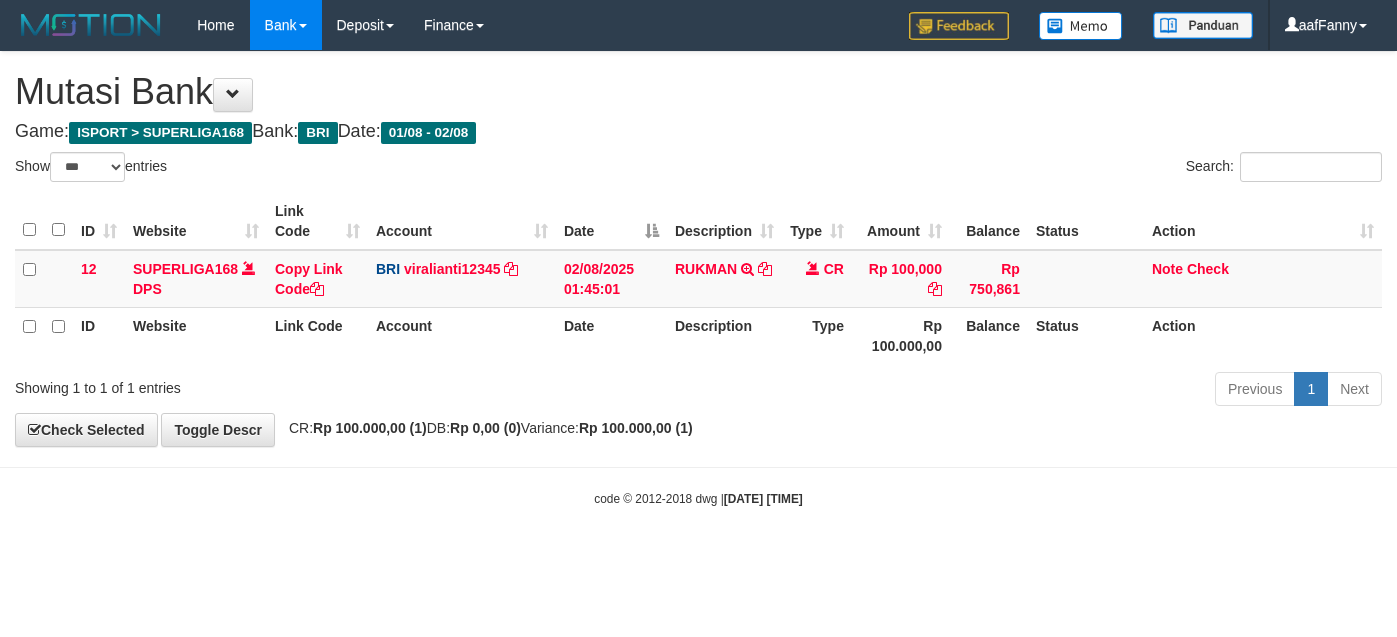select on "***" 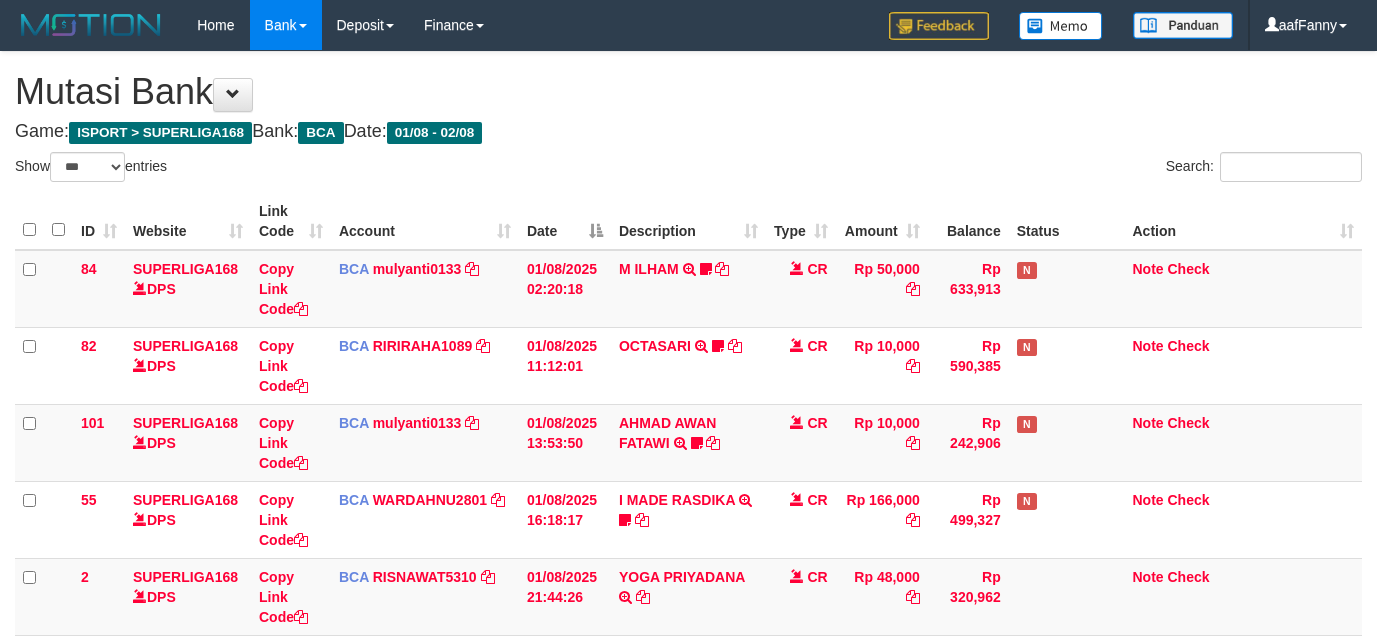 select on "***" 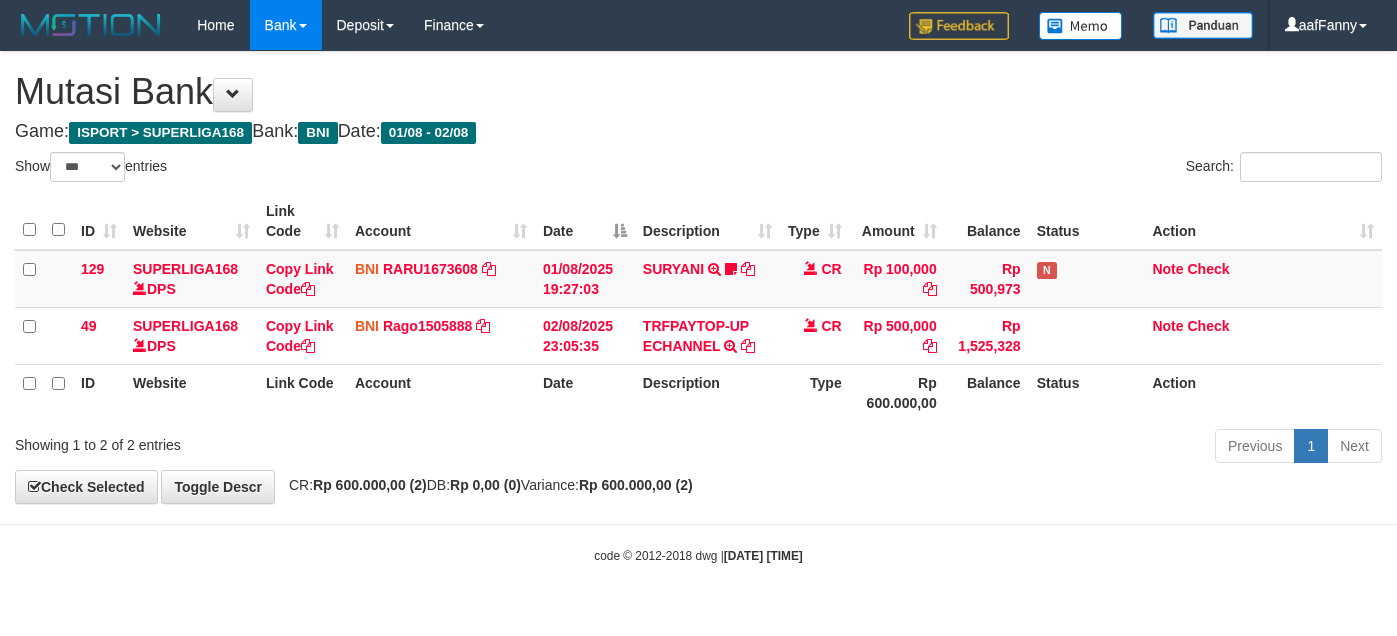 select on "***" 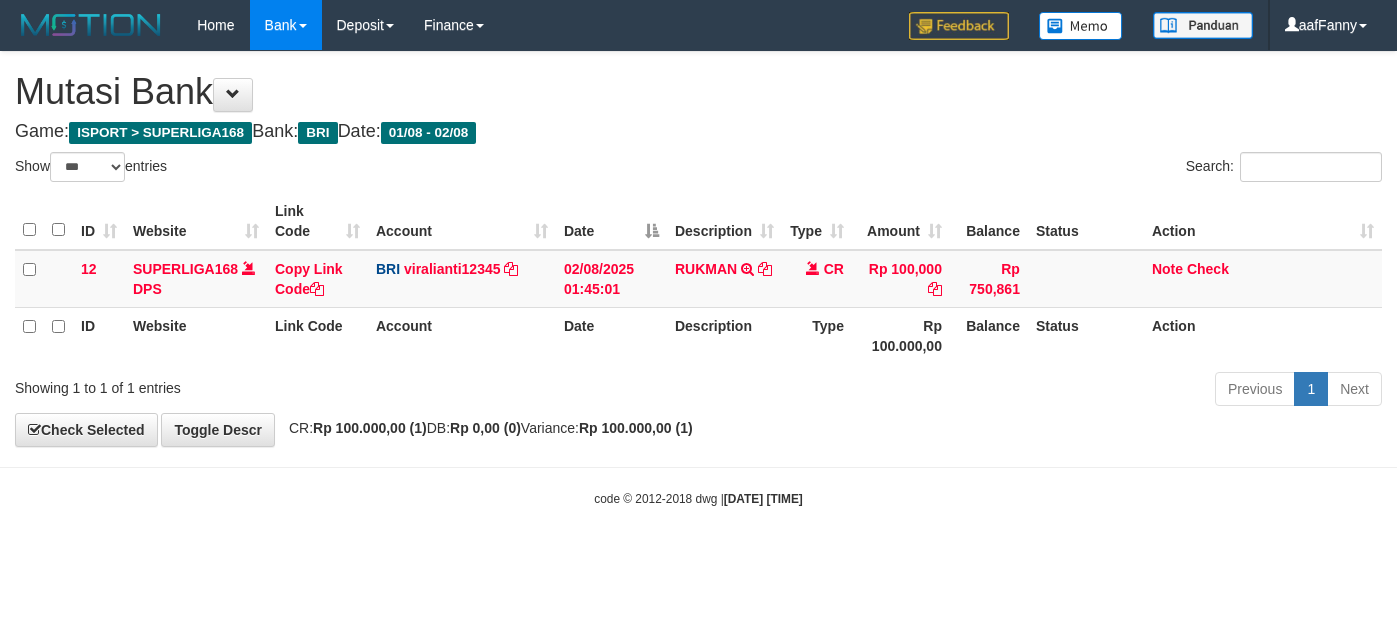 select on "***" 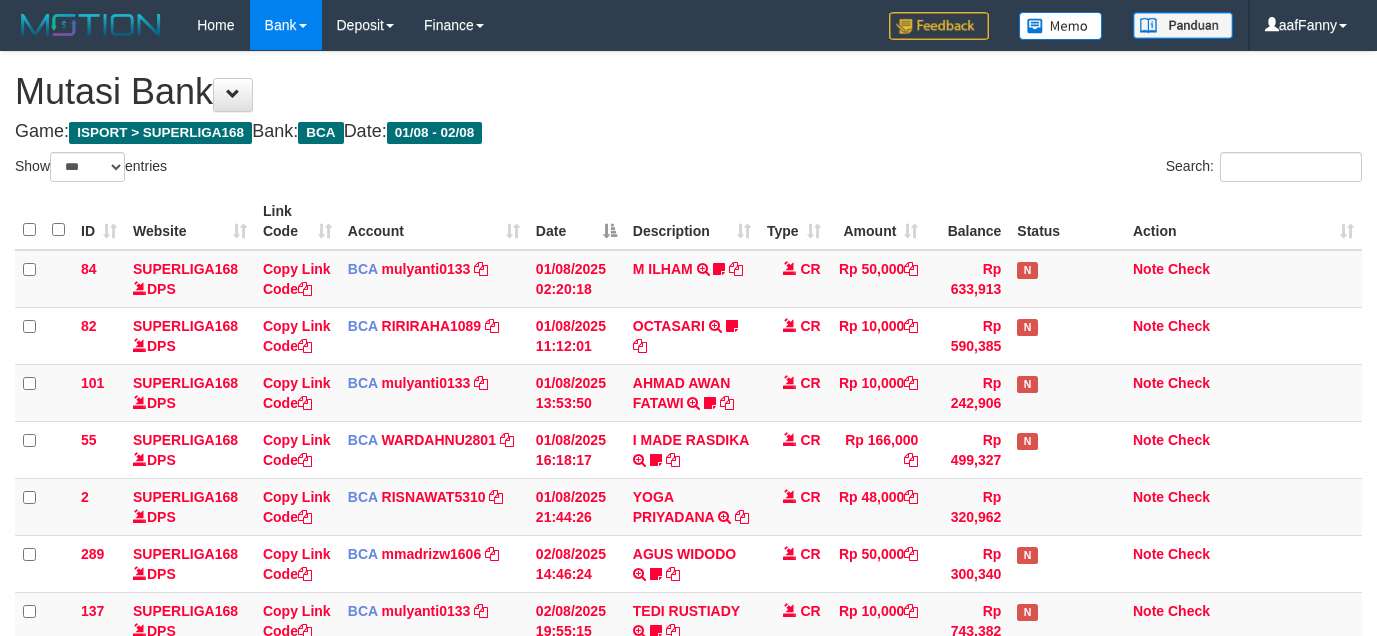 select on "***" 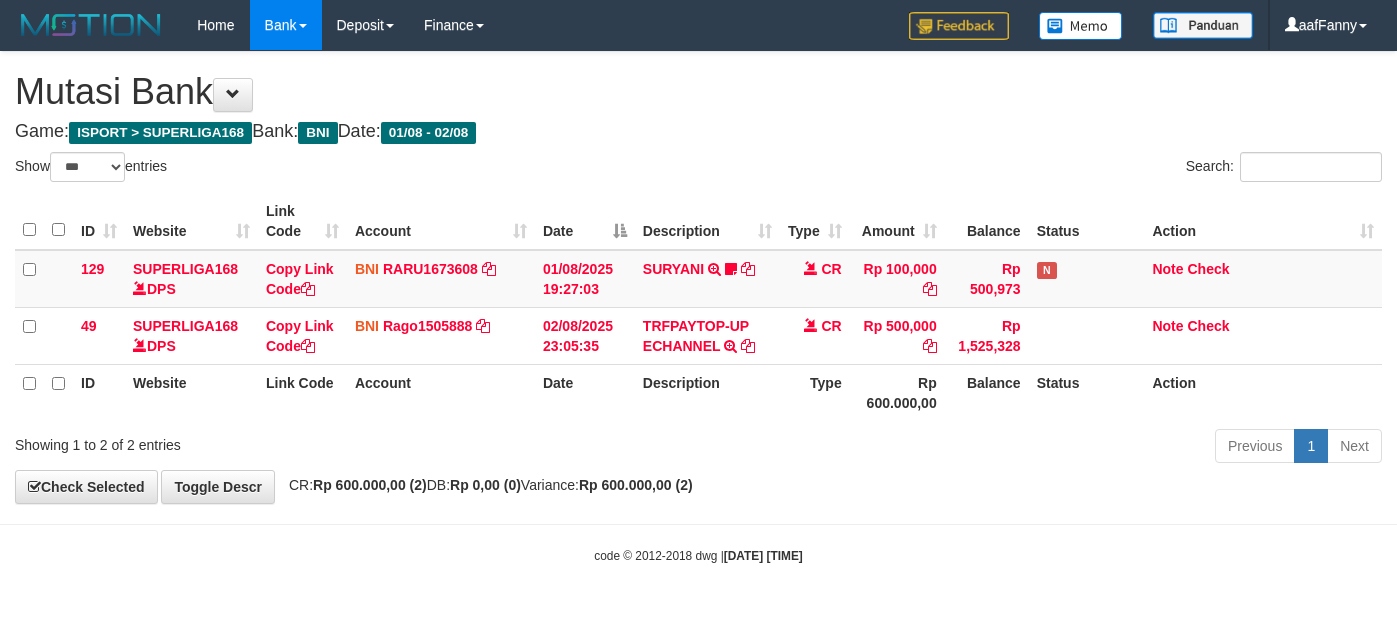 select on "***" 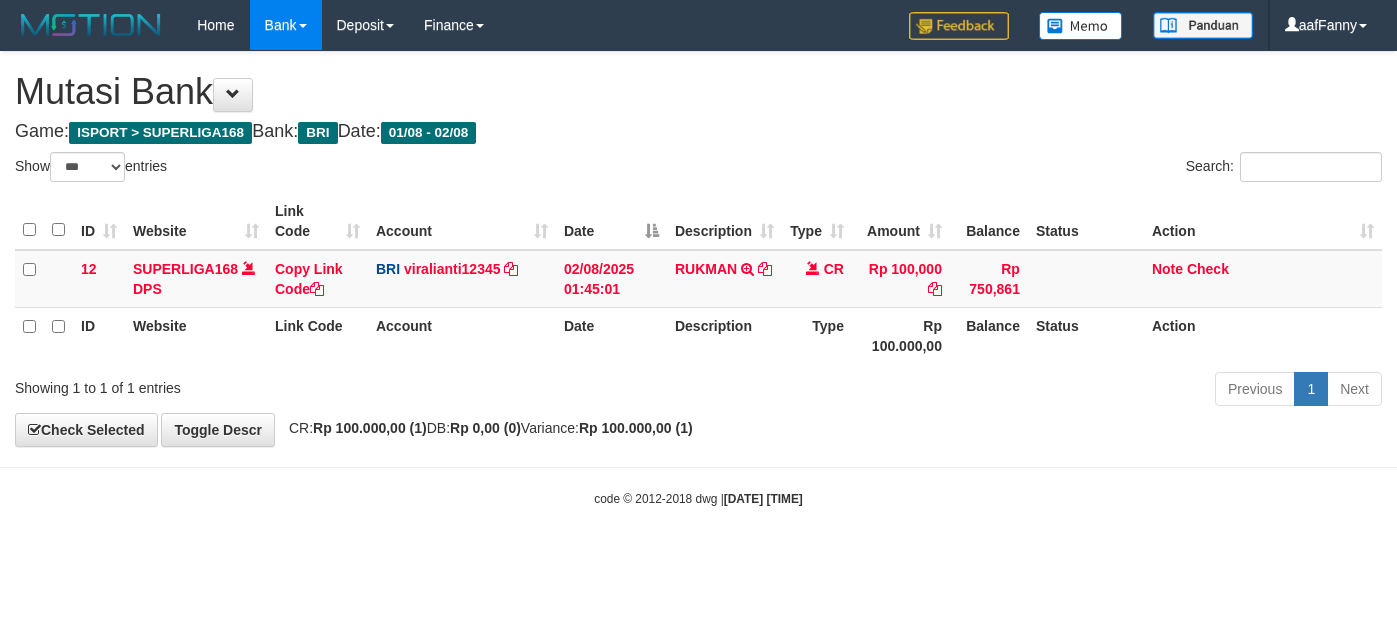 select on "***" 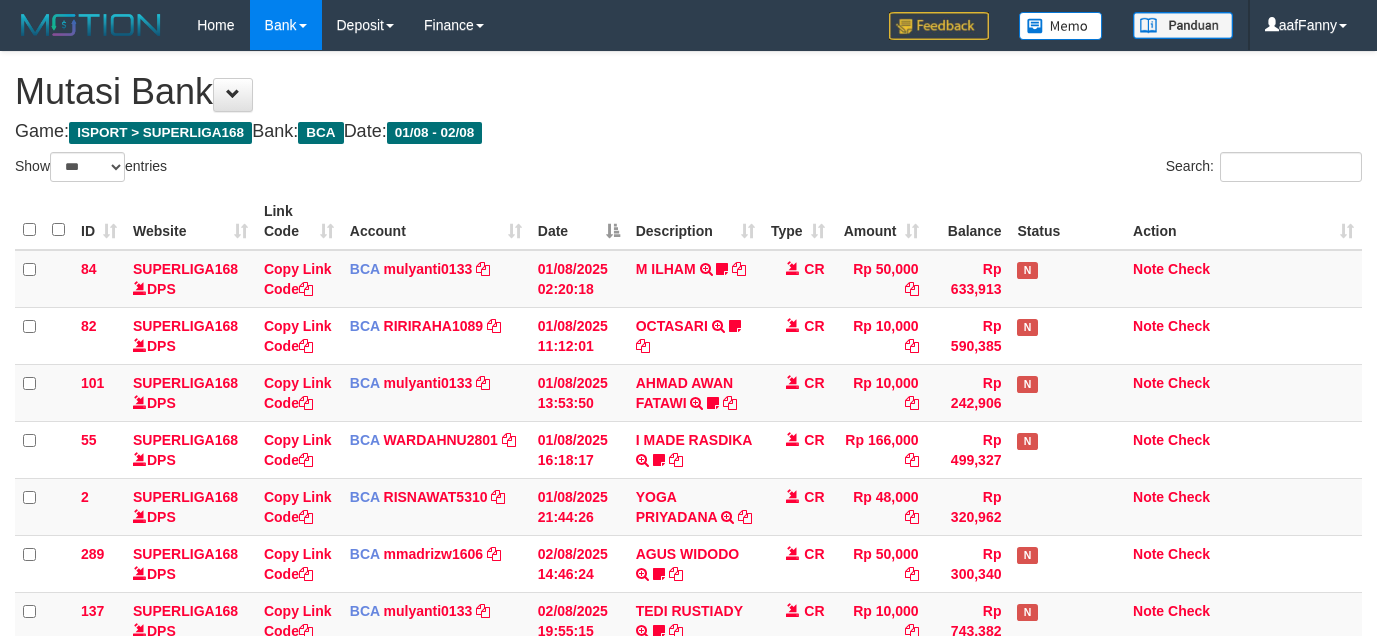 select on "***" 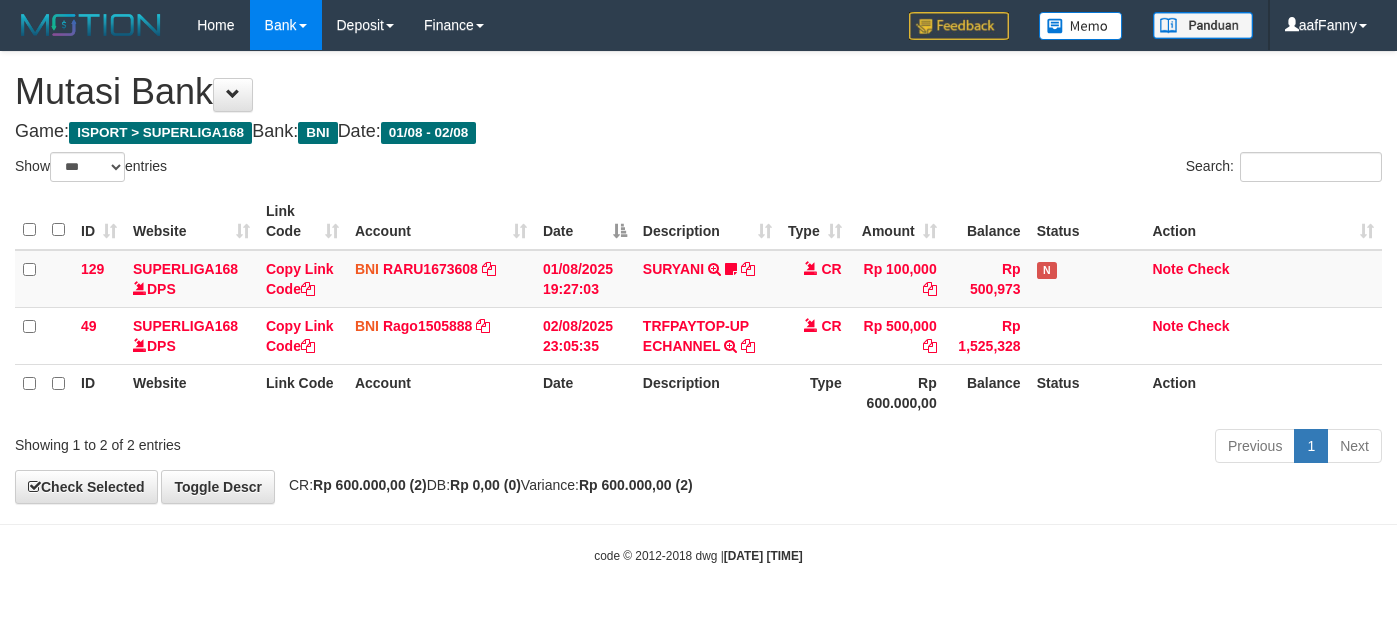 select on "***" 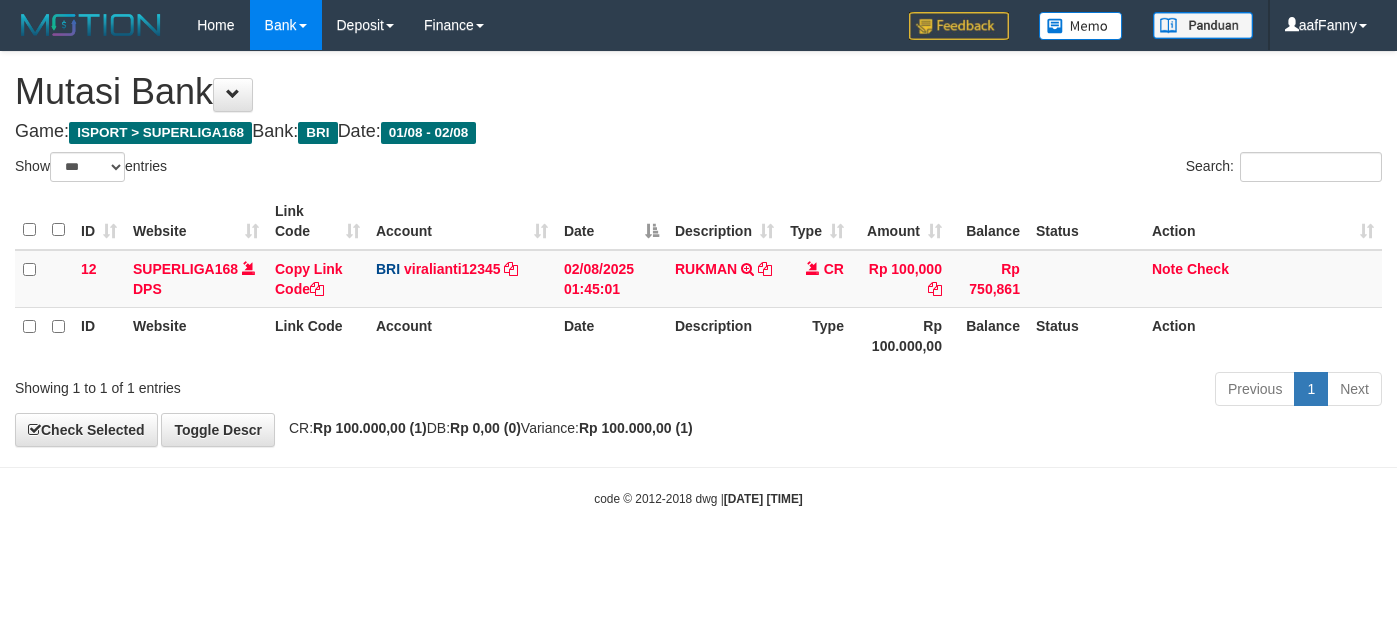 select on "***" 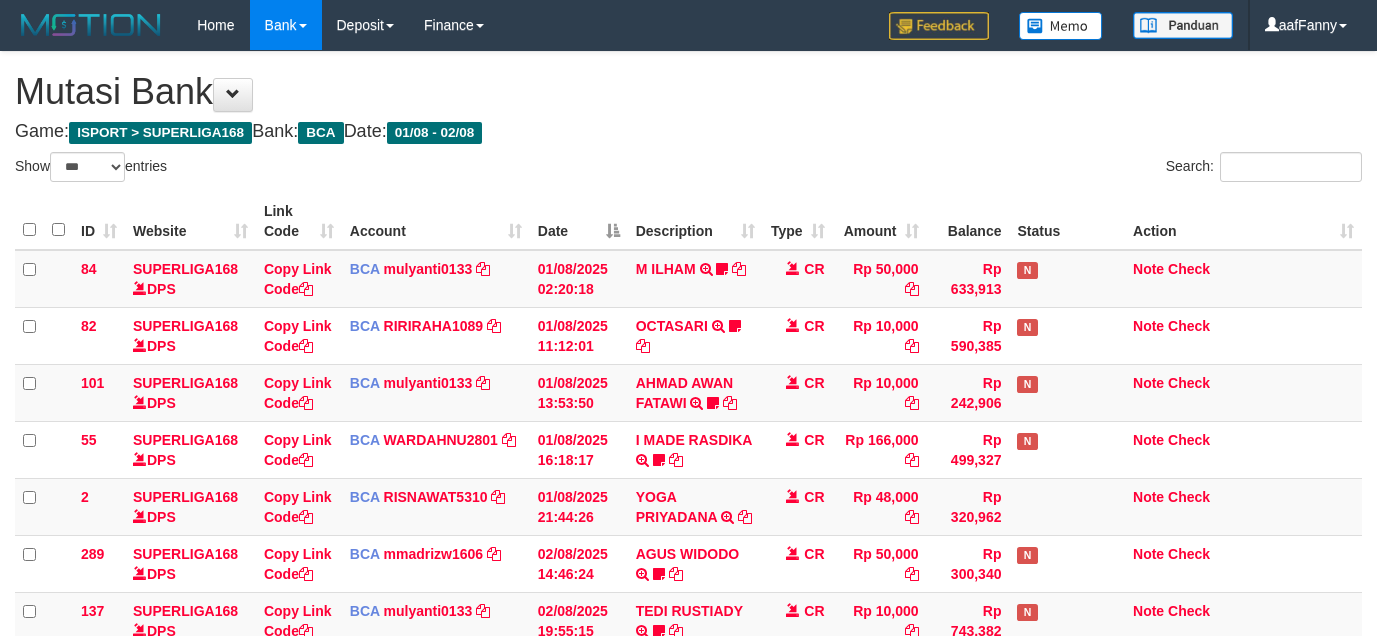 select on "***" 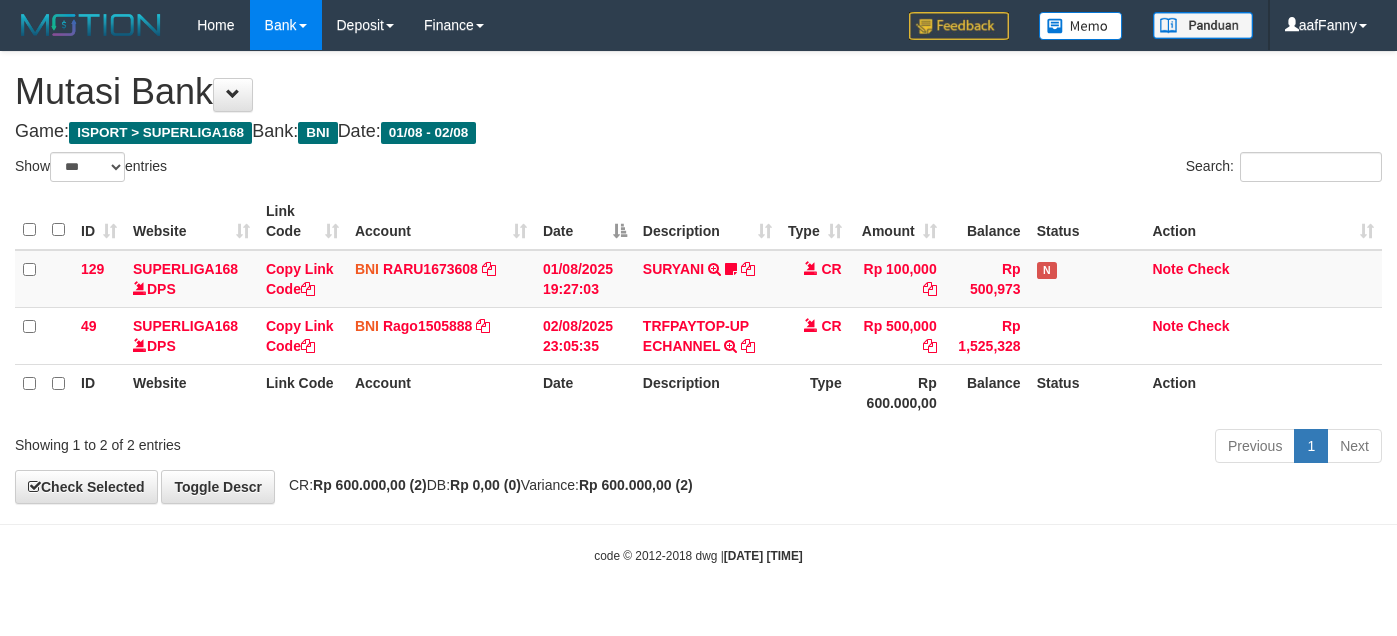 select on "***" 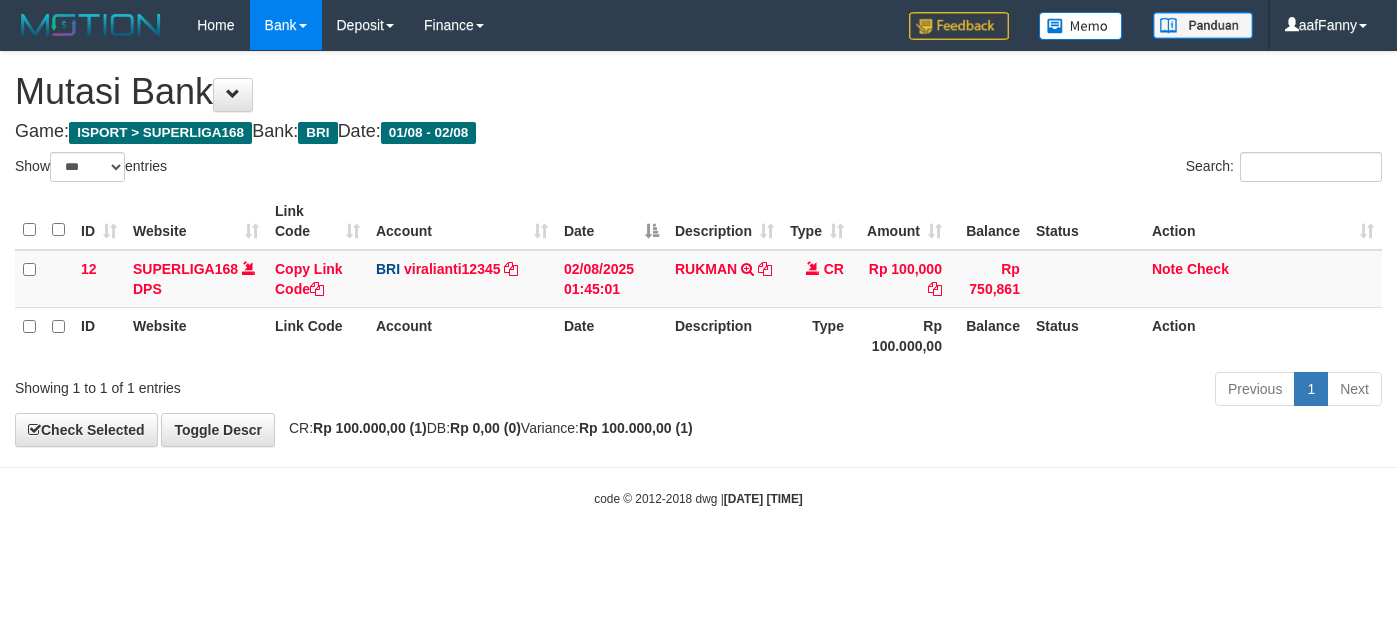 select on "***" 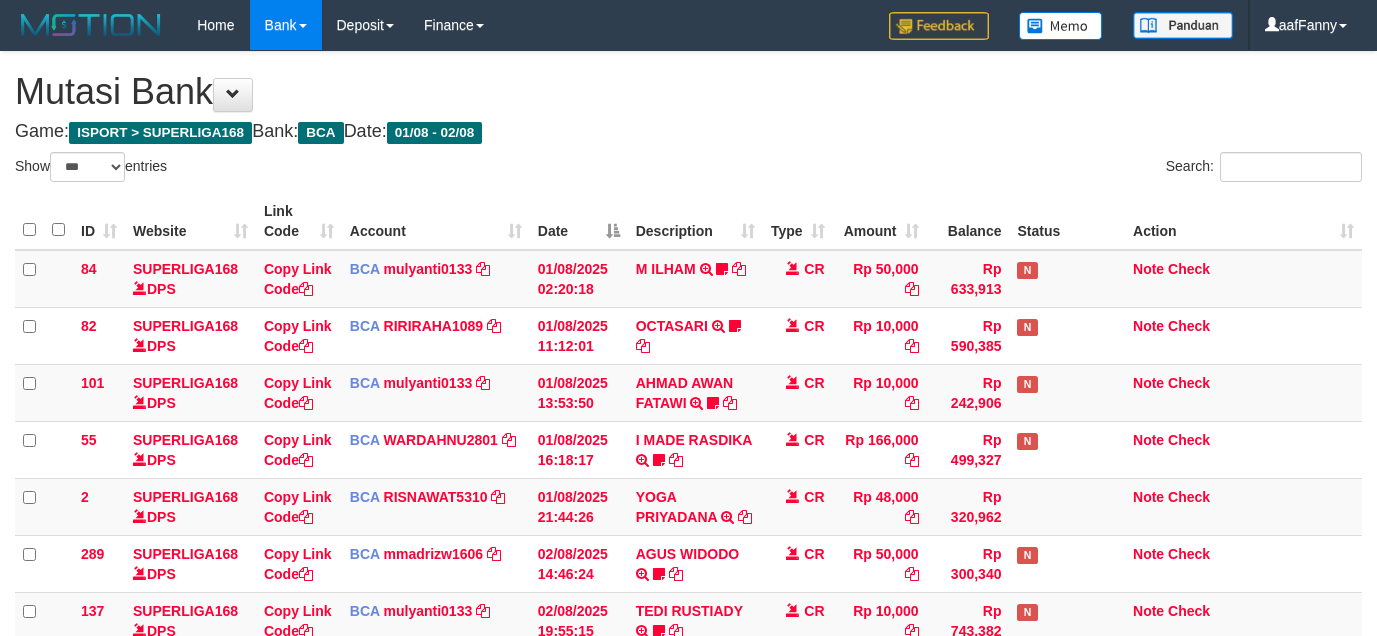 select on "***" 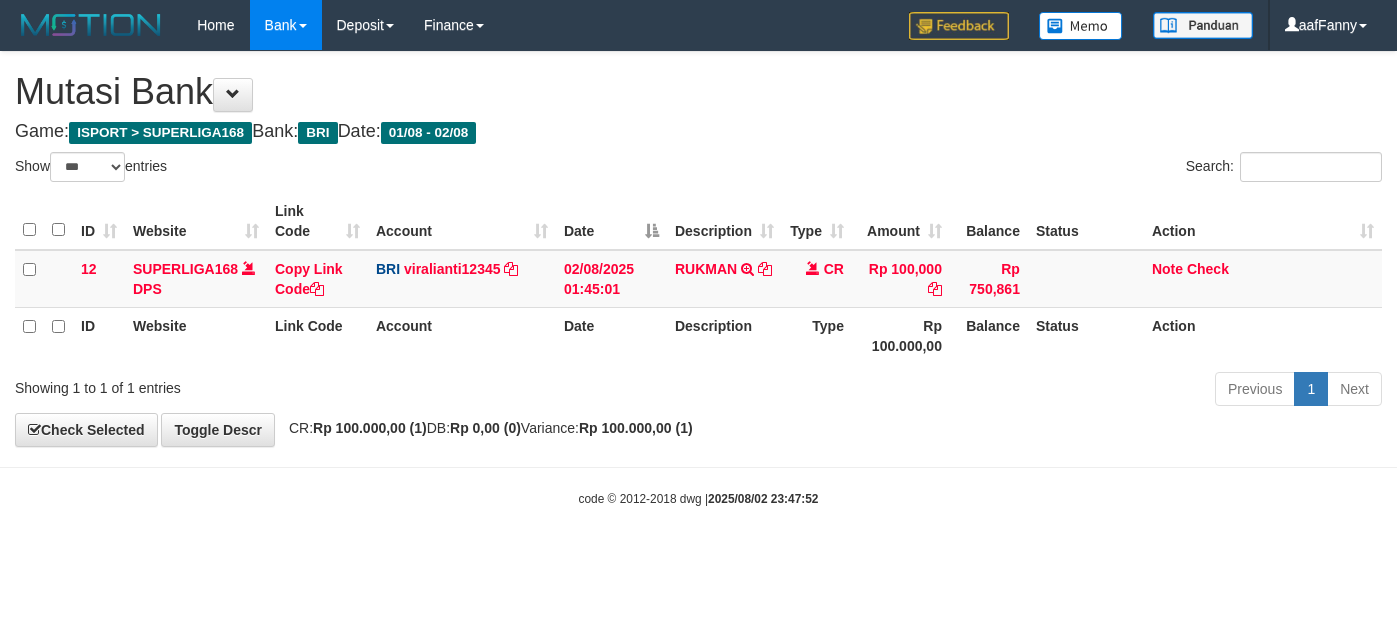 select on "***" 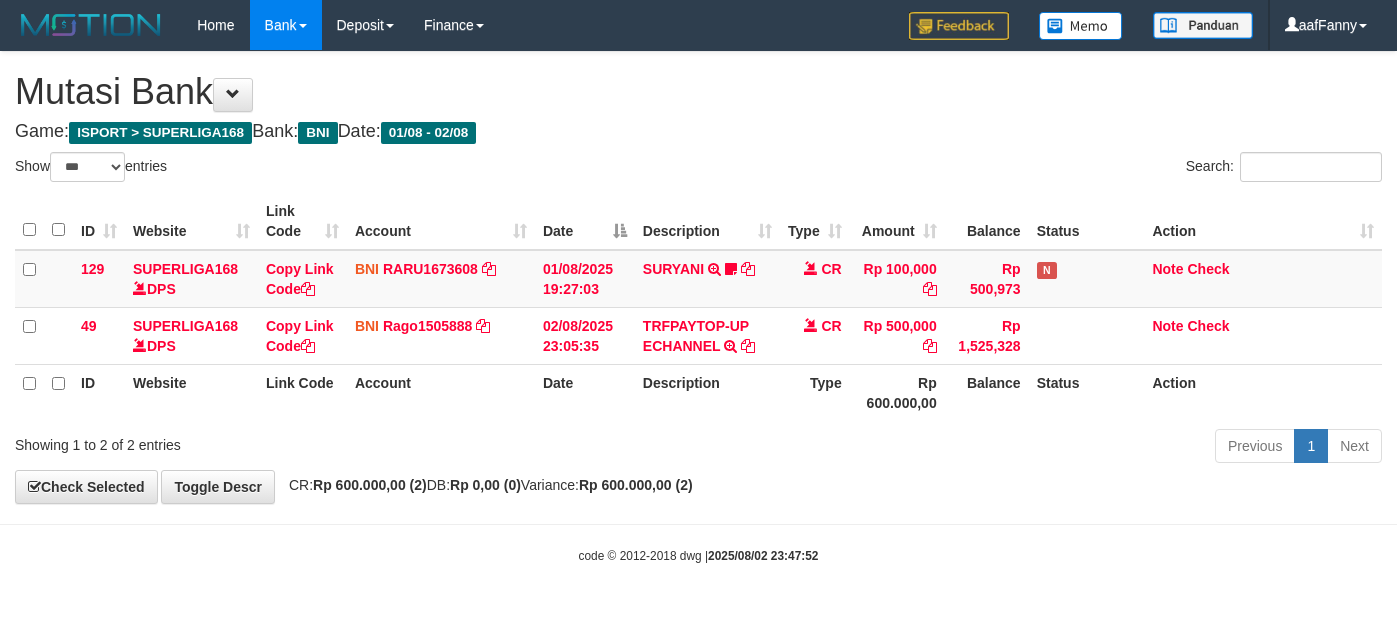 select on "***" 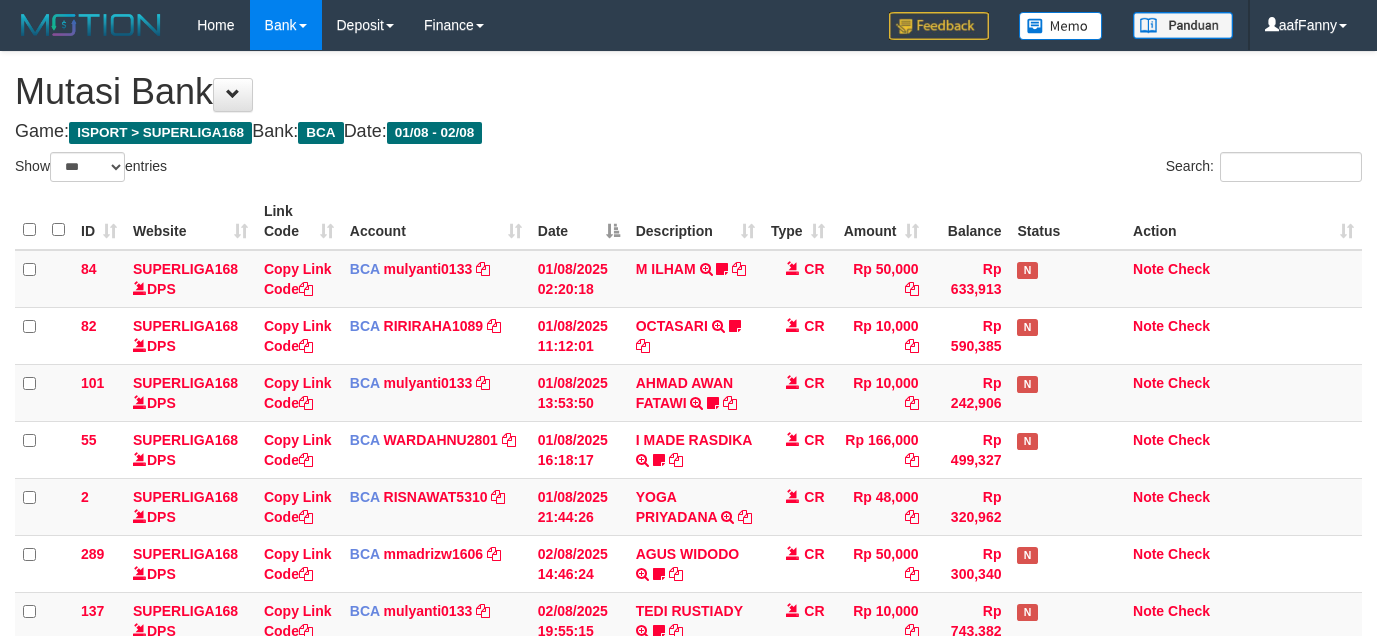select on "***" 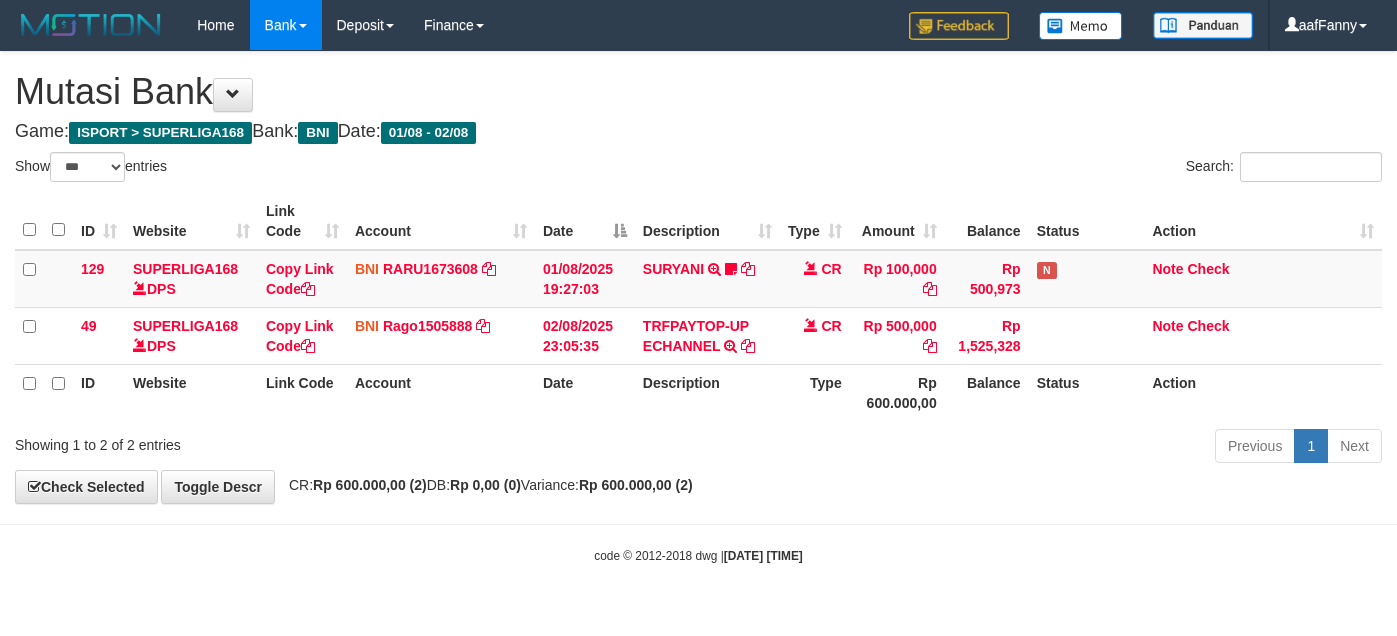 select on "***" 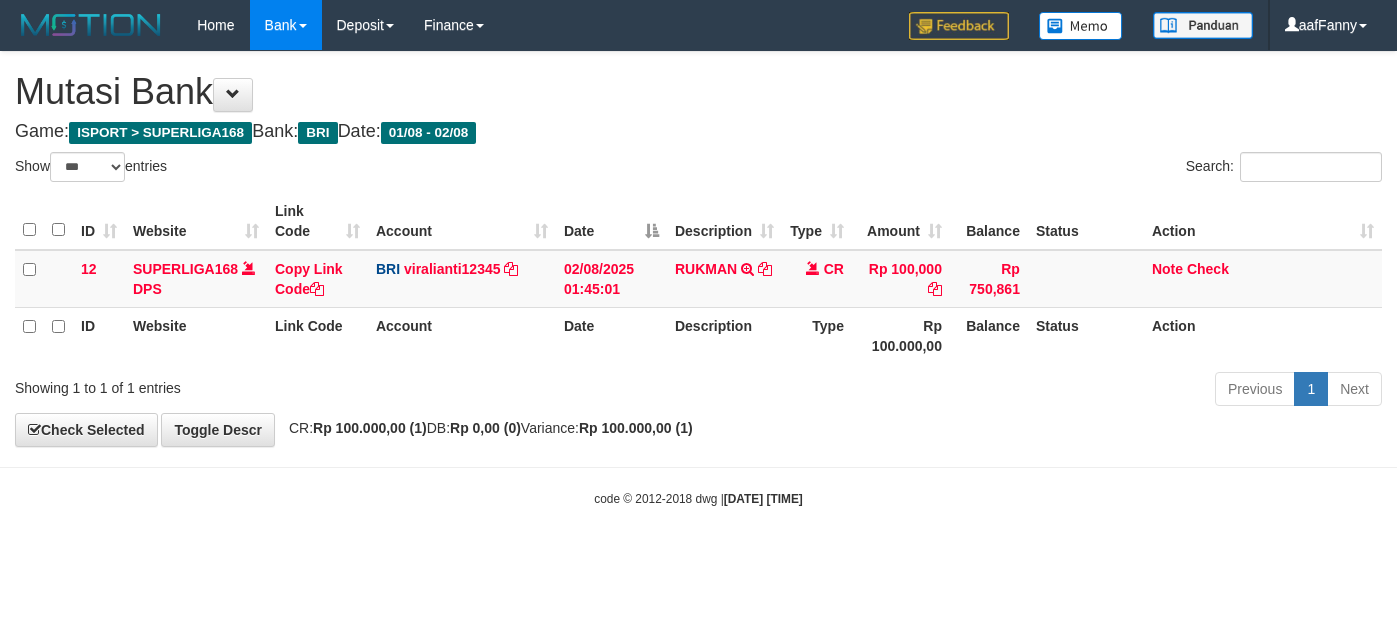 select on "***" 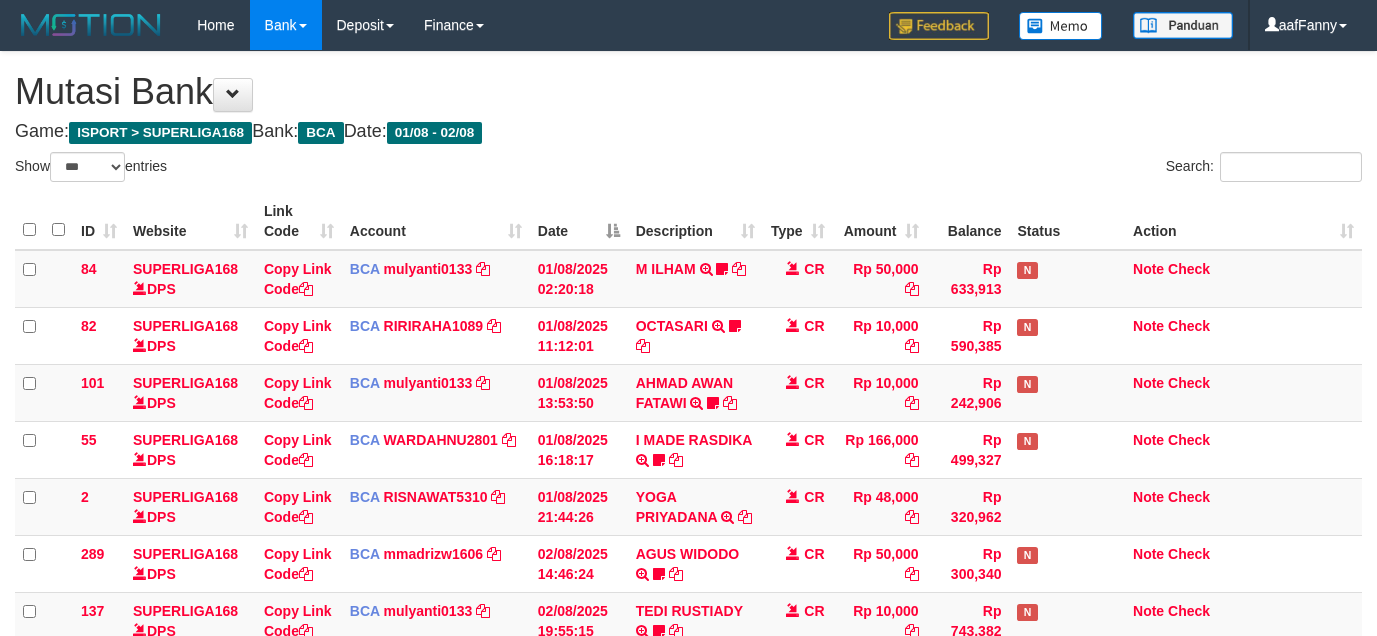 select on "***" 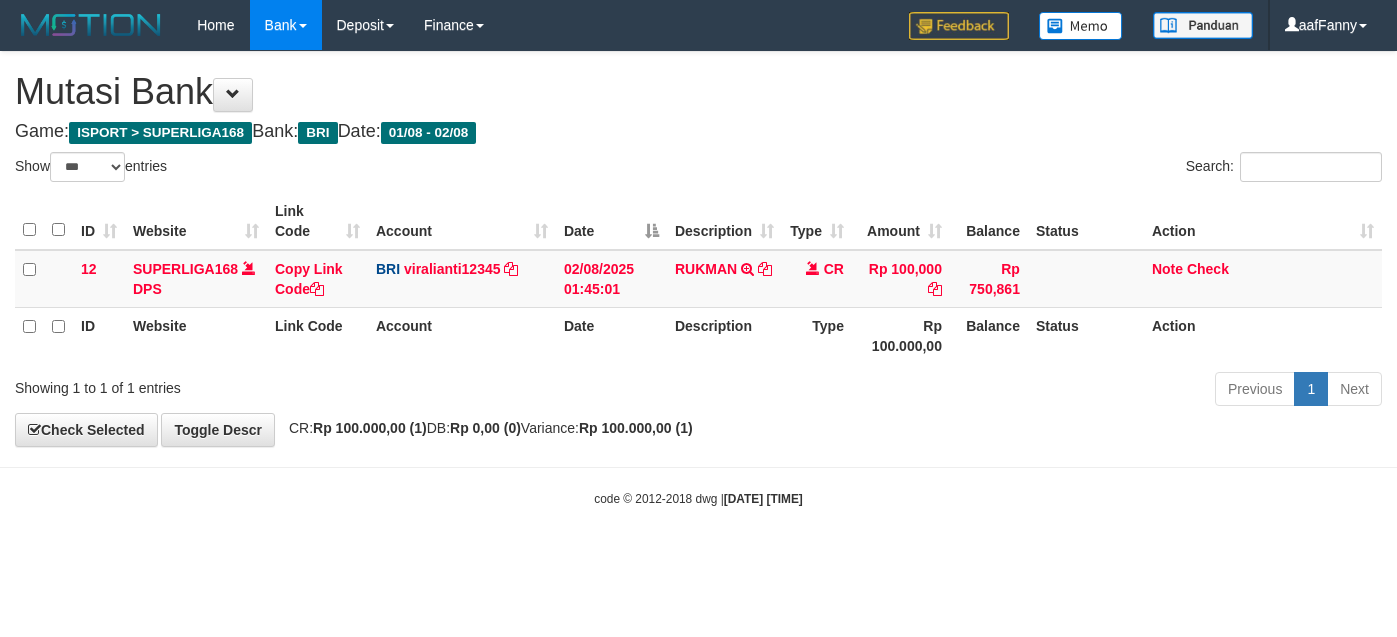 select on "***" 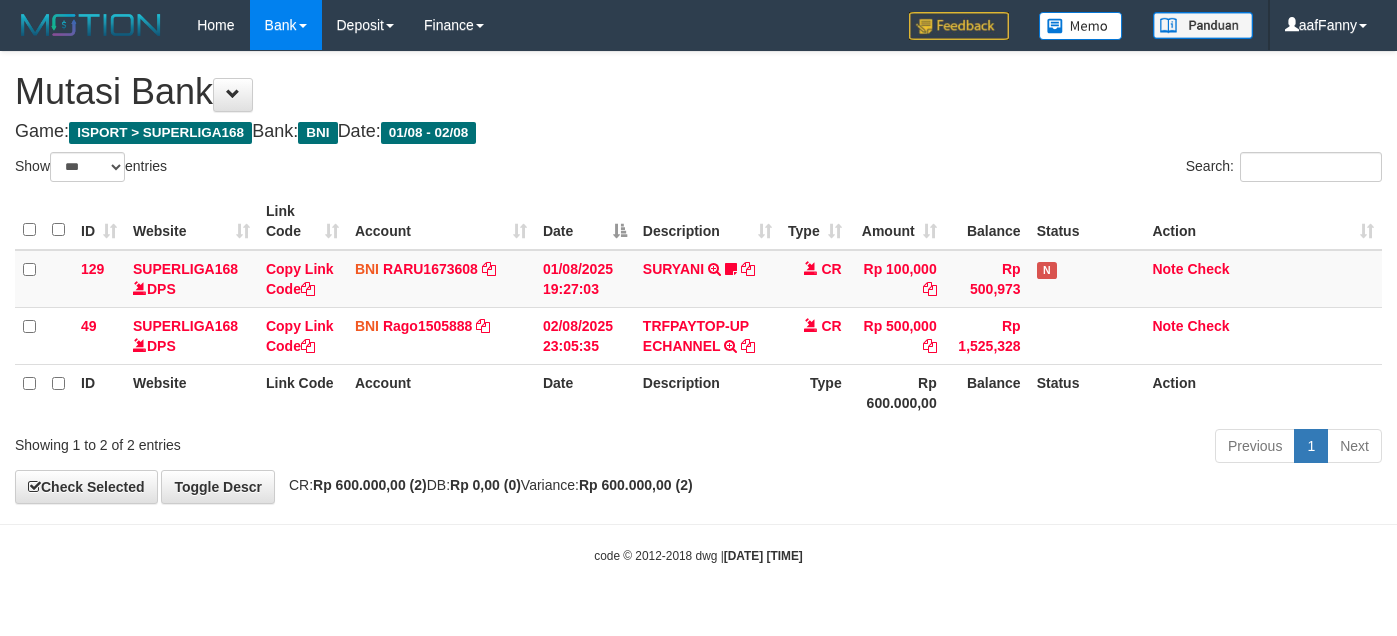 select on "***" 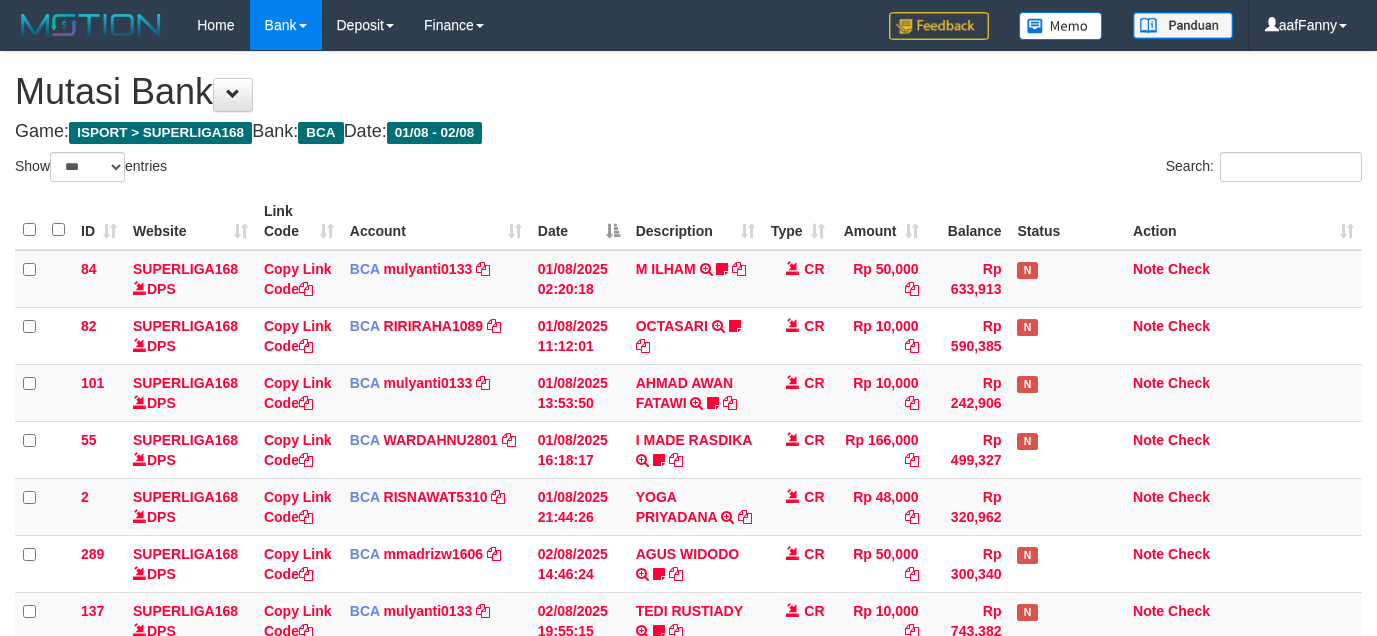 select on "***" 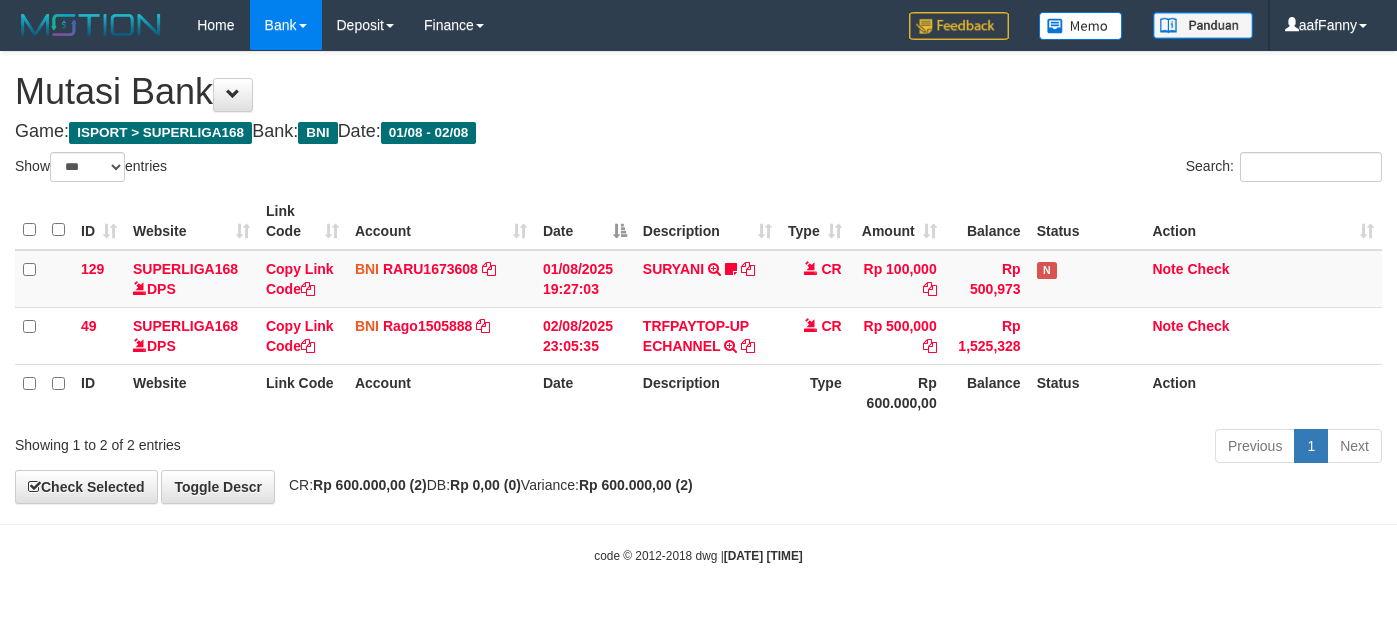 select on "***" 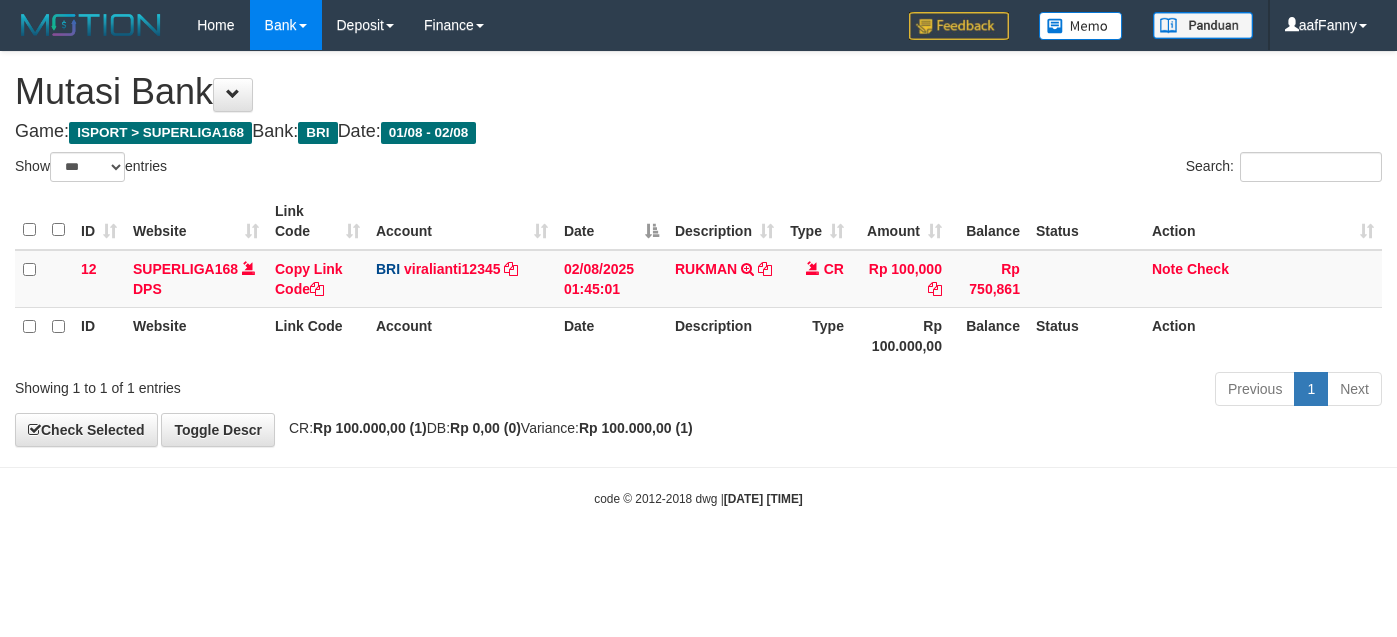 select on "***" 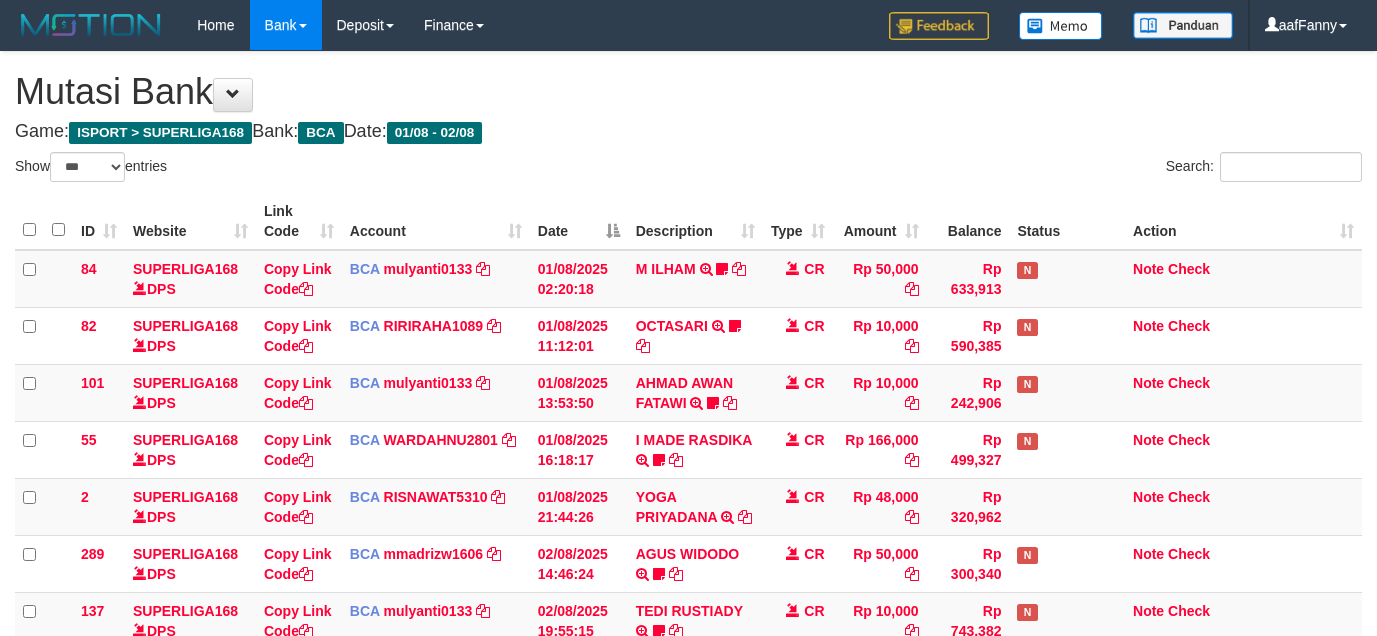 select on "***" 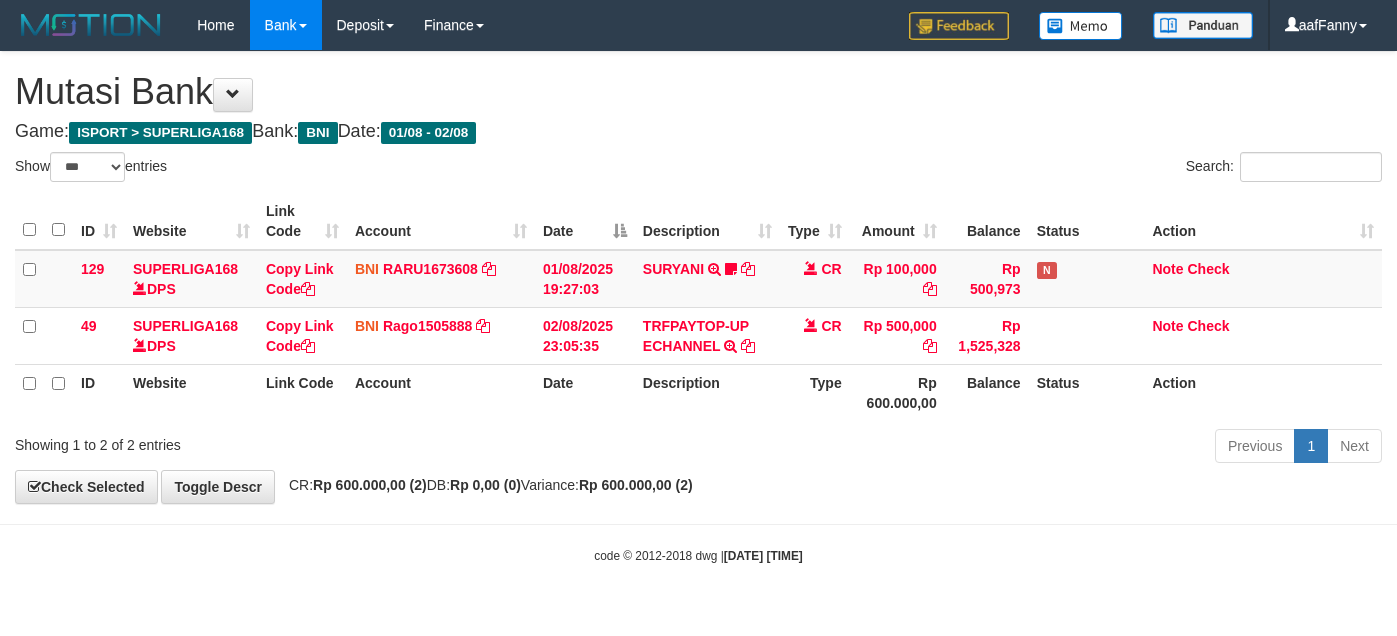 select on "***" 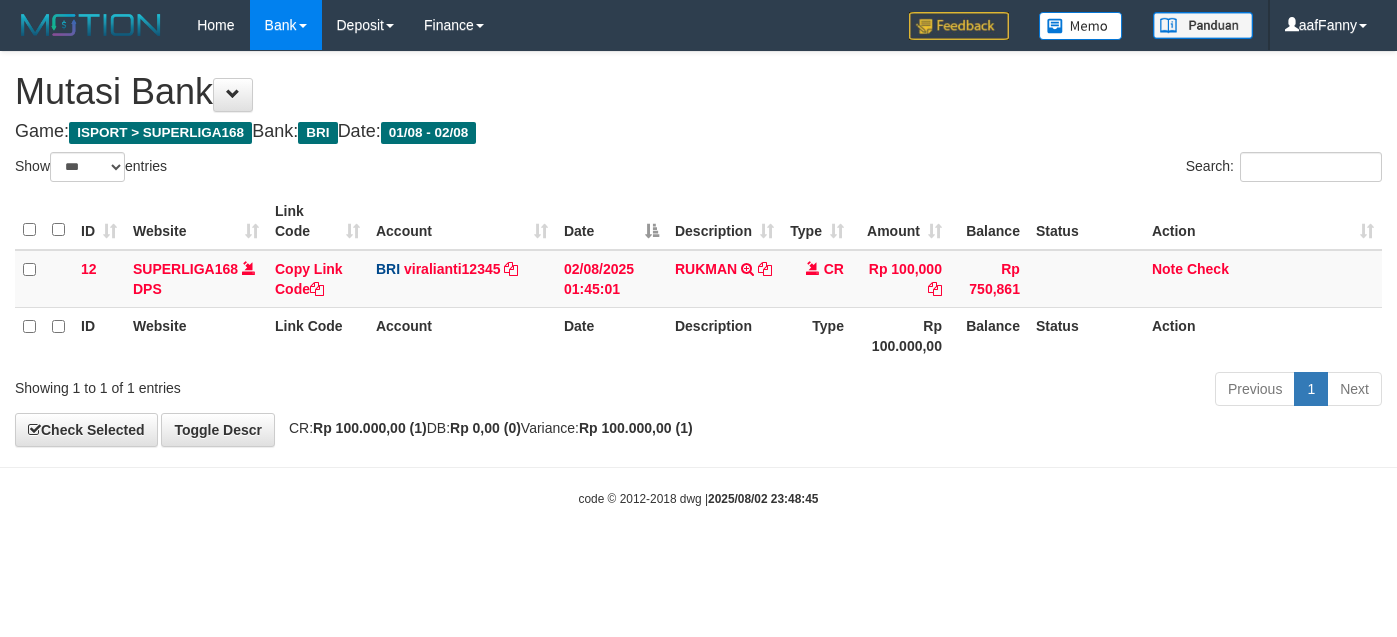 select on "***" 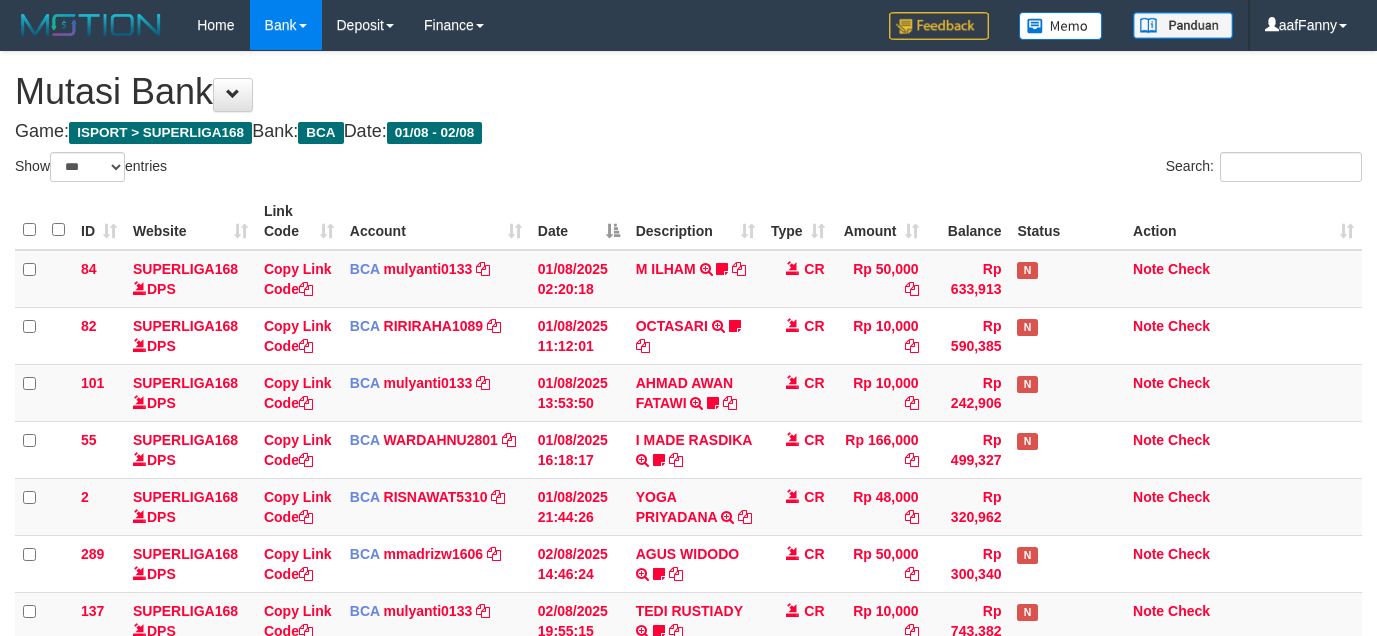 select on "***" 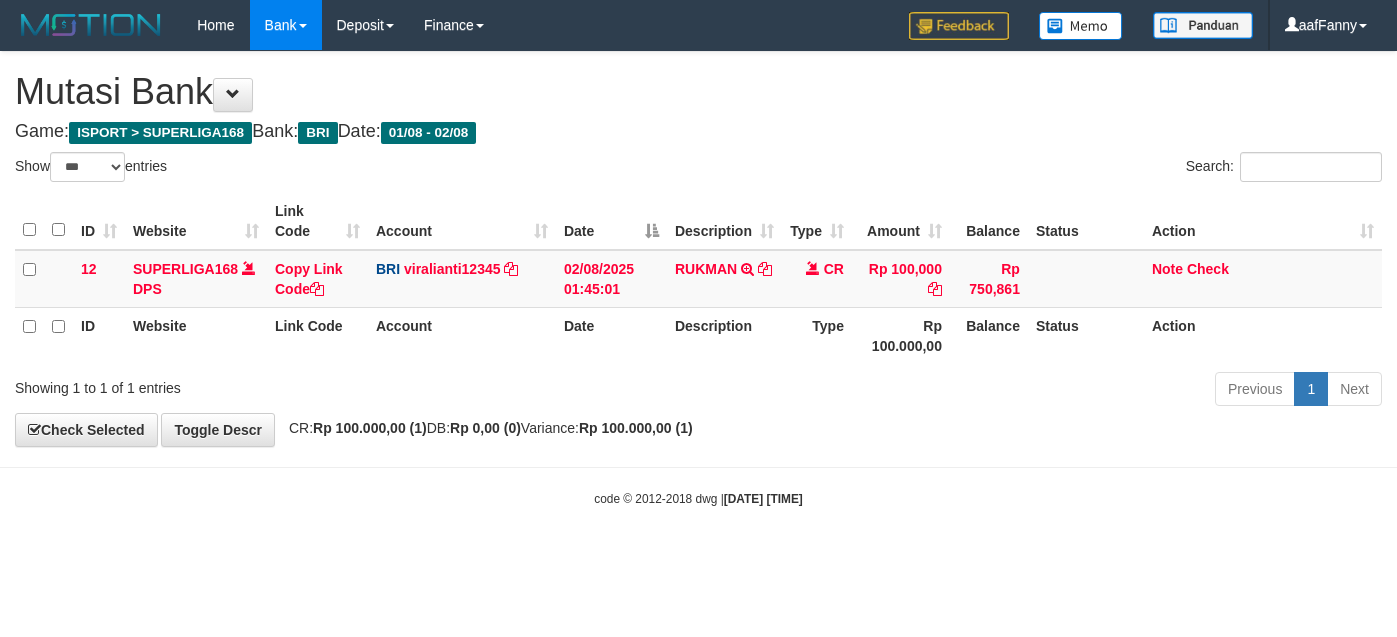 select on "***" 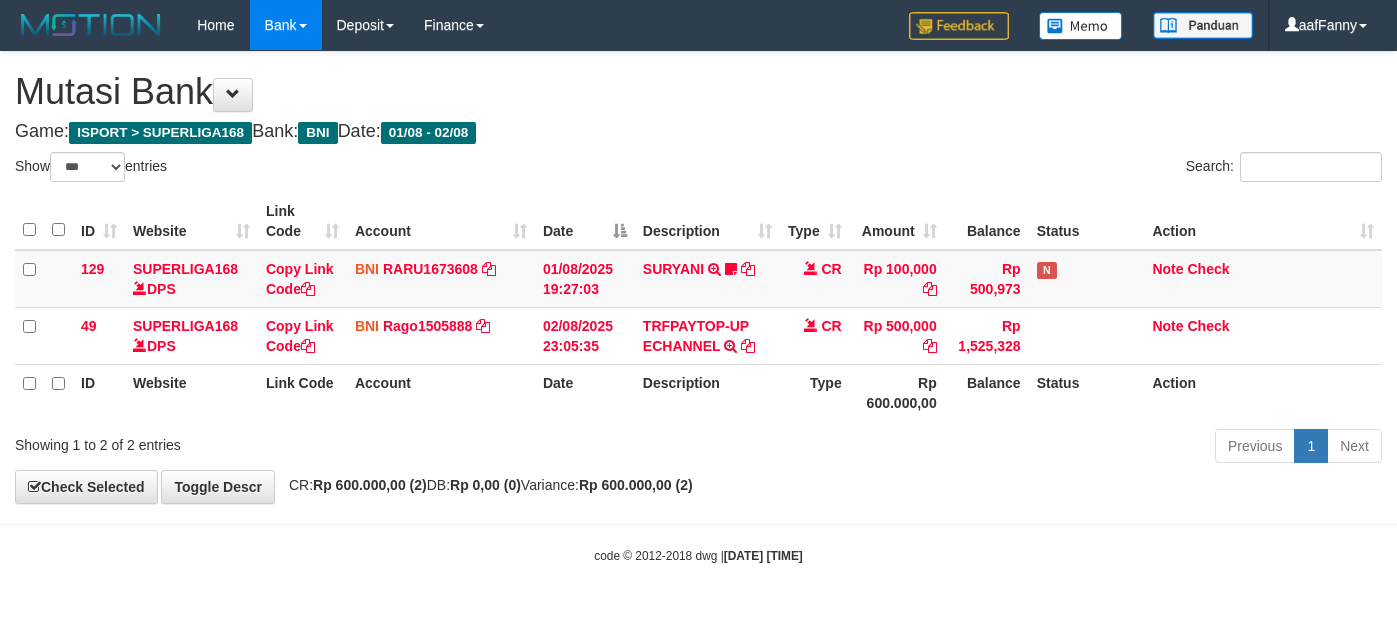 select on "***" 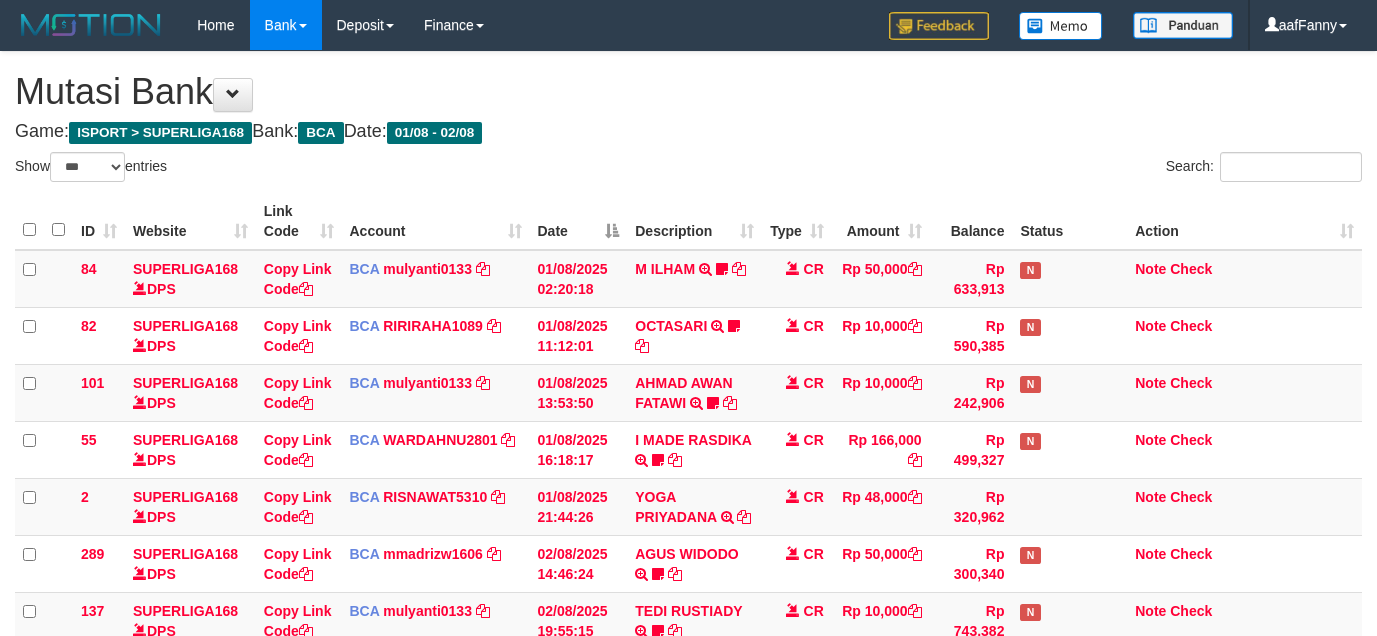 select on "***" 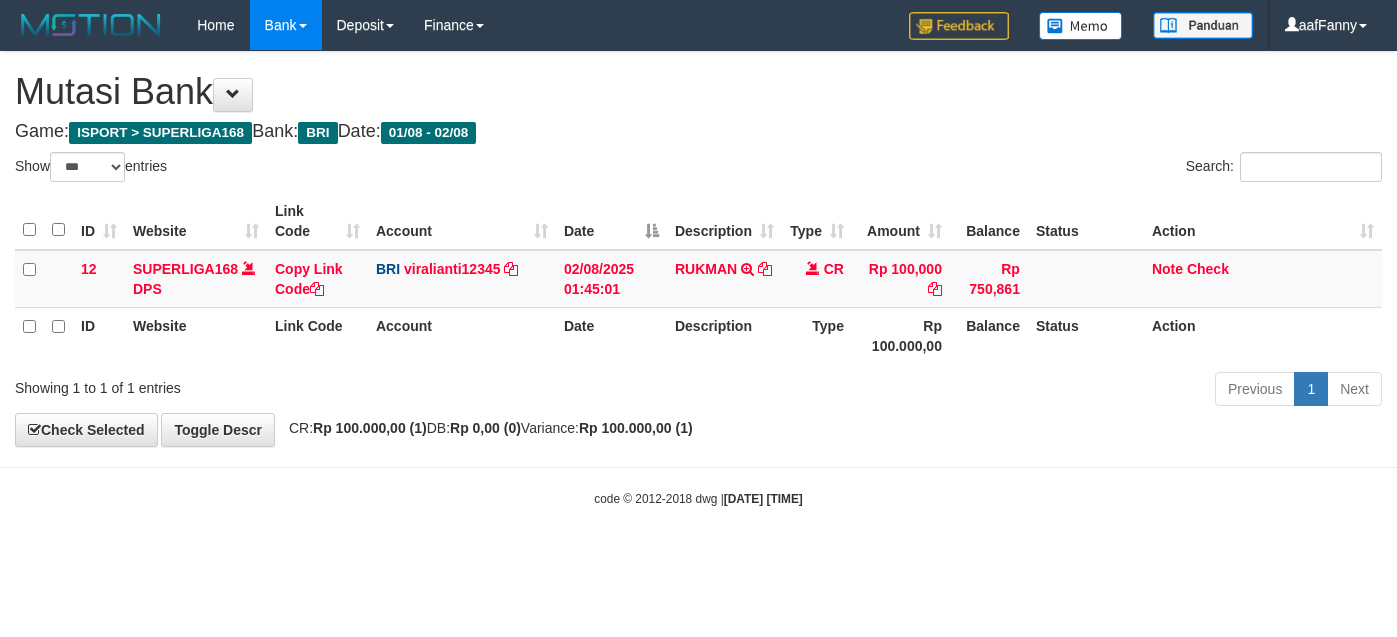 select on "***" 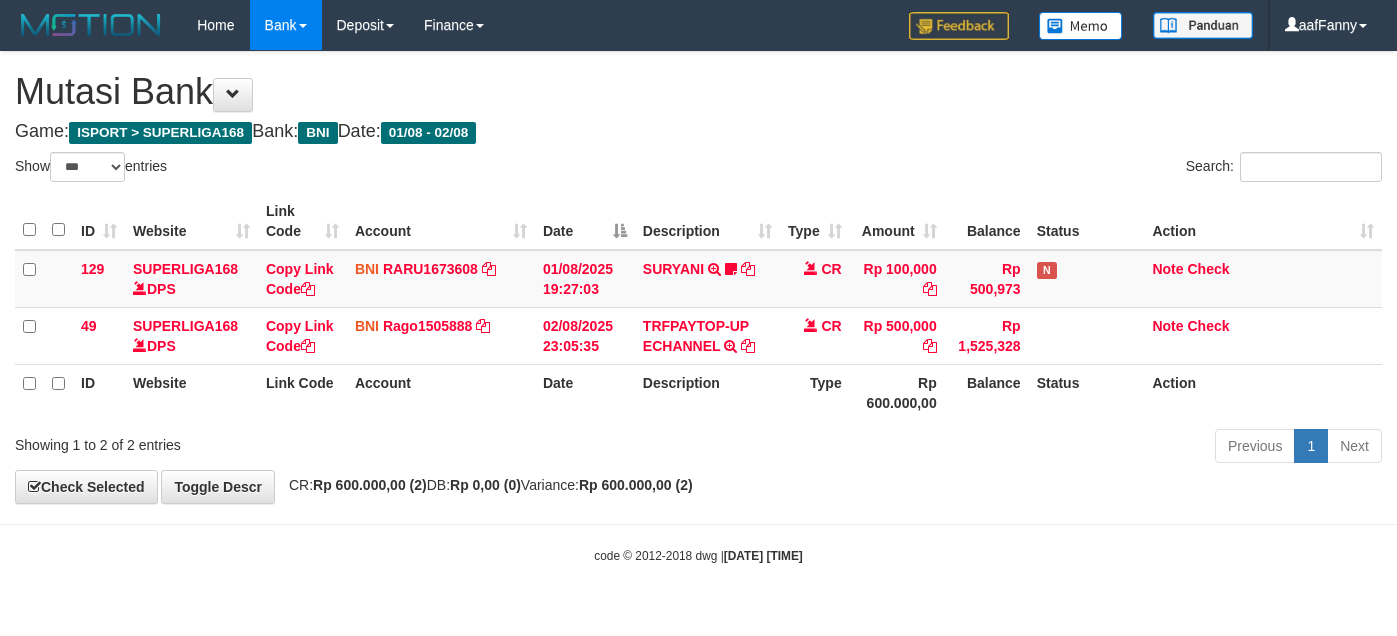 select on "***" 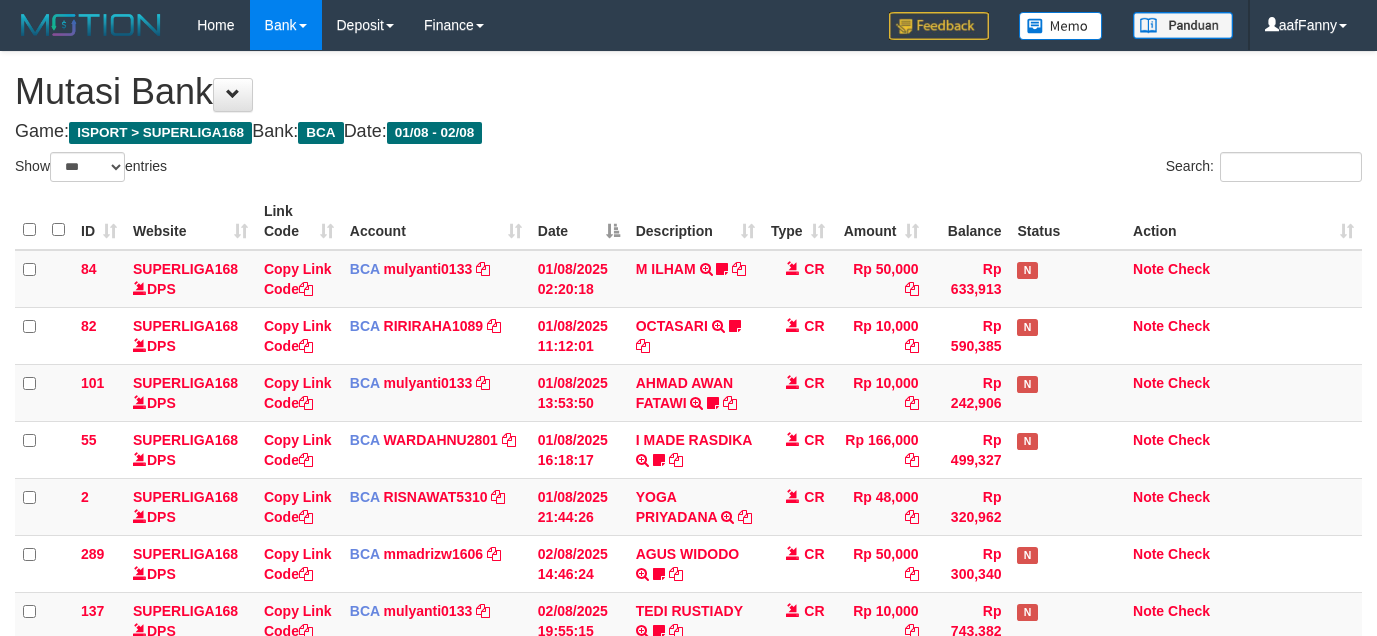 select on "***" 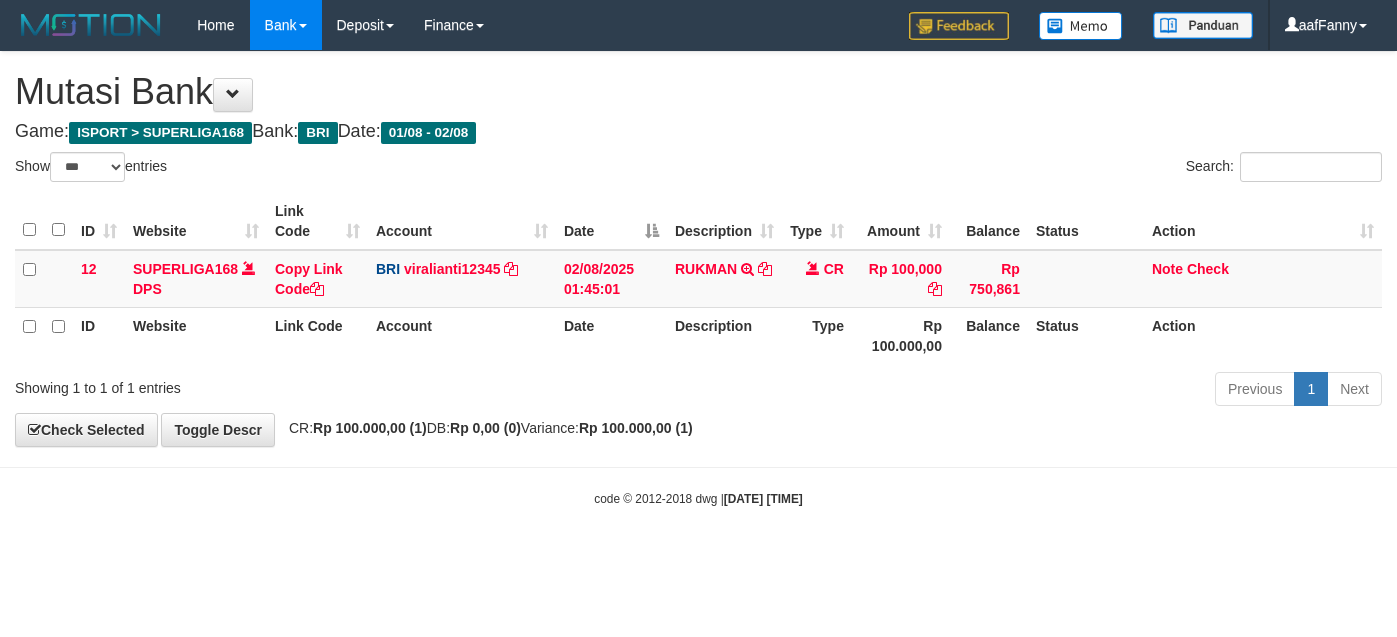 select on "***" 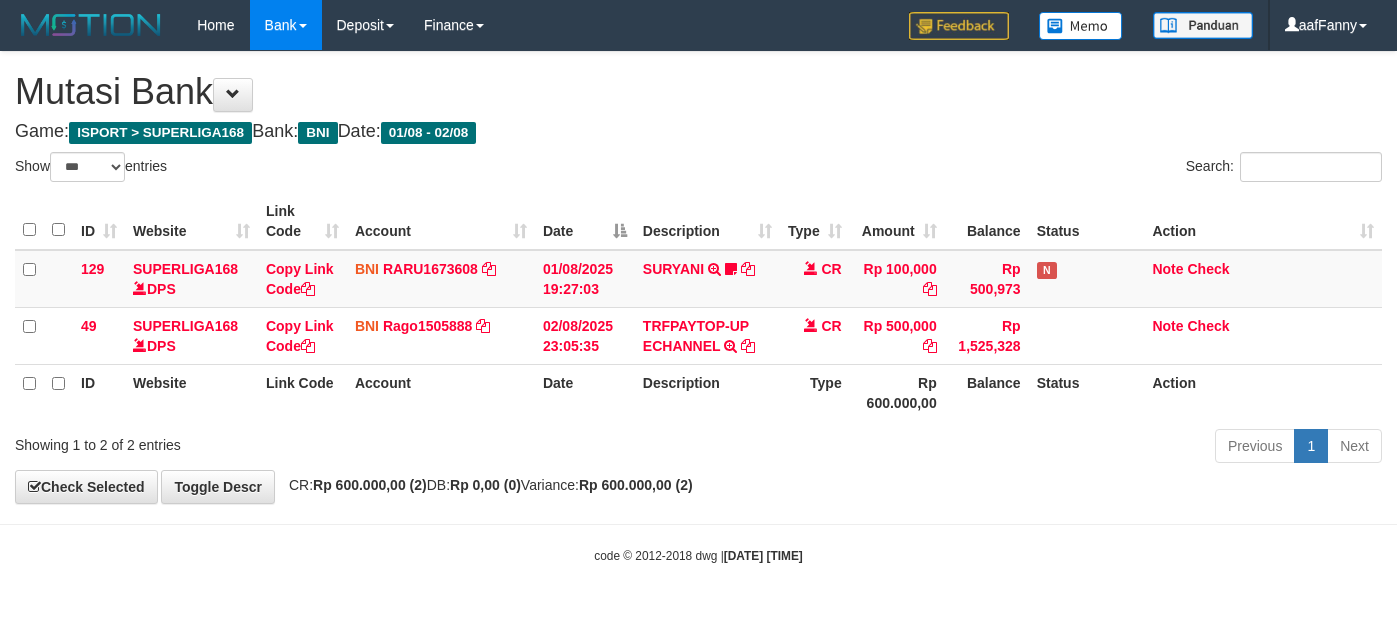 select on "***" 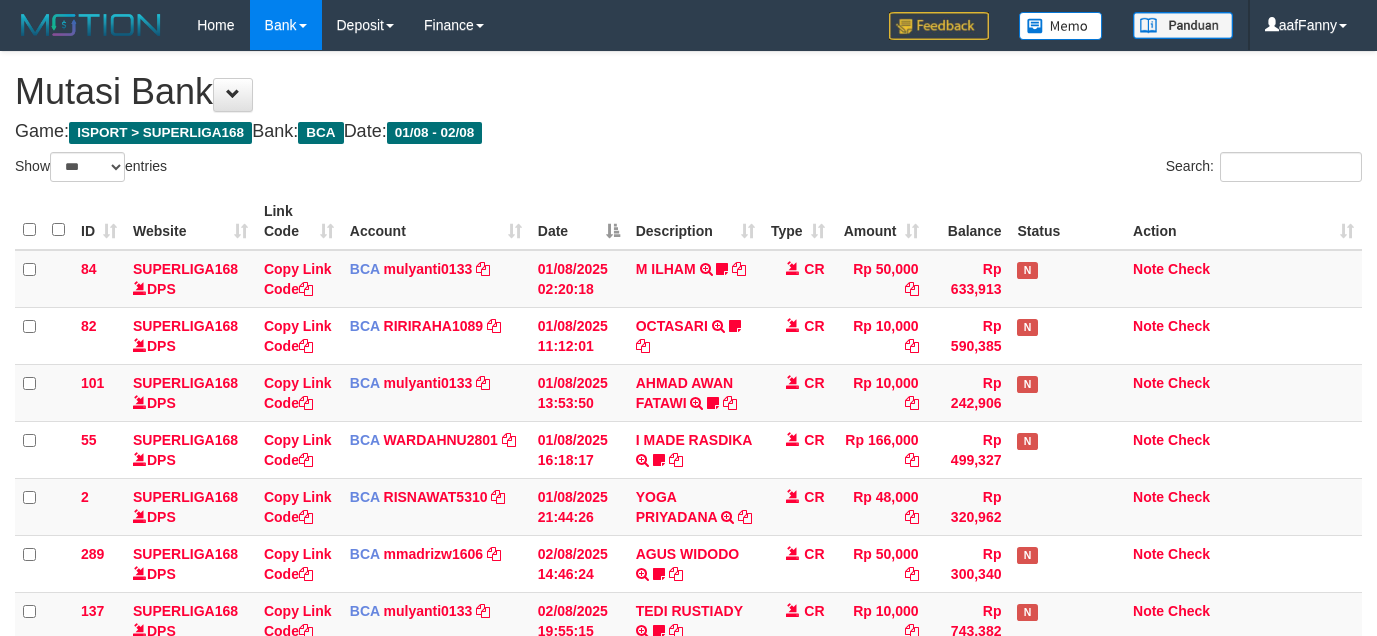 select on "***" 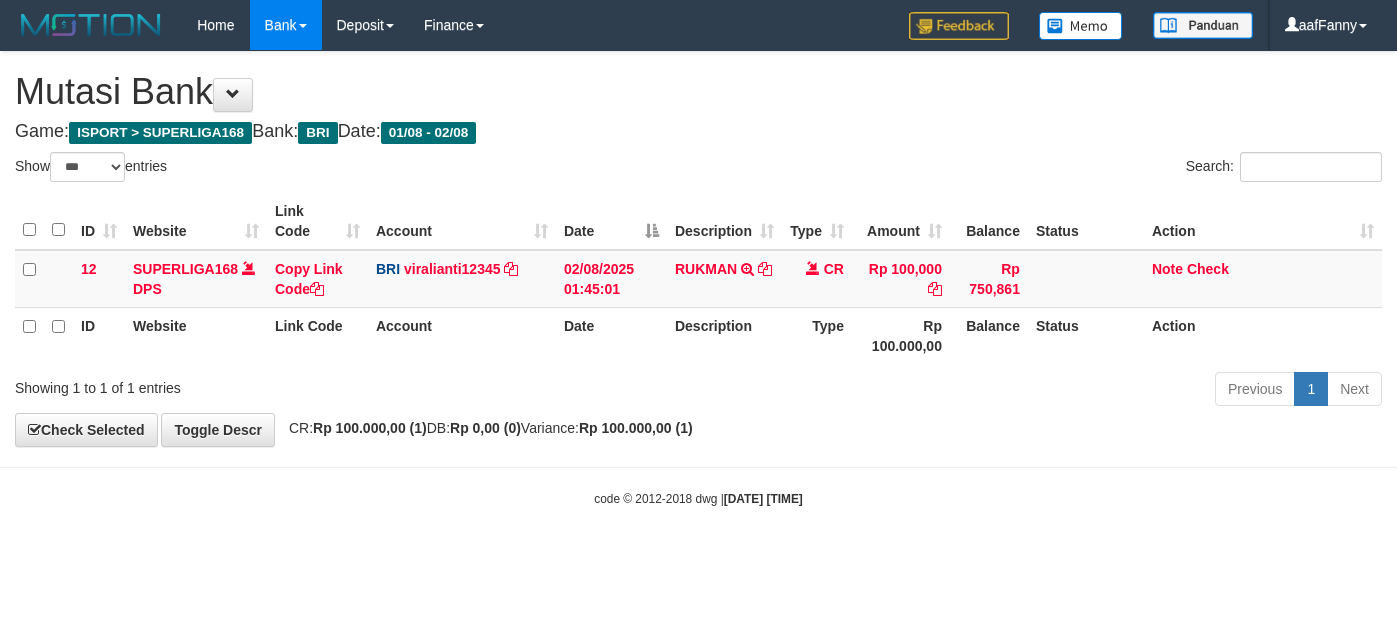select on "***" 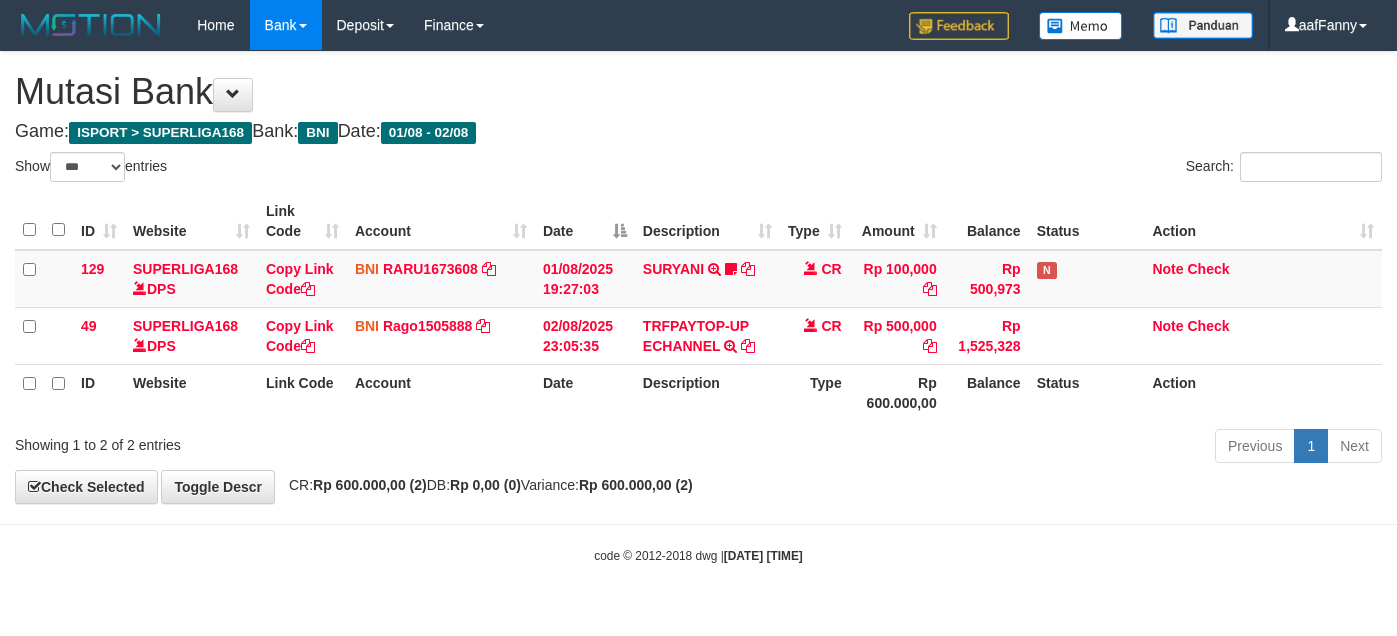 select on "***" 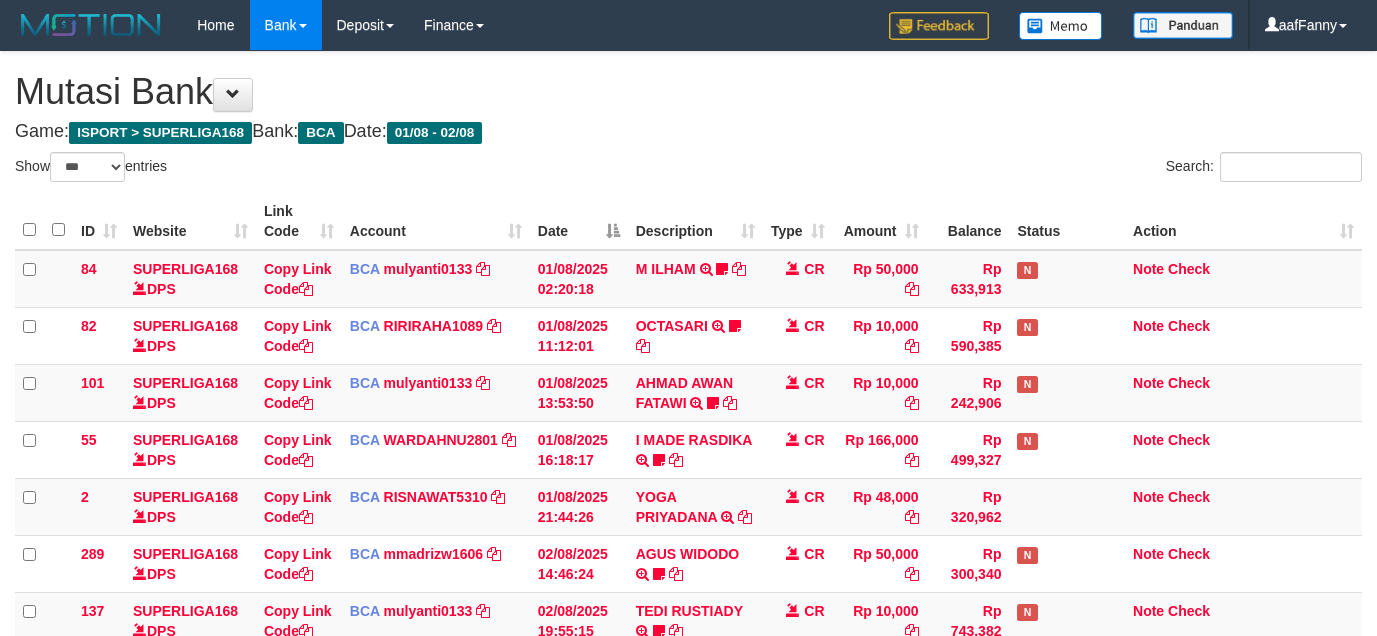 select on "***" 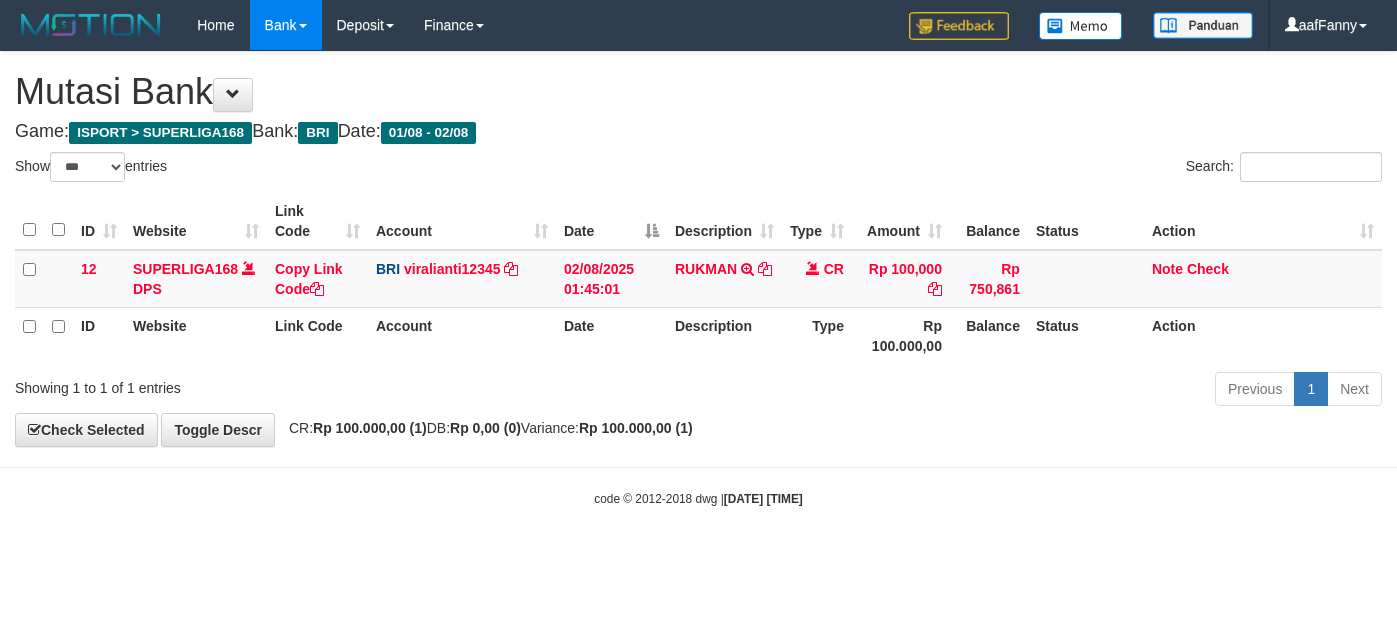 select on "***" 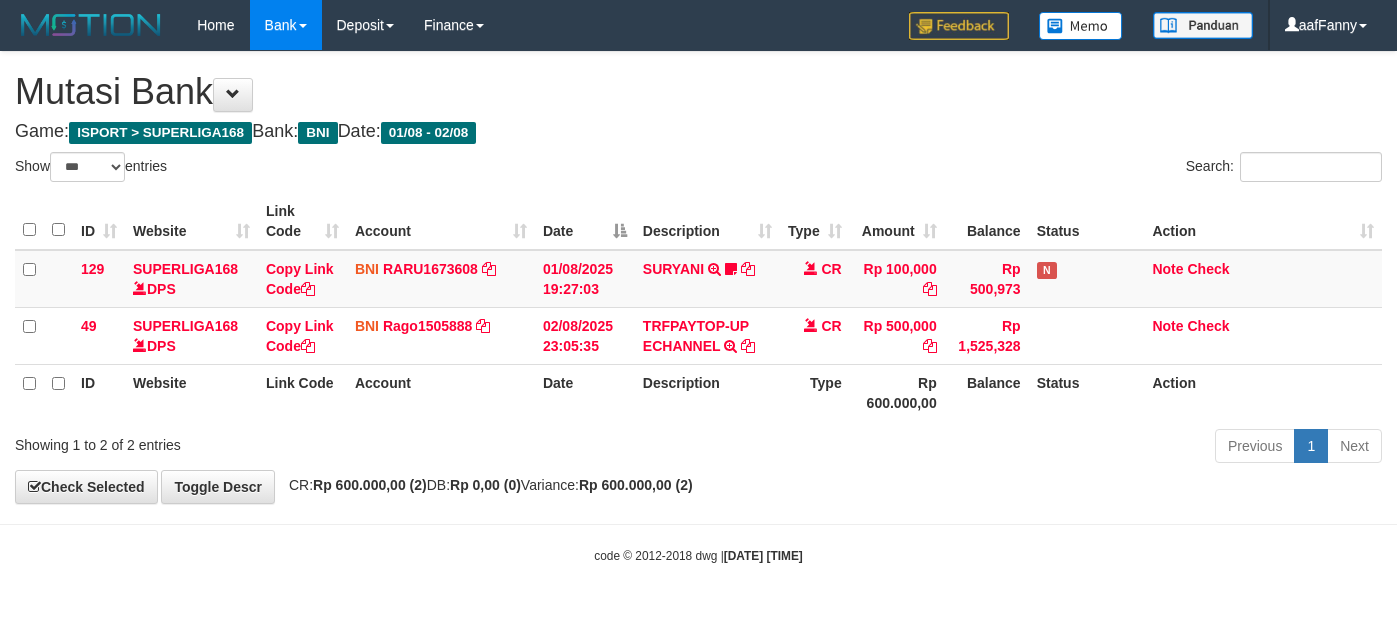 select on "***" 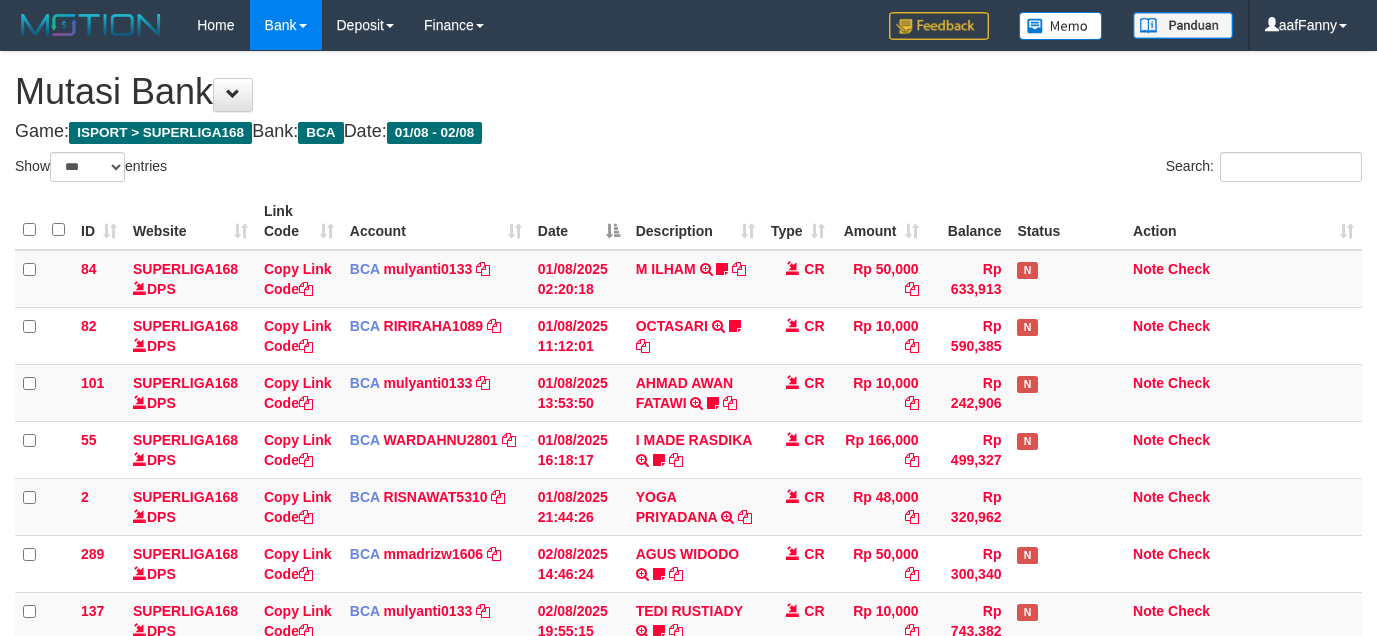 select on "***" 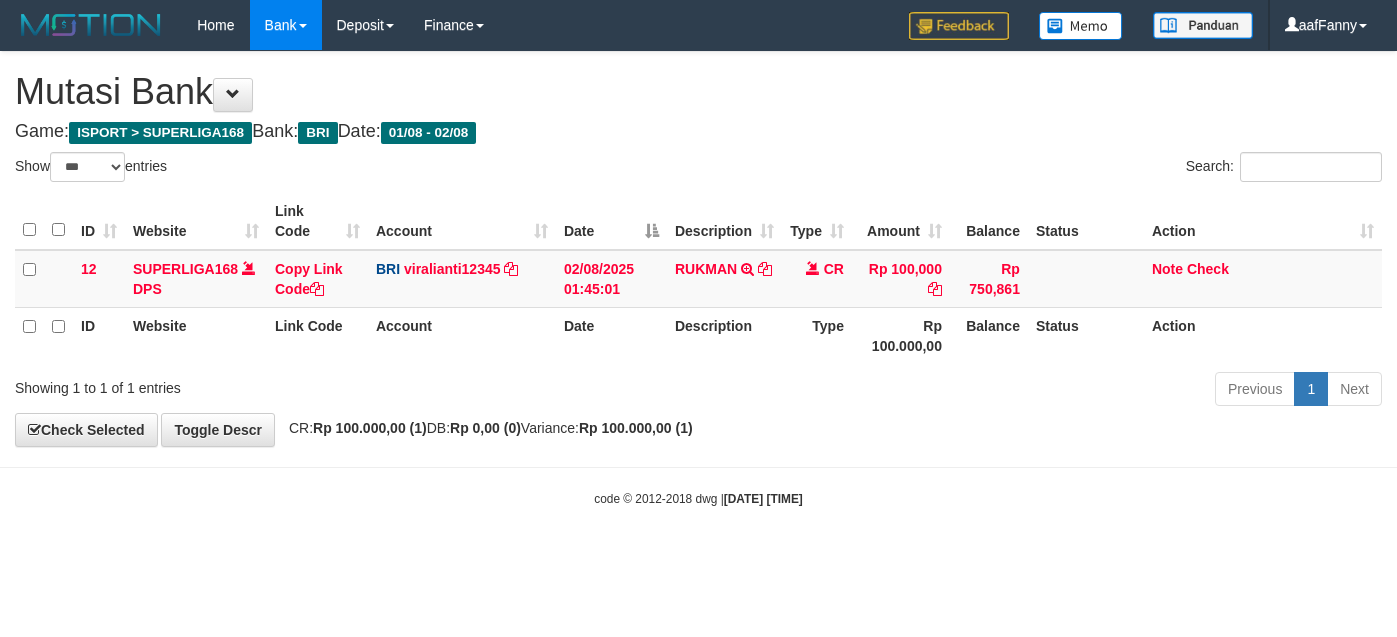select on "***" 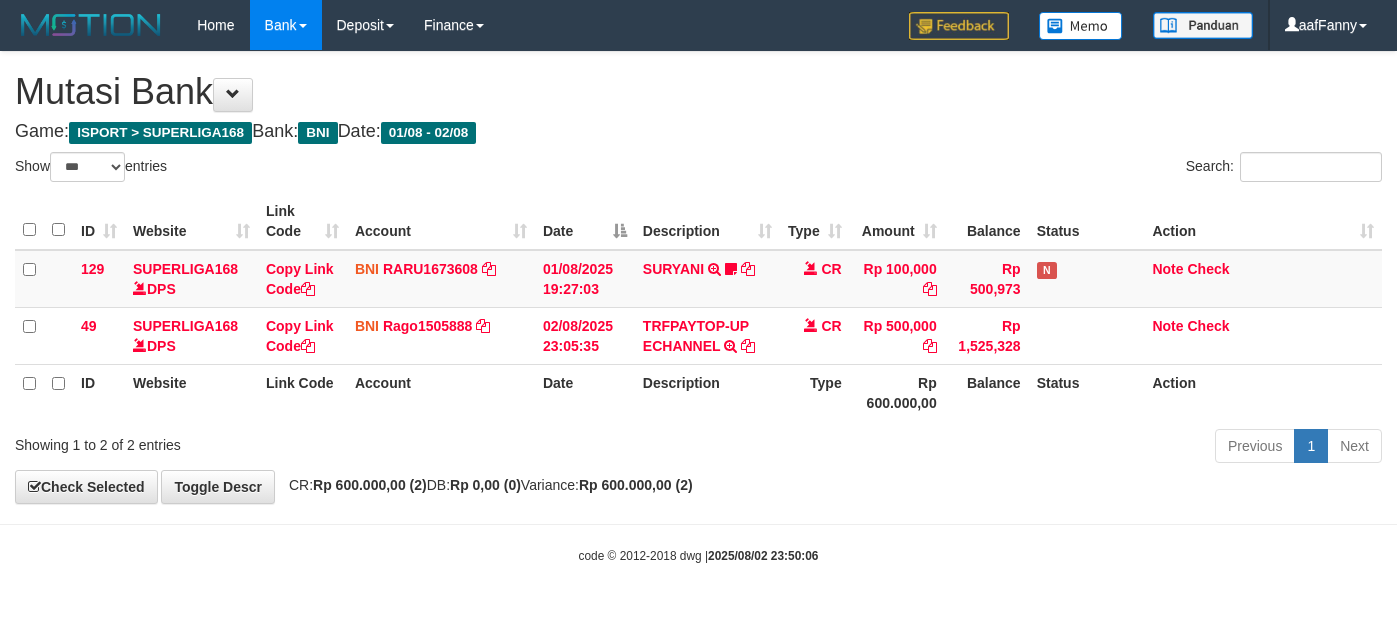 select on "***" 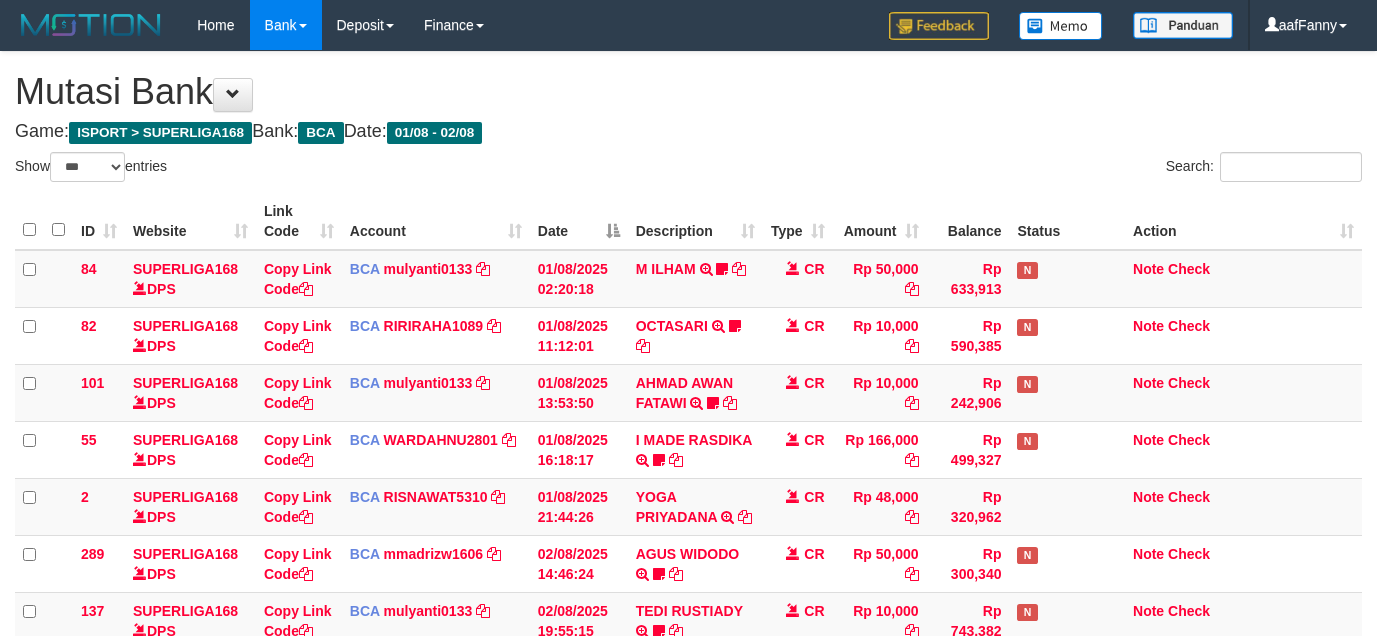 select on "***" 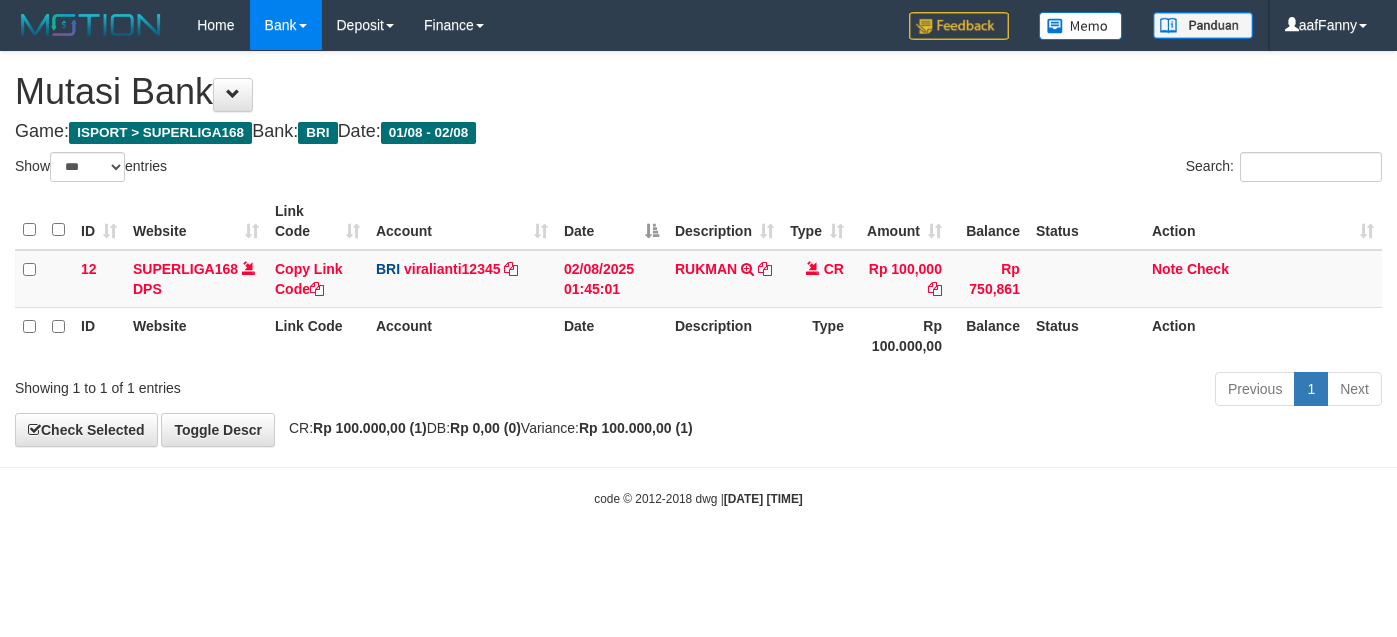 select on "***" 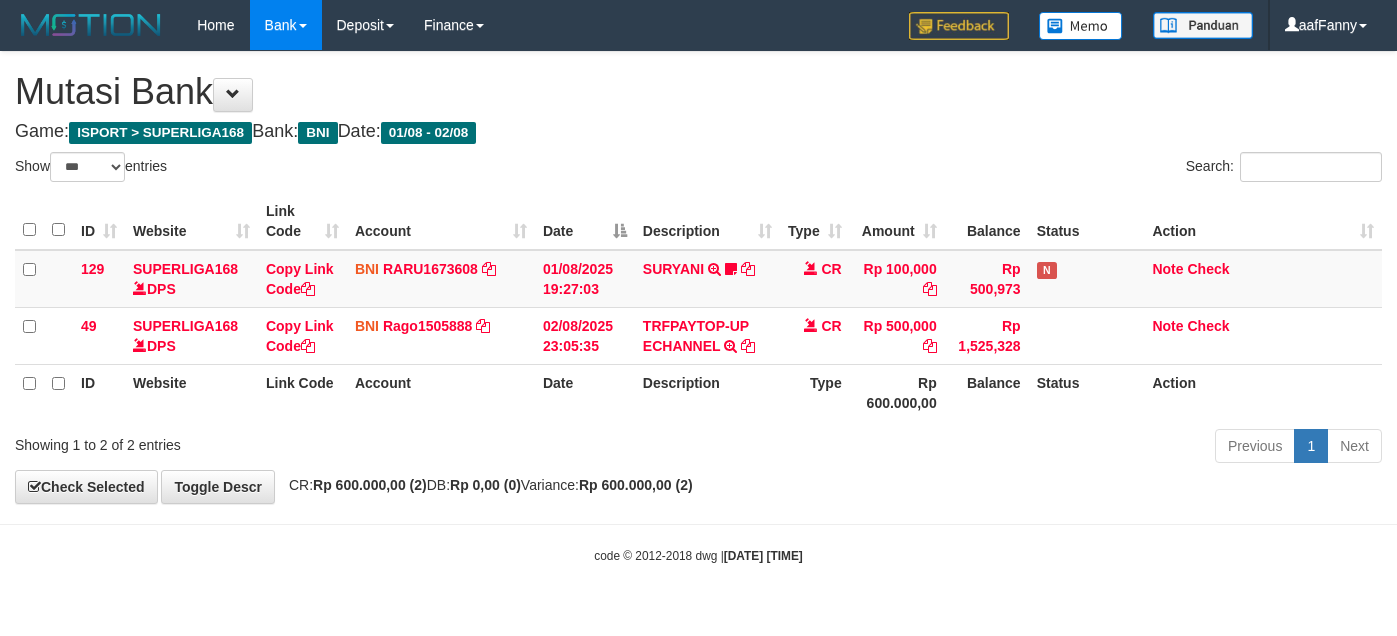 select on "***" 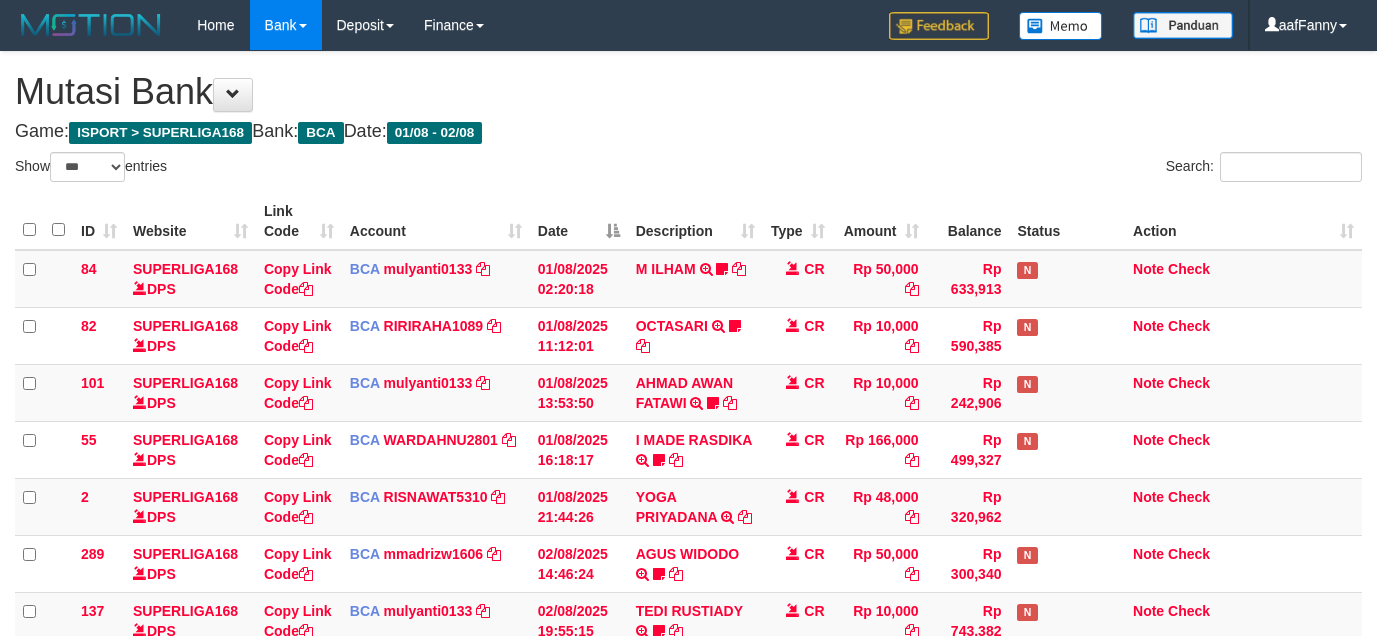 select on "***" 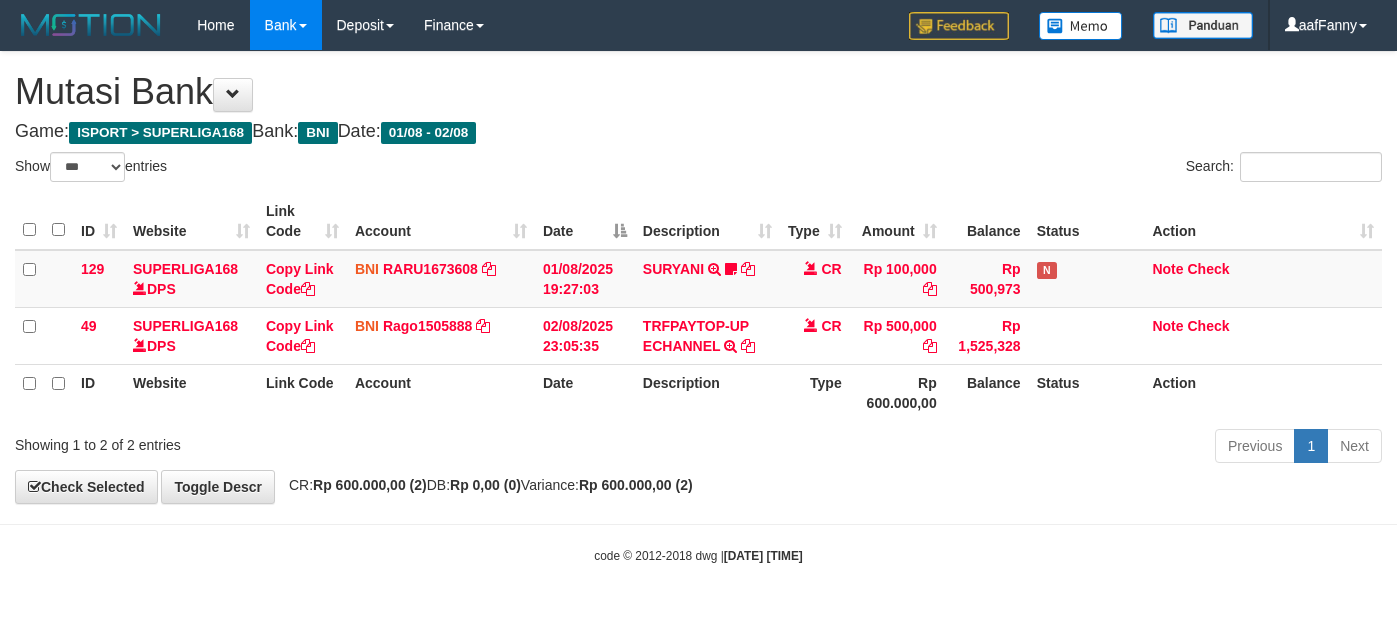 select on "***" 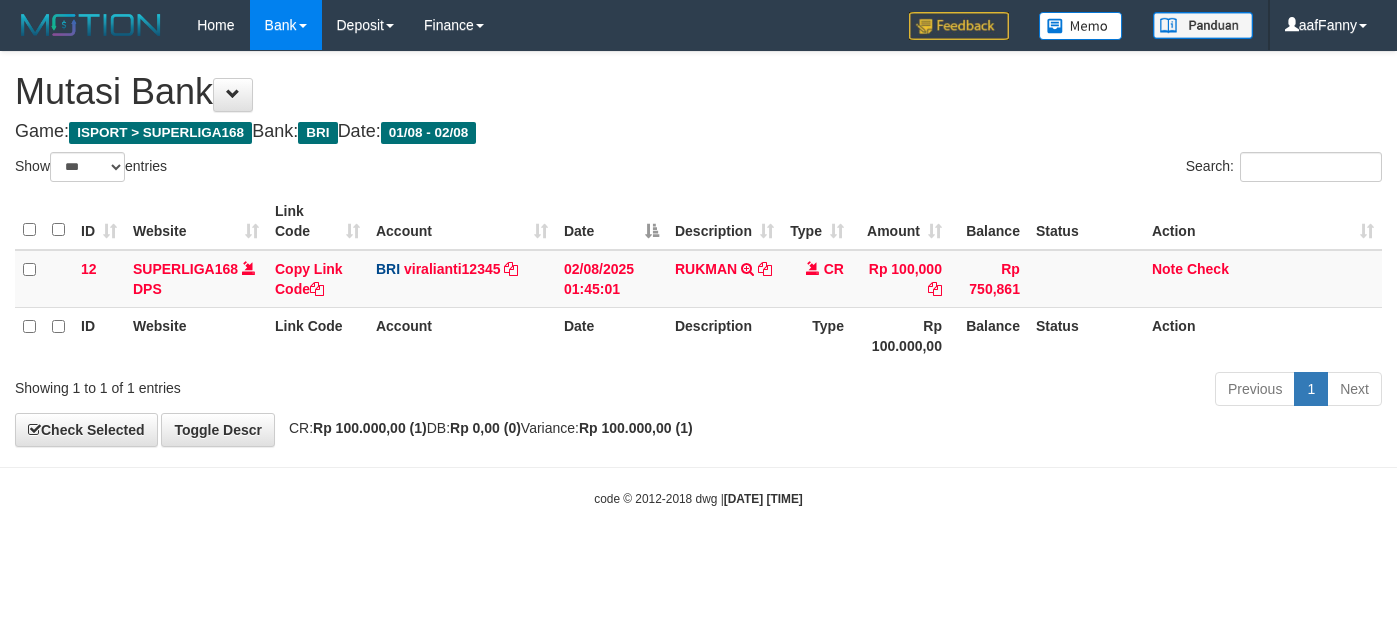 select on "***" 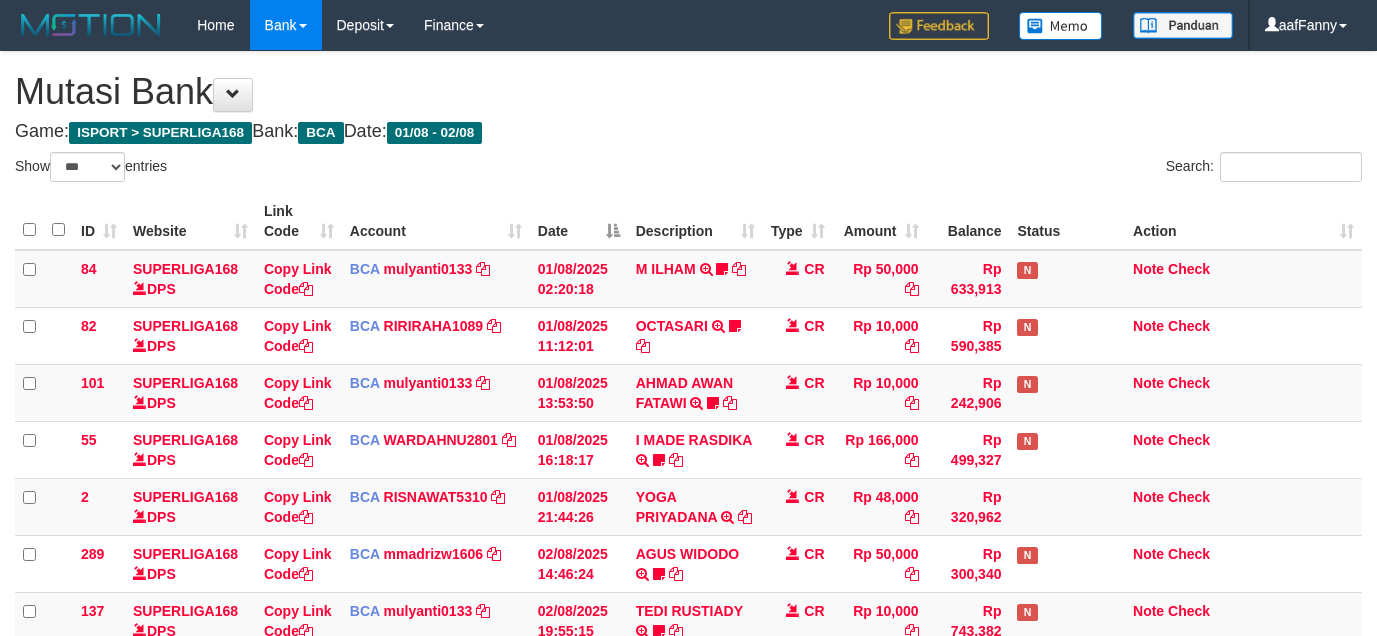 select on "***" 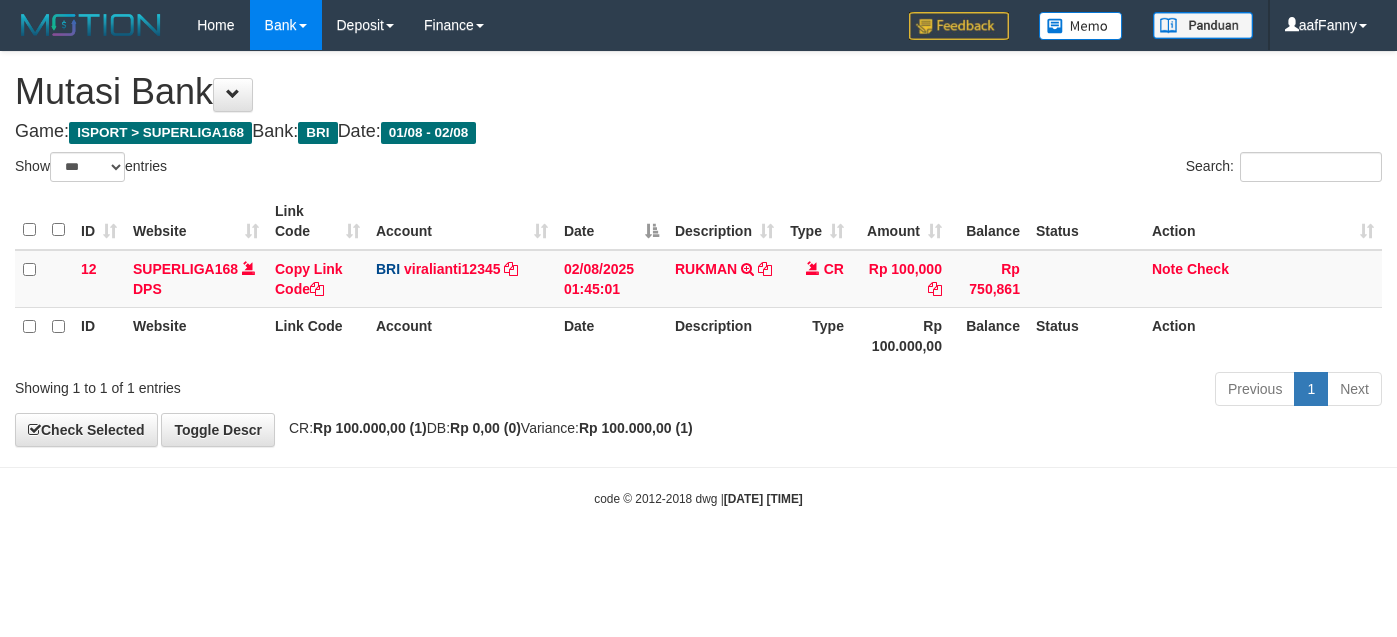 select on "***" 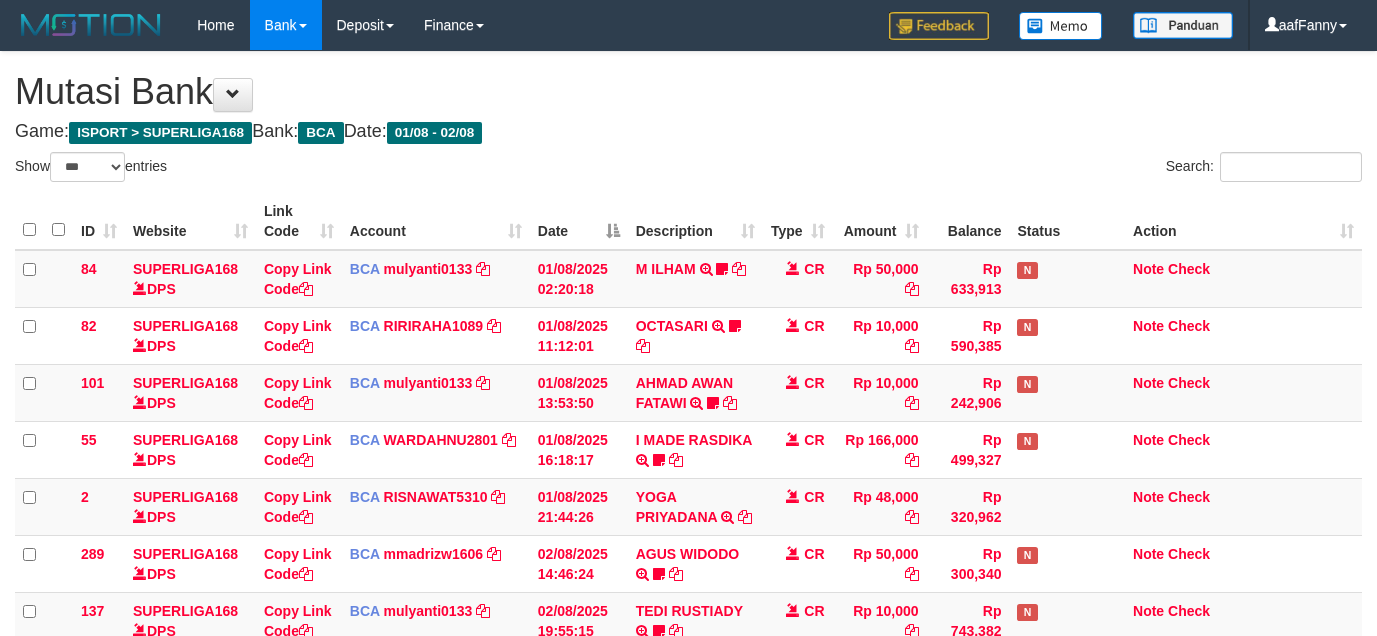 select on "***" 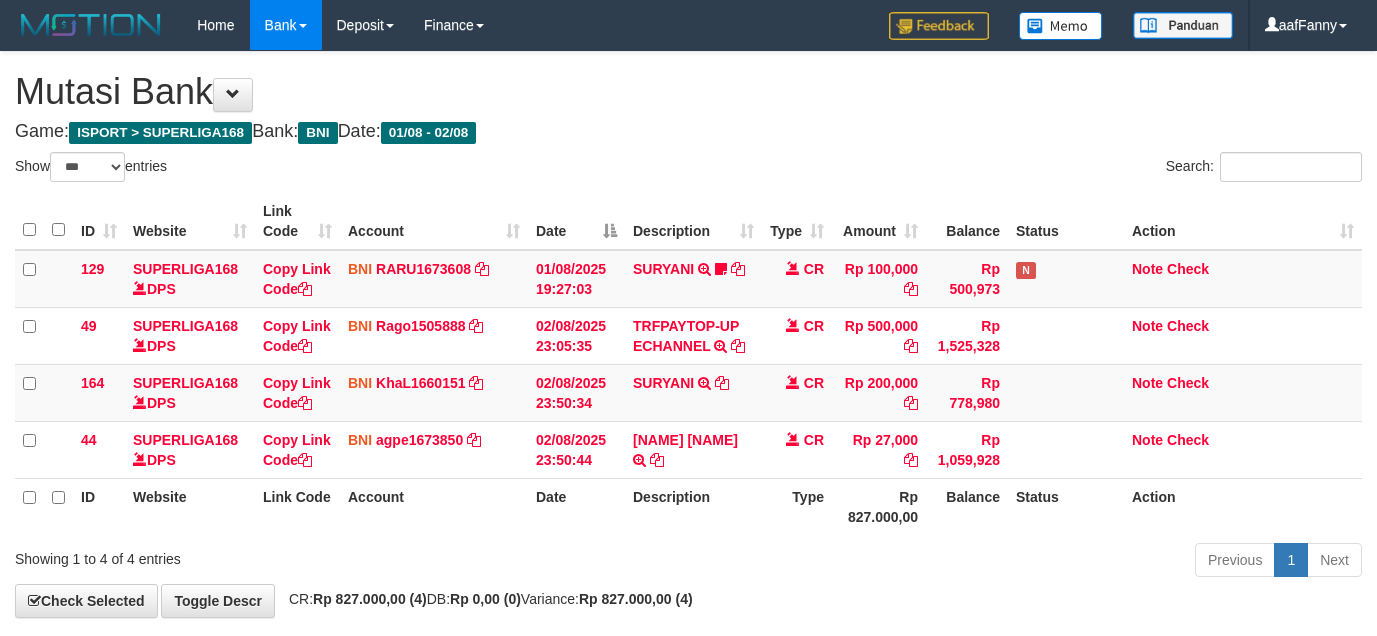 select on "***" 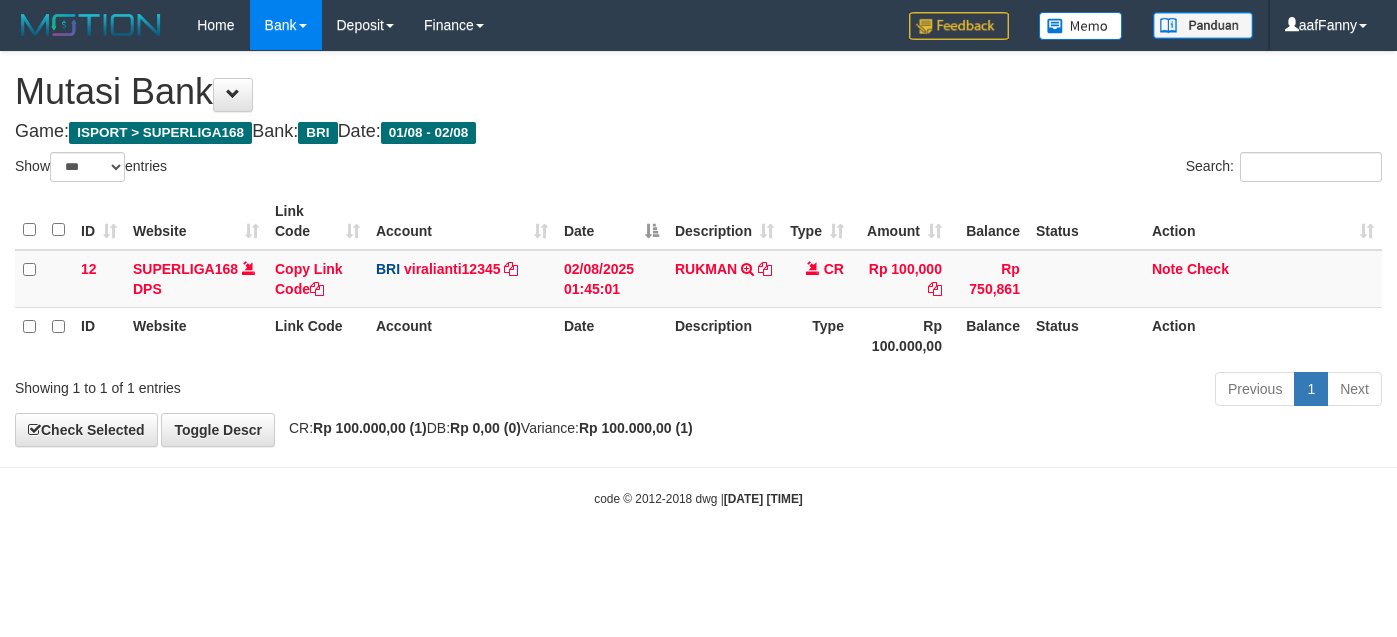 select on "***" 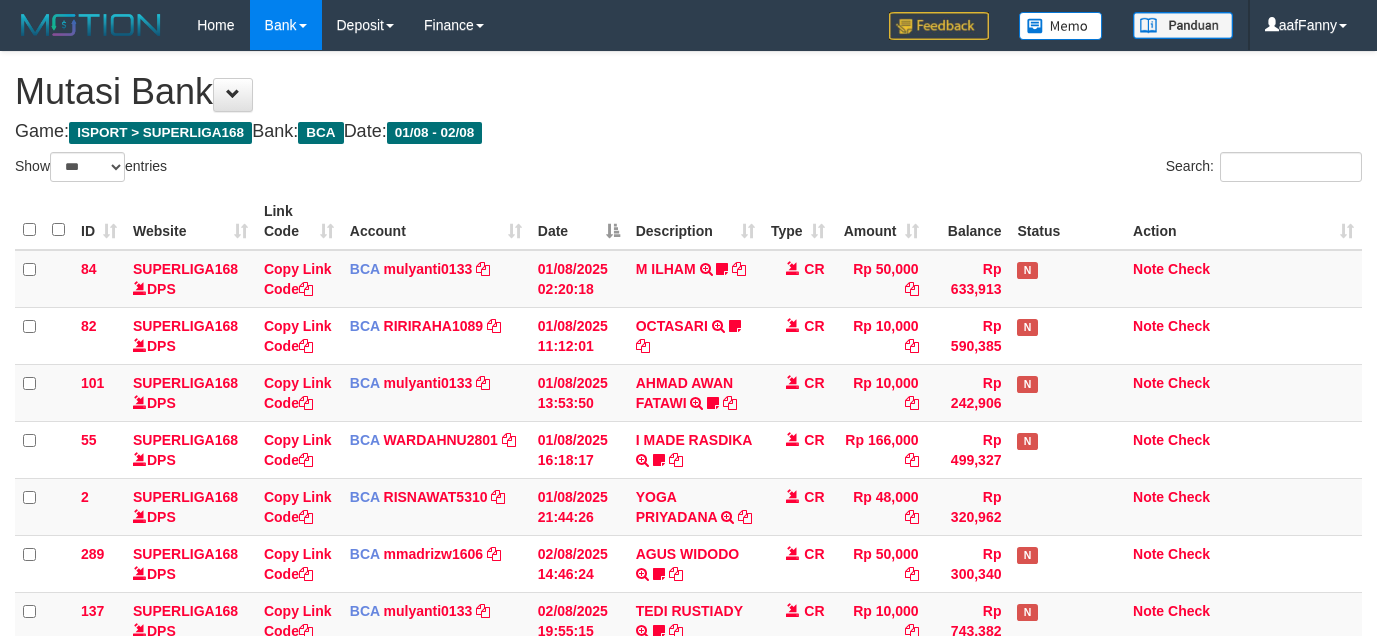 select on "***" 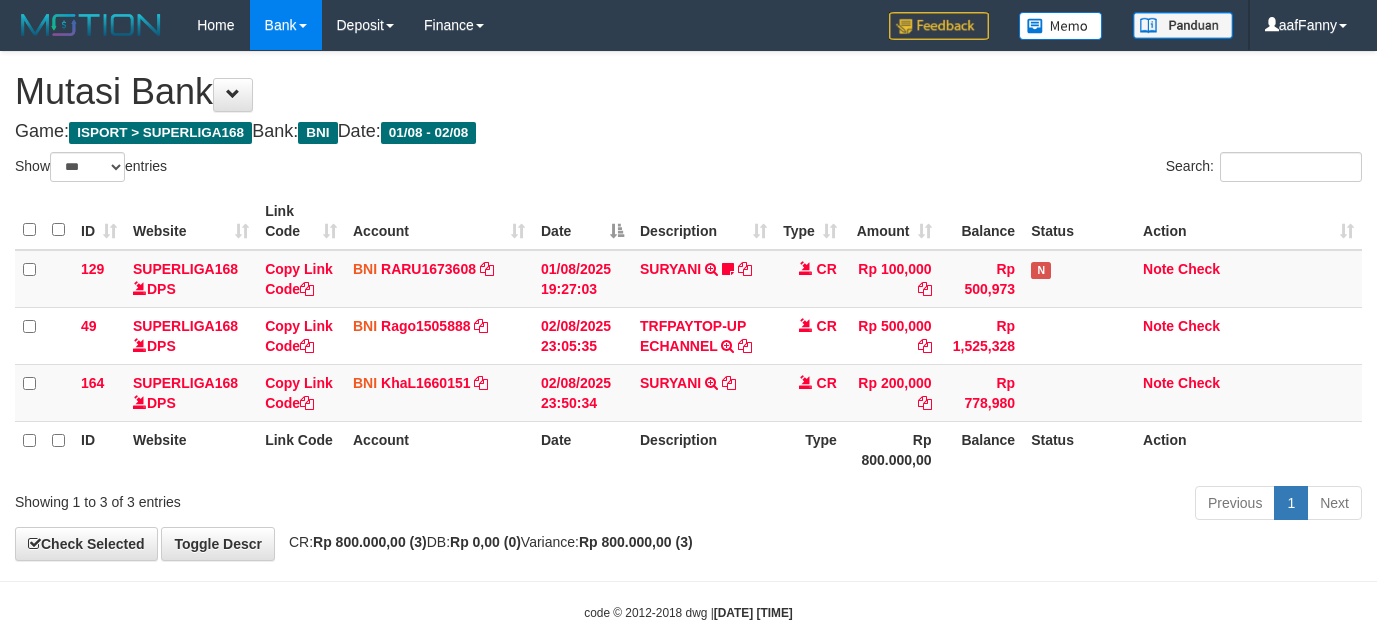 select on "***" 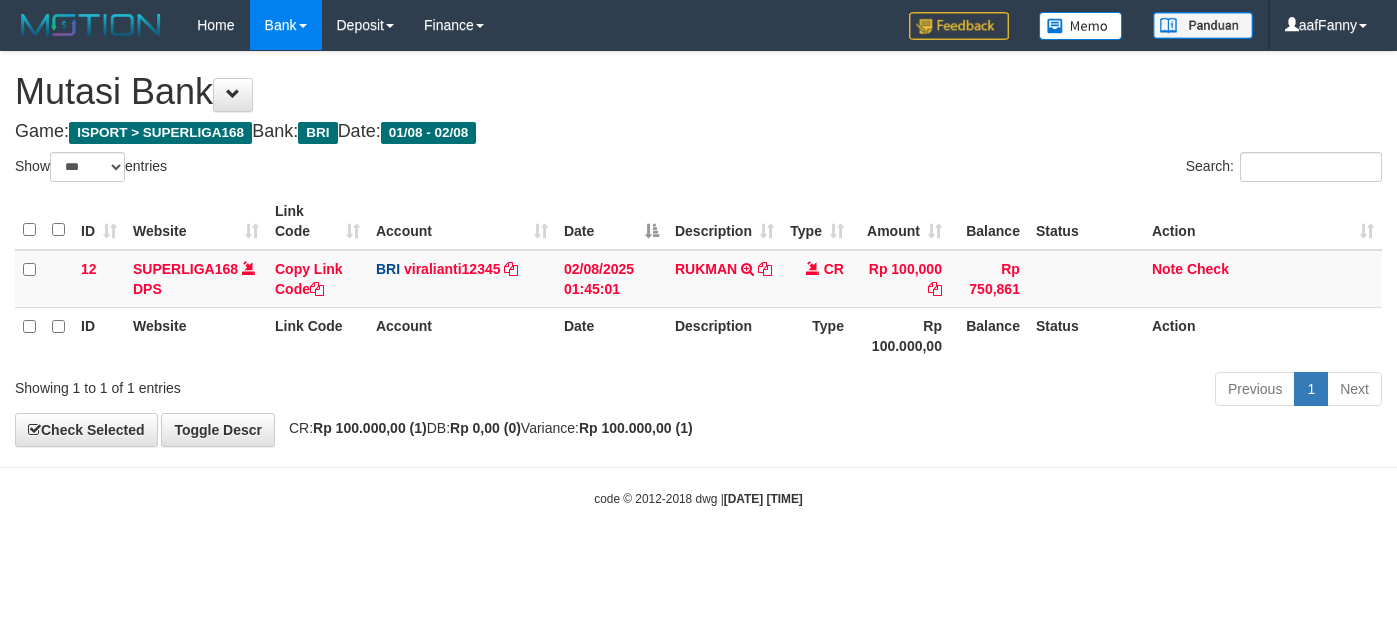 select on "***" 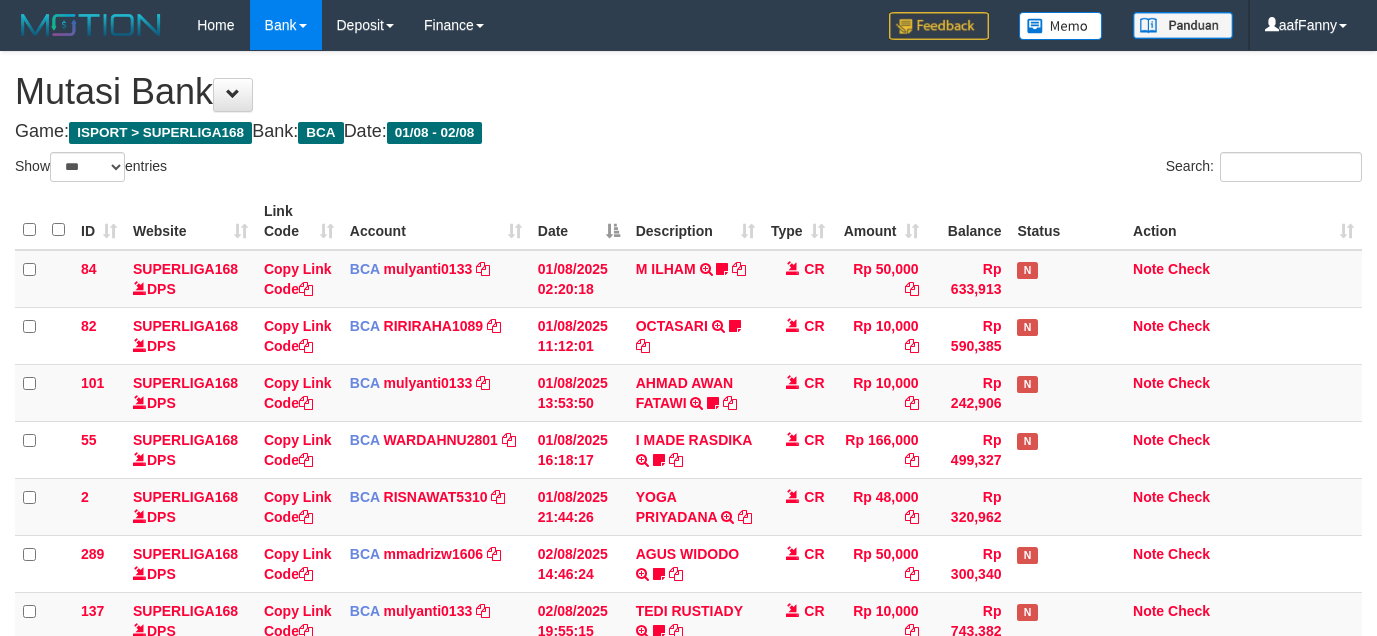 select on "***" 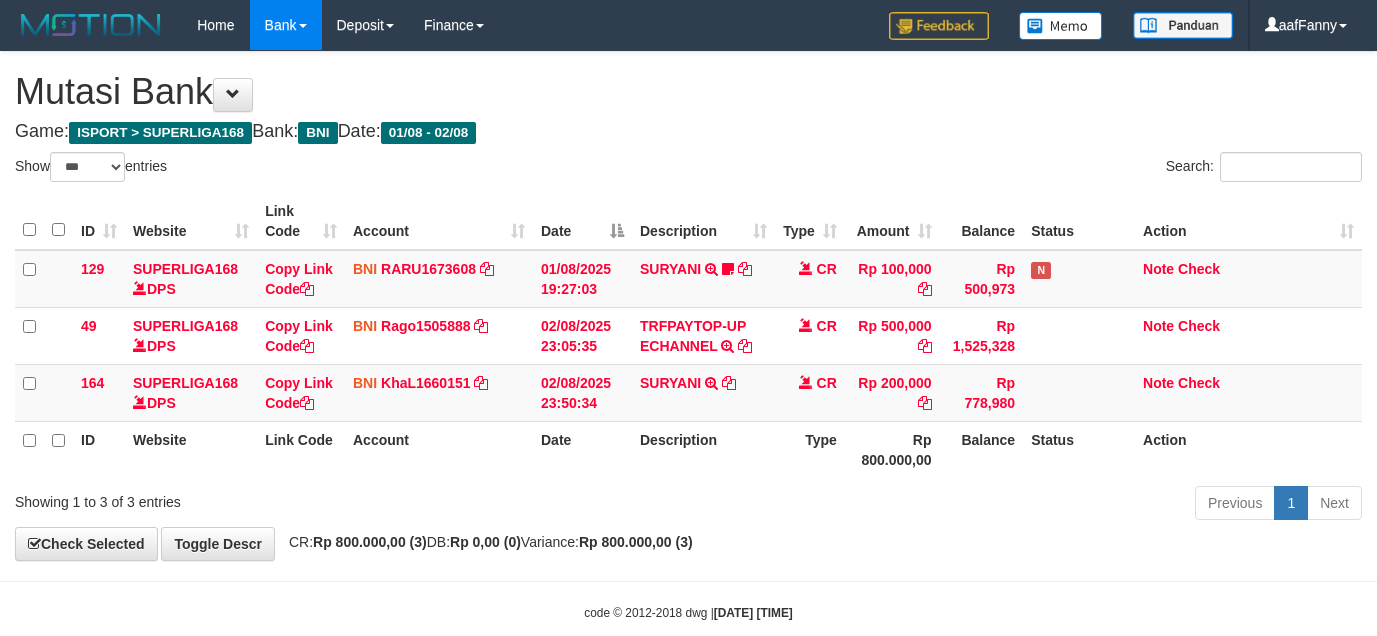 select on "***" 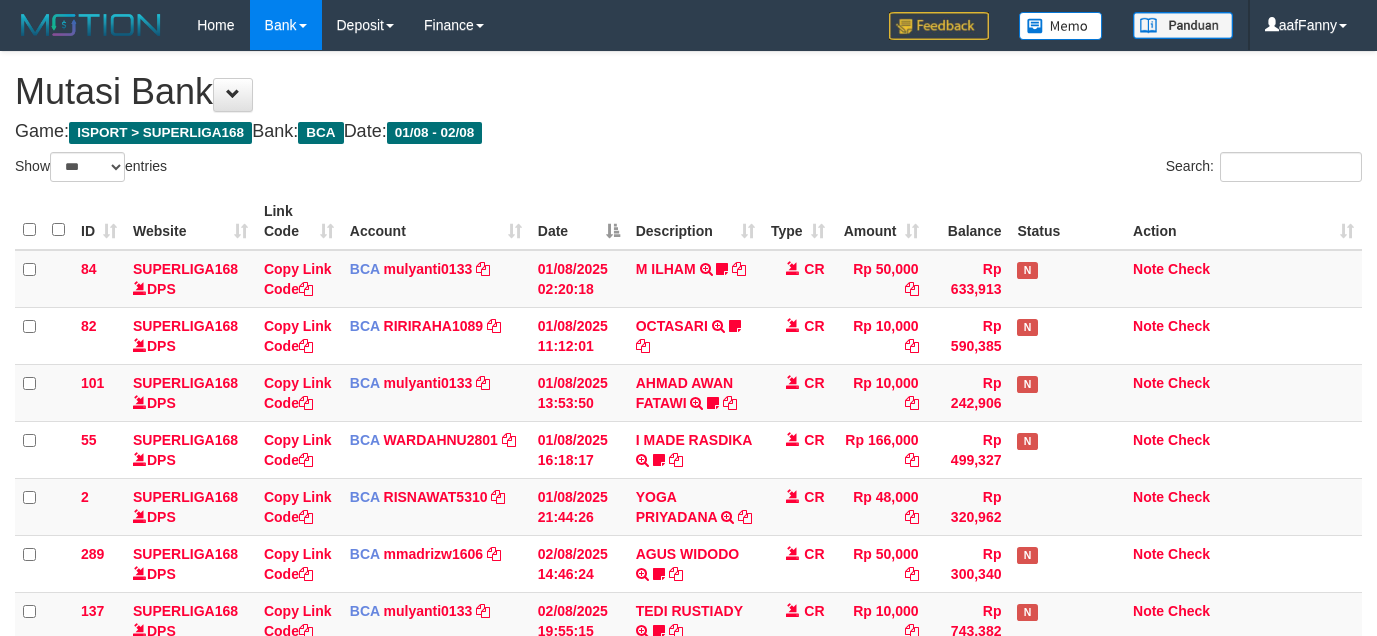 select on "***" 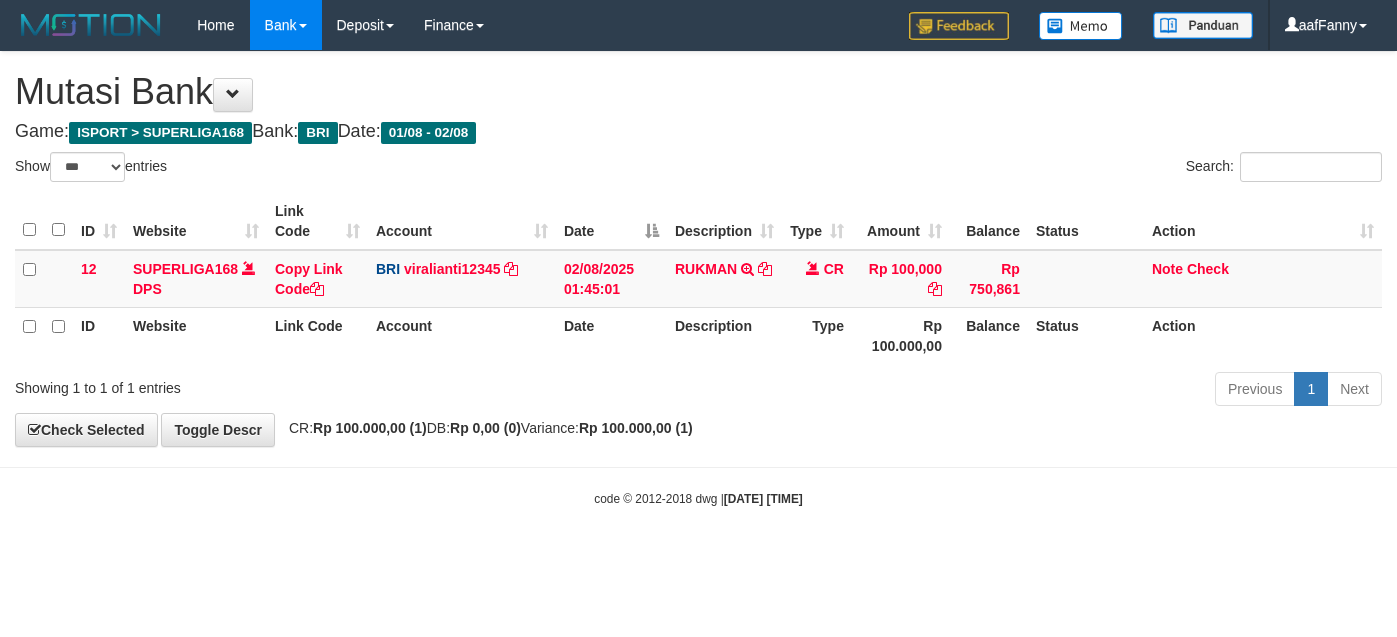 select on "***" 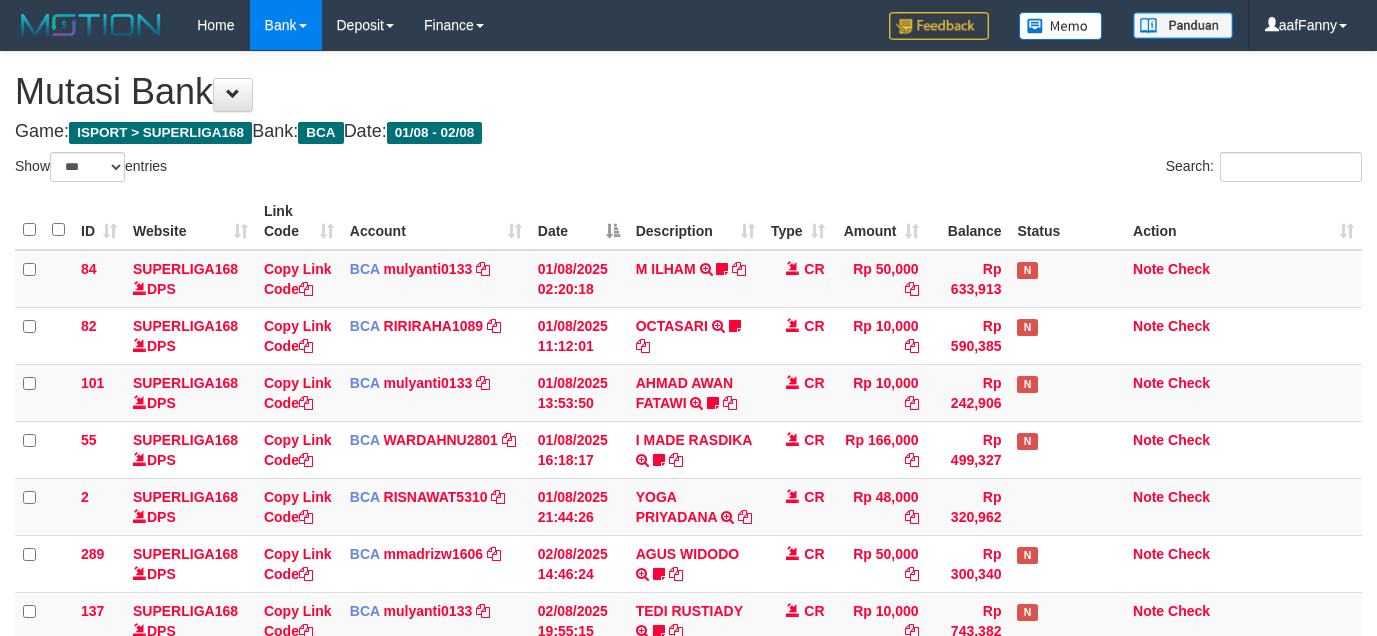 select on "***" 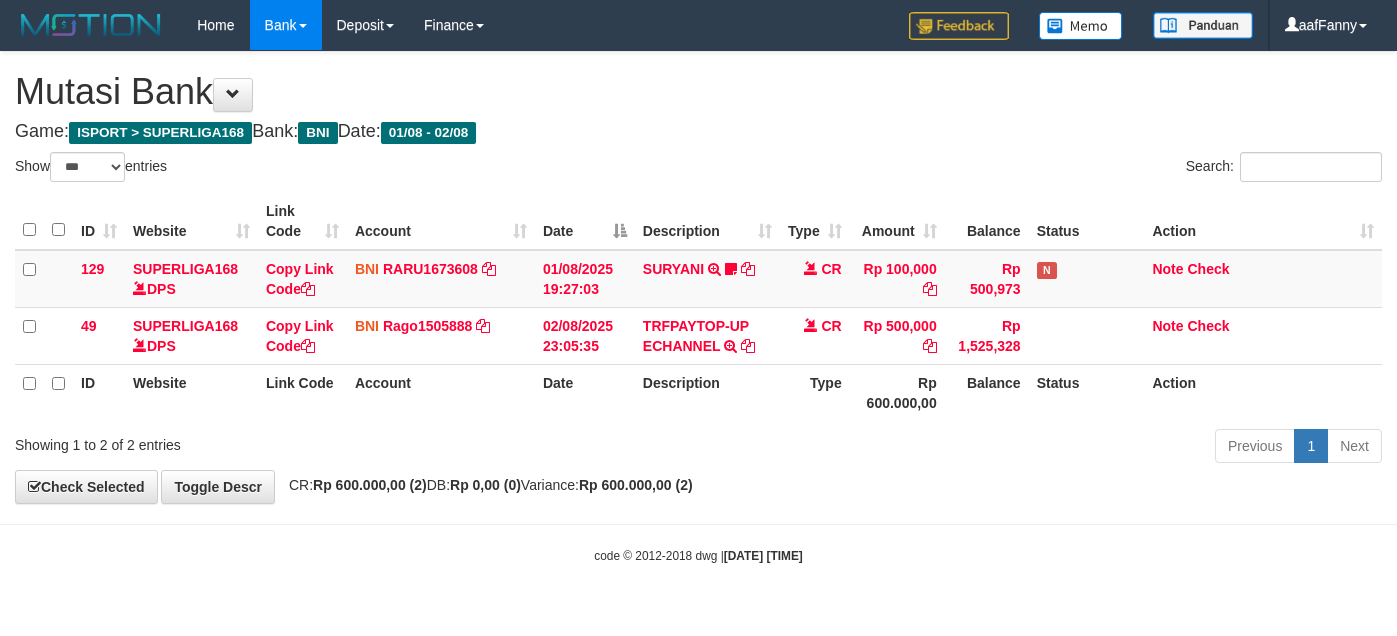 select on "***" 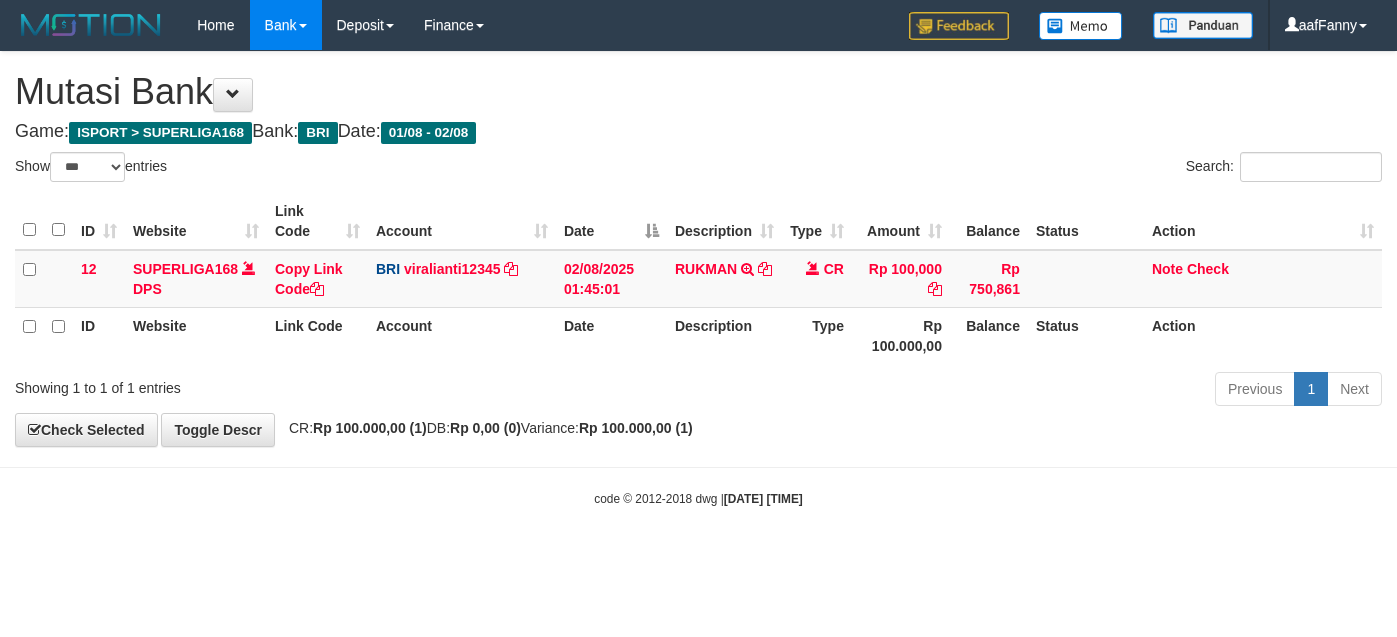 select on "***" 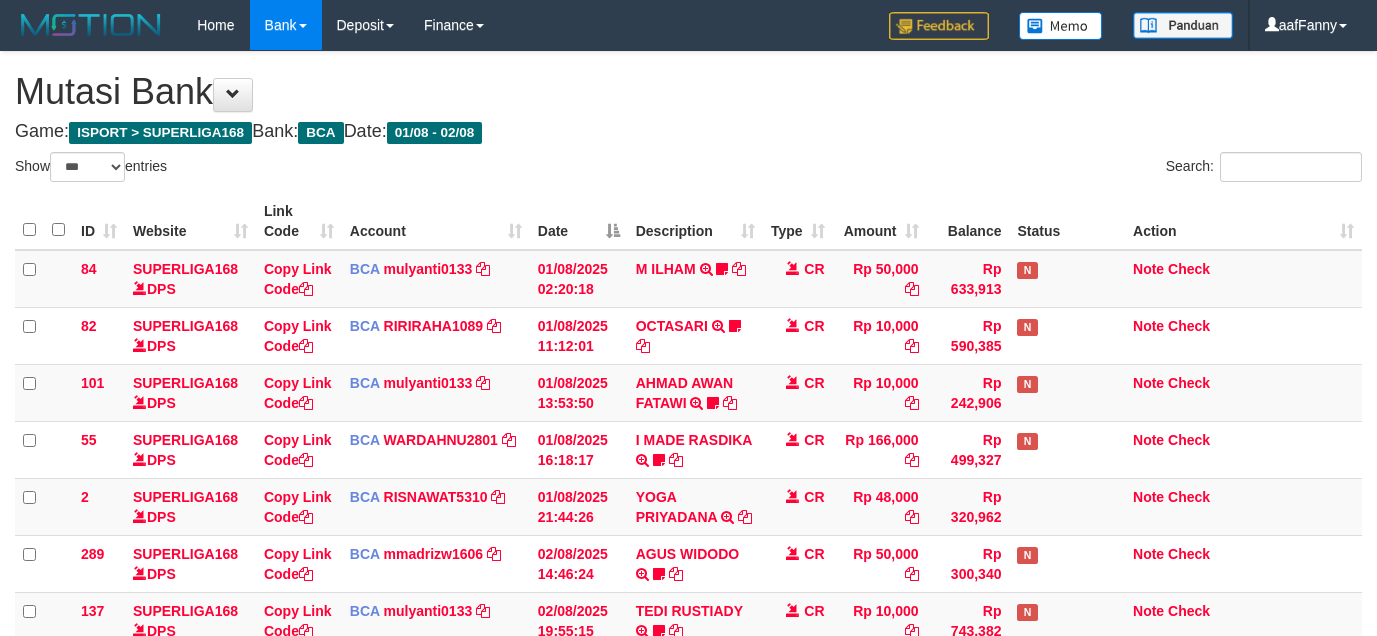 select on "***" 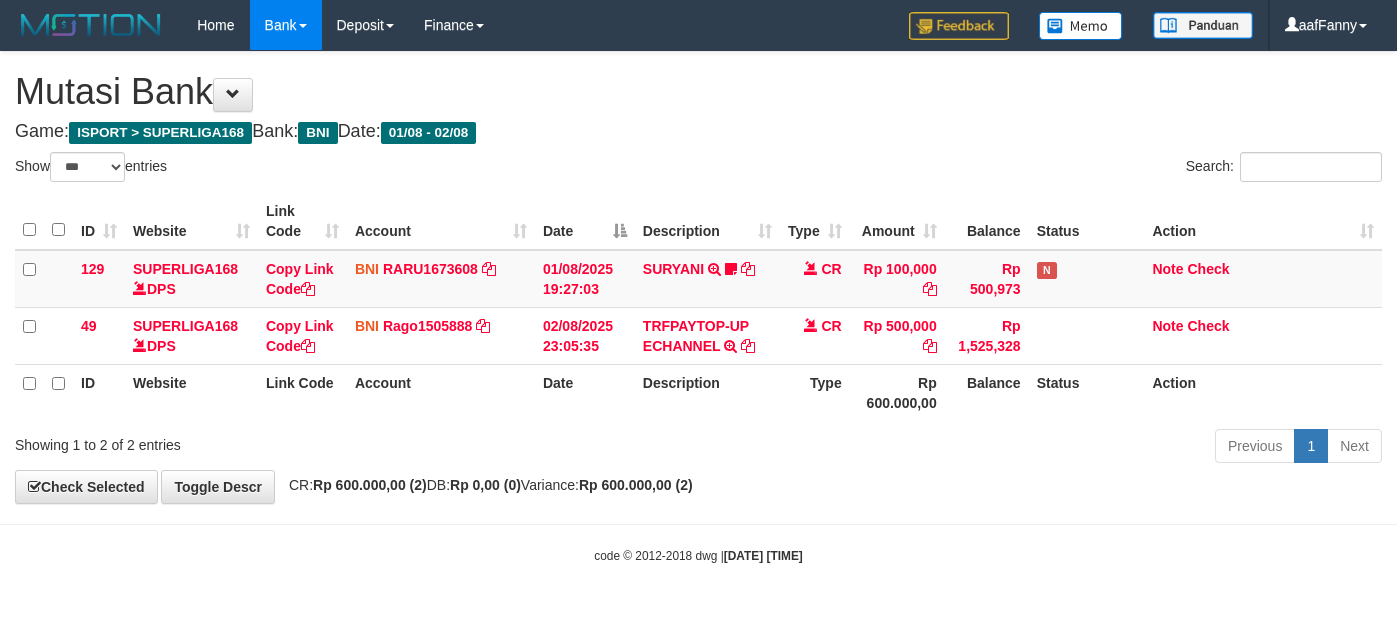 select on "***" 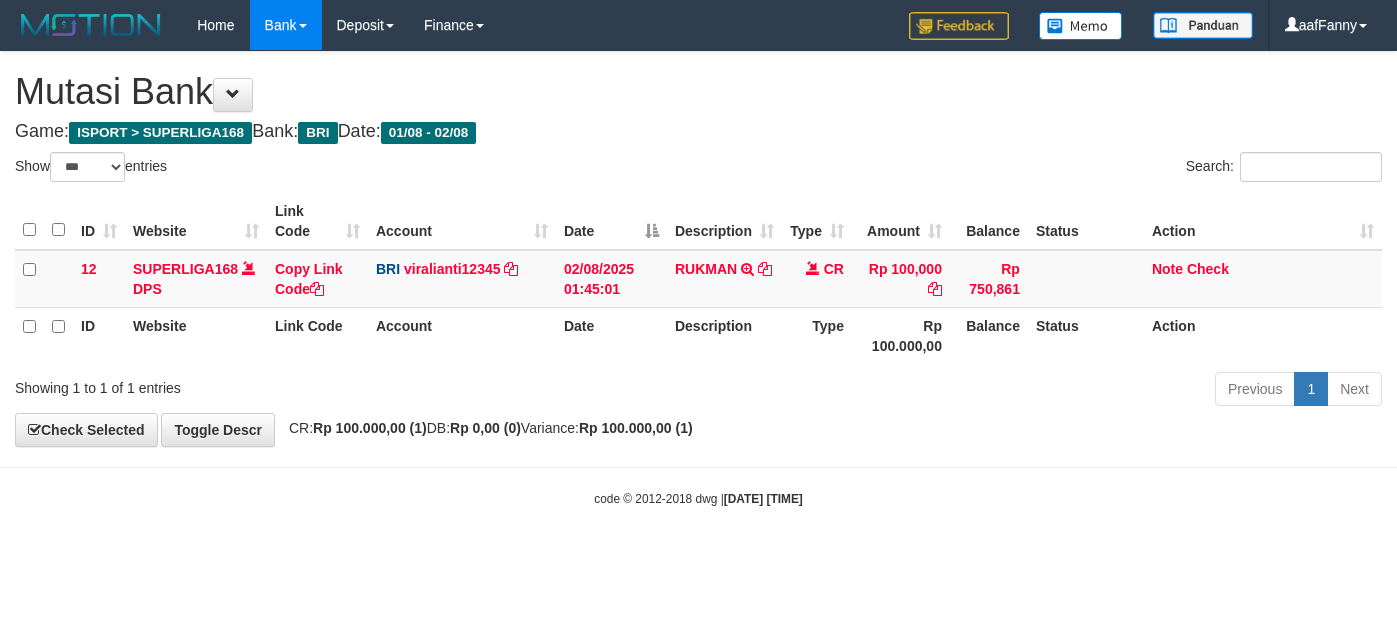 select on "***" 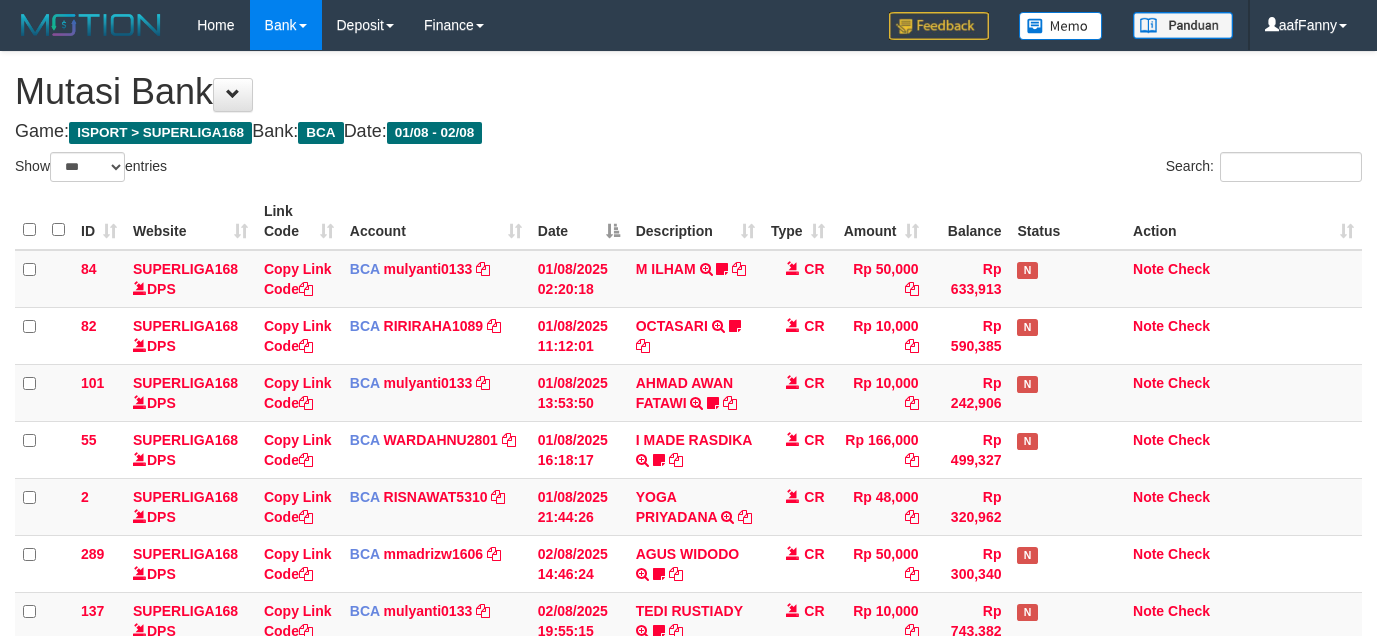 select on "***" 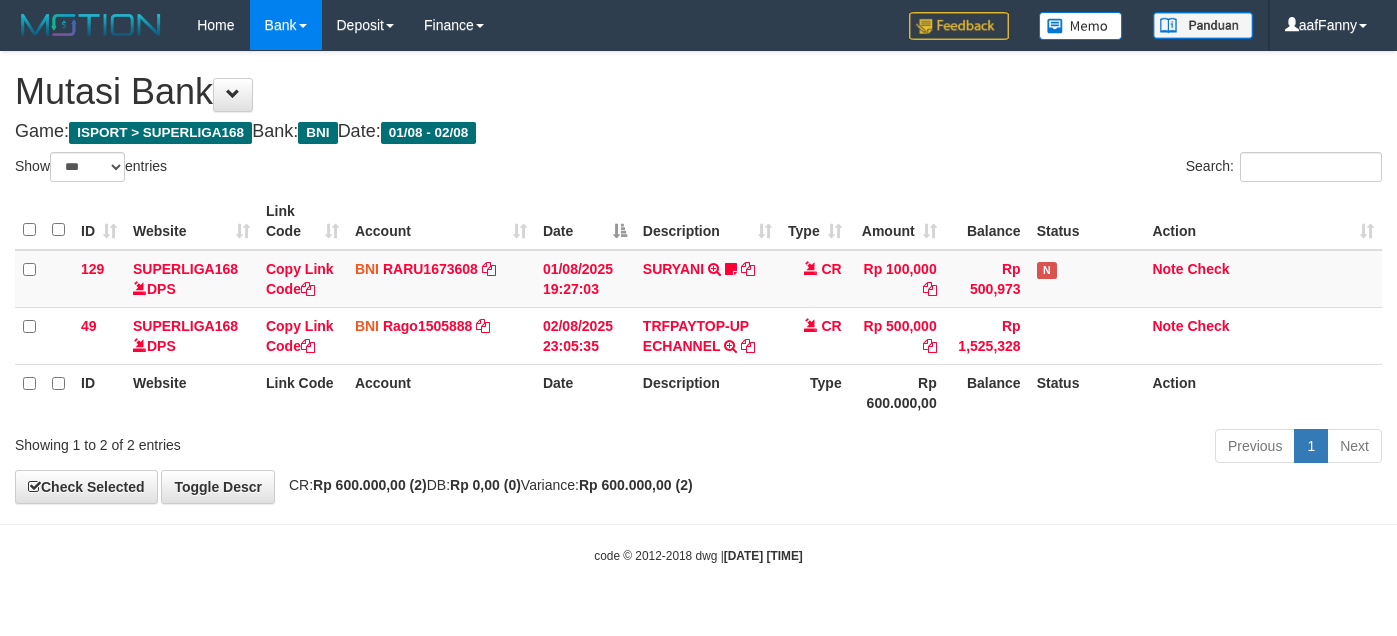 select on "***" 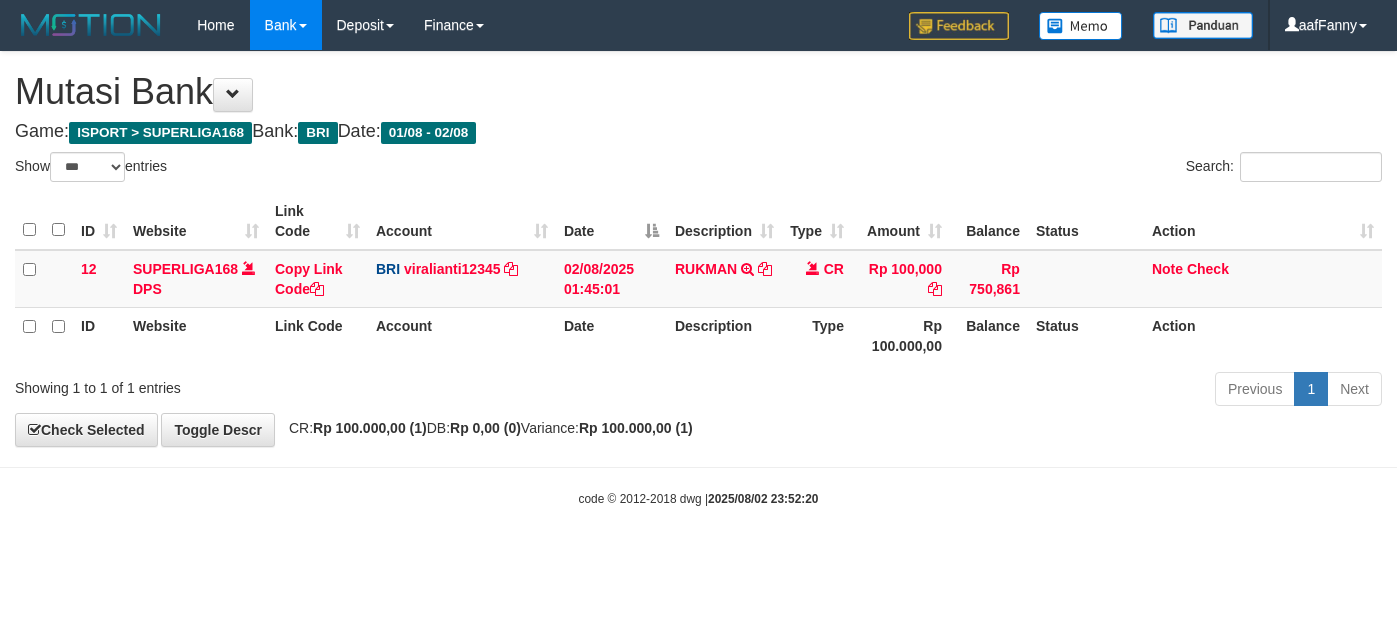 select on "***" 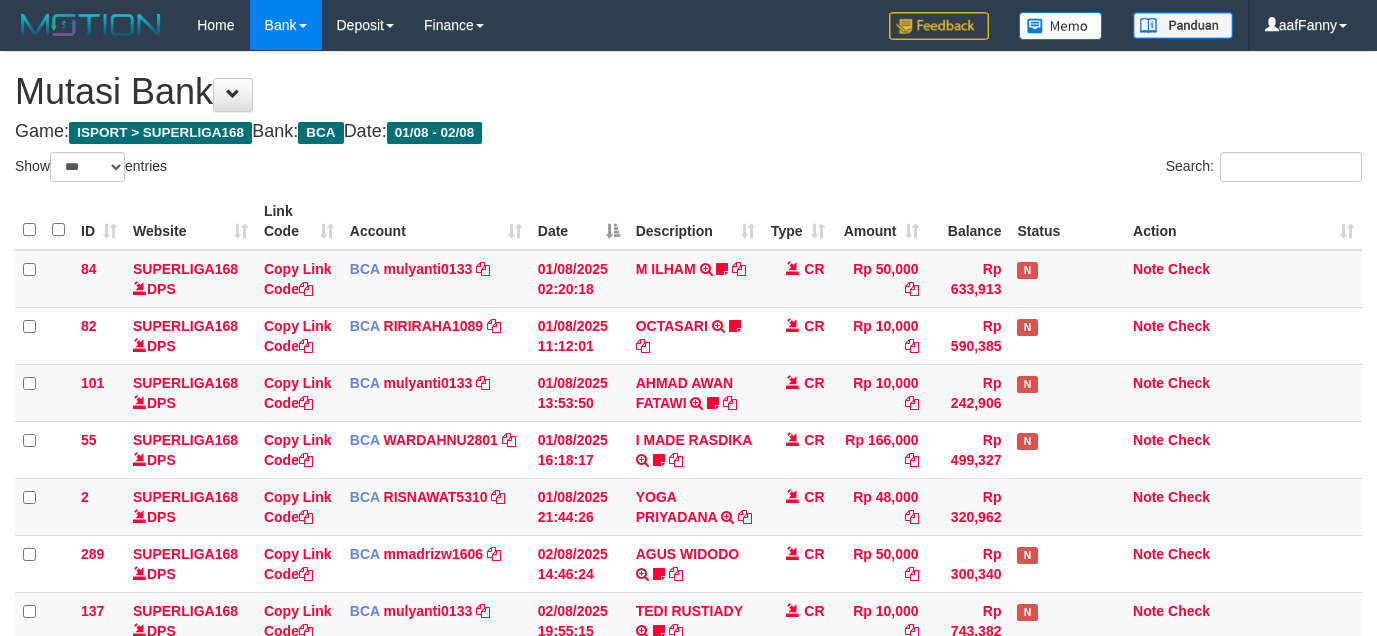 select on "***" 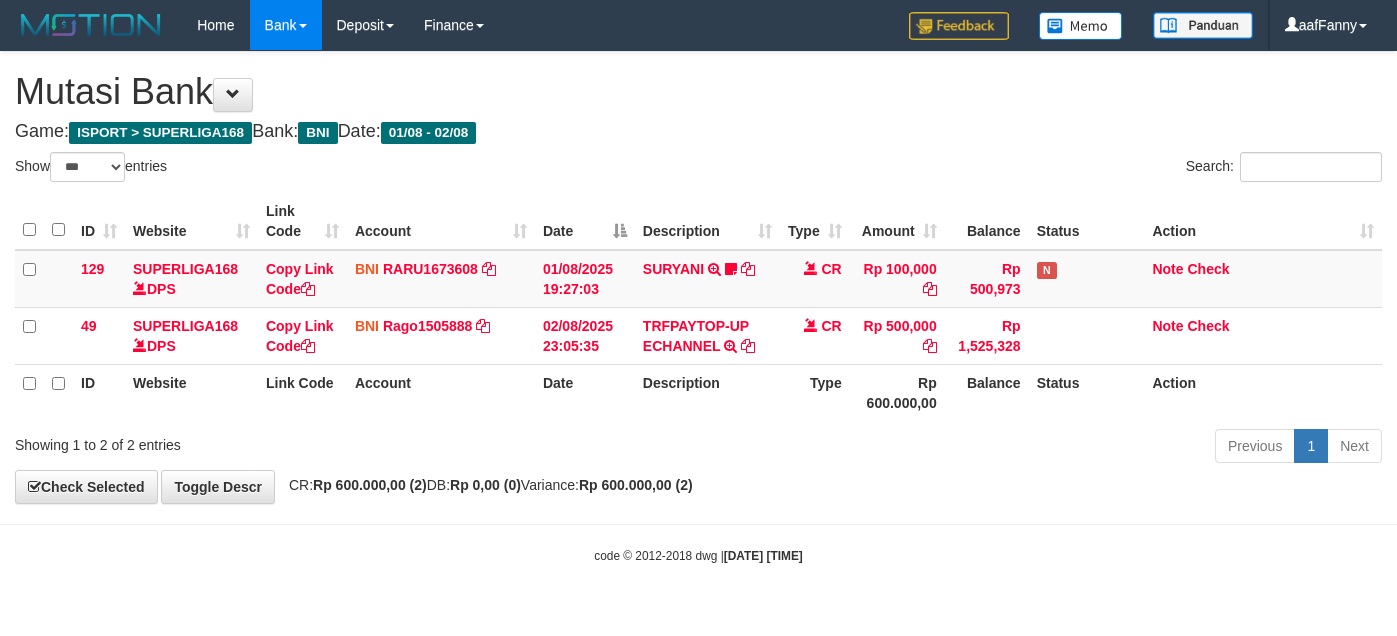 select on "***" 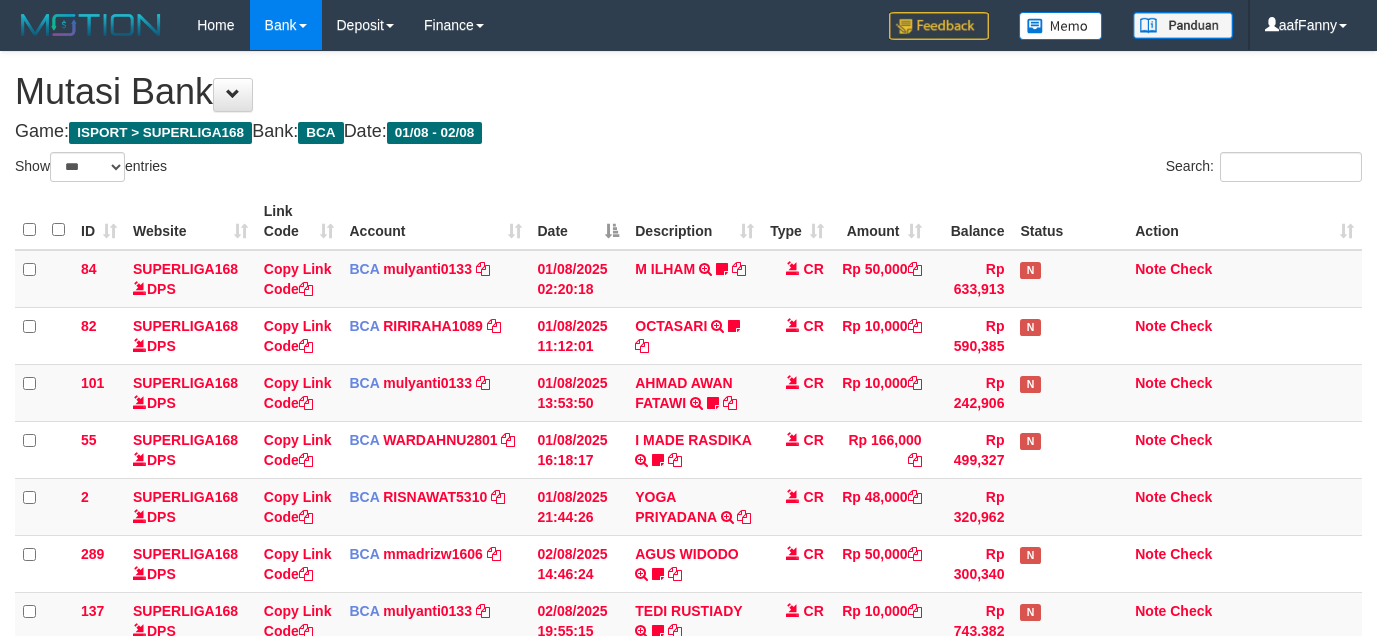 select on "***" 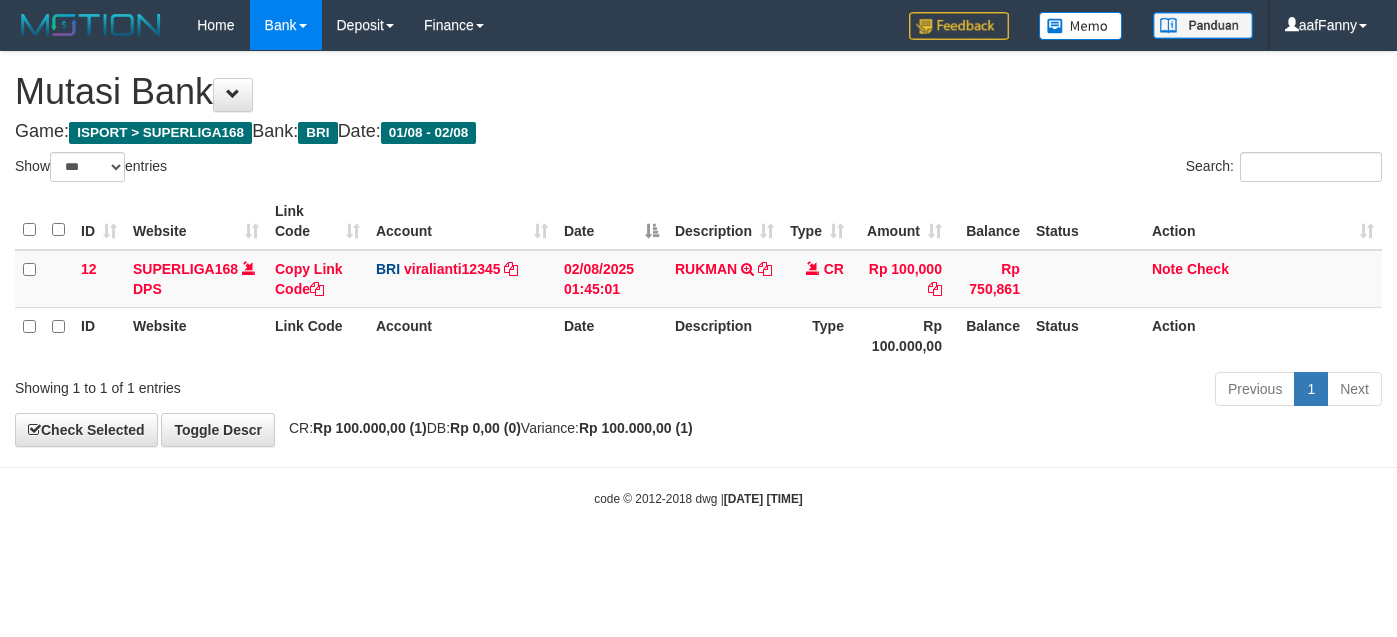 select on "***" 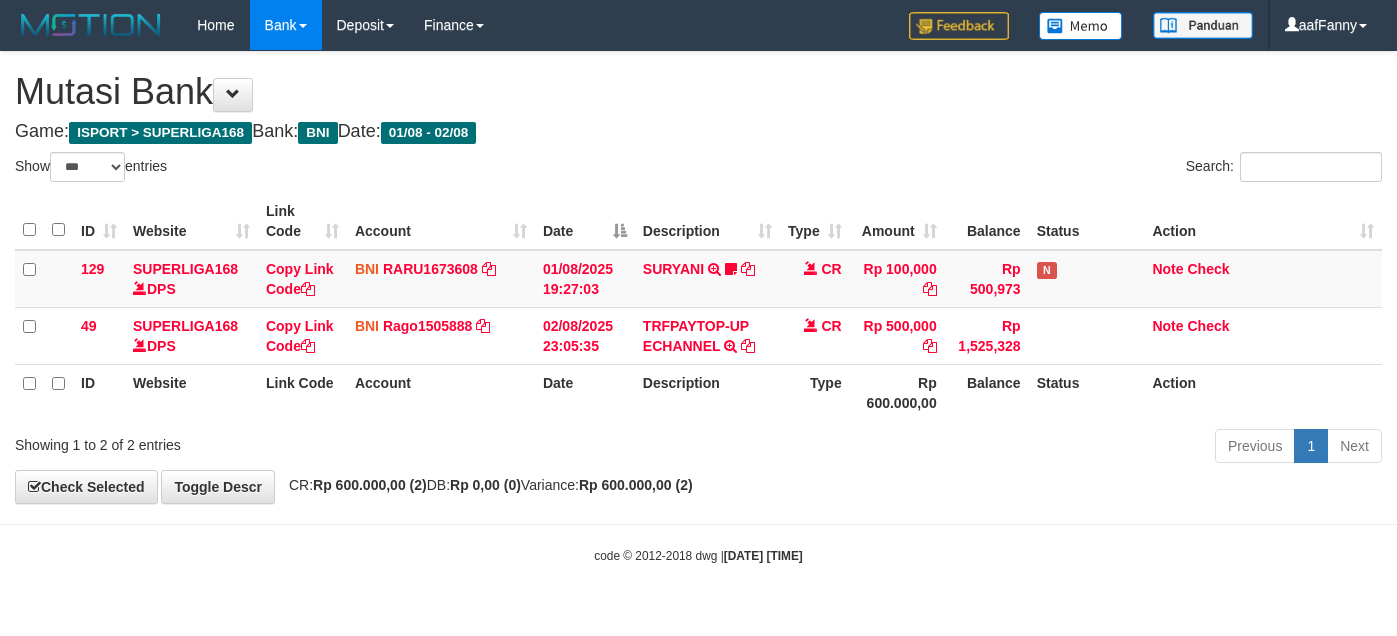 select on "***" 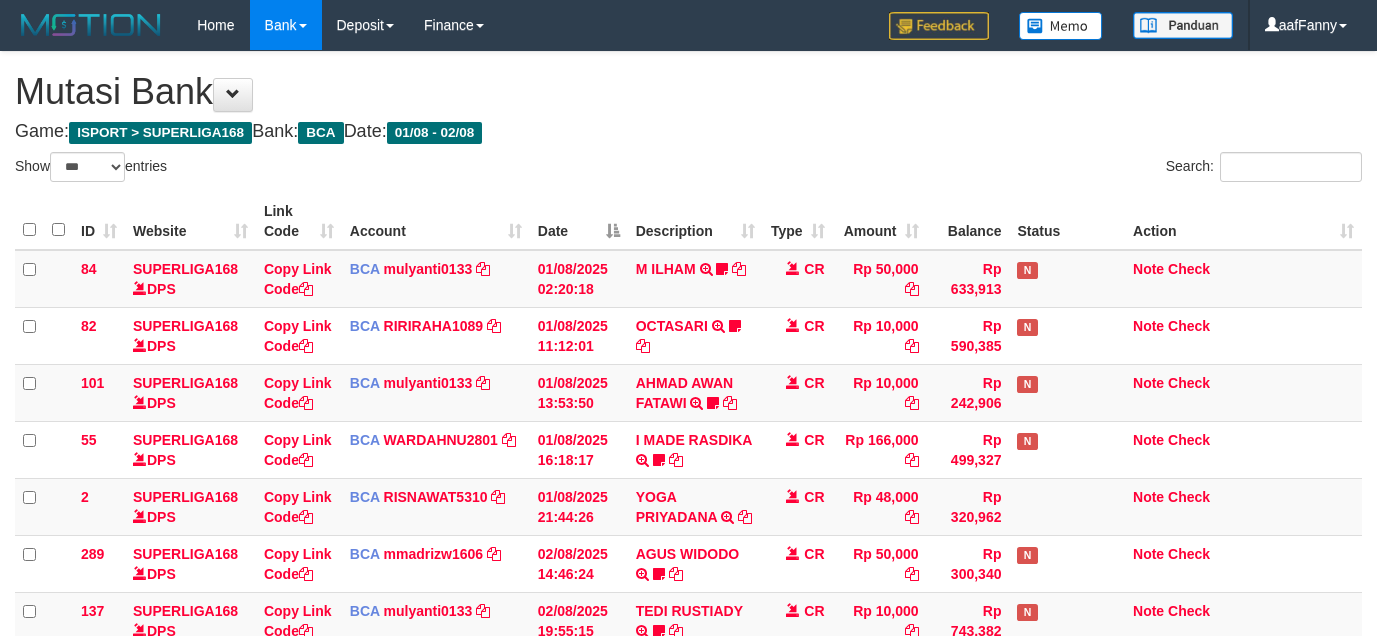 select on "***" 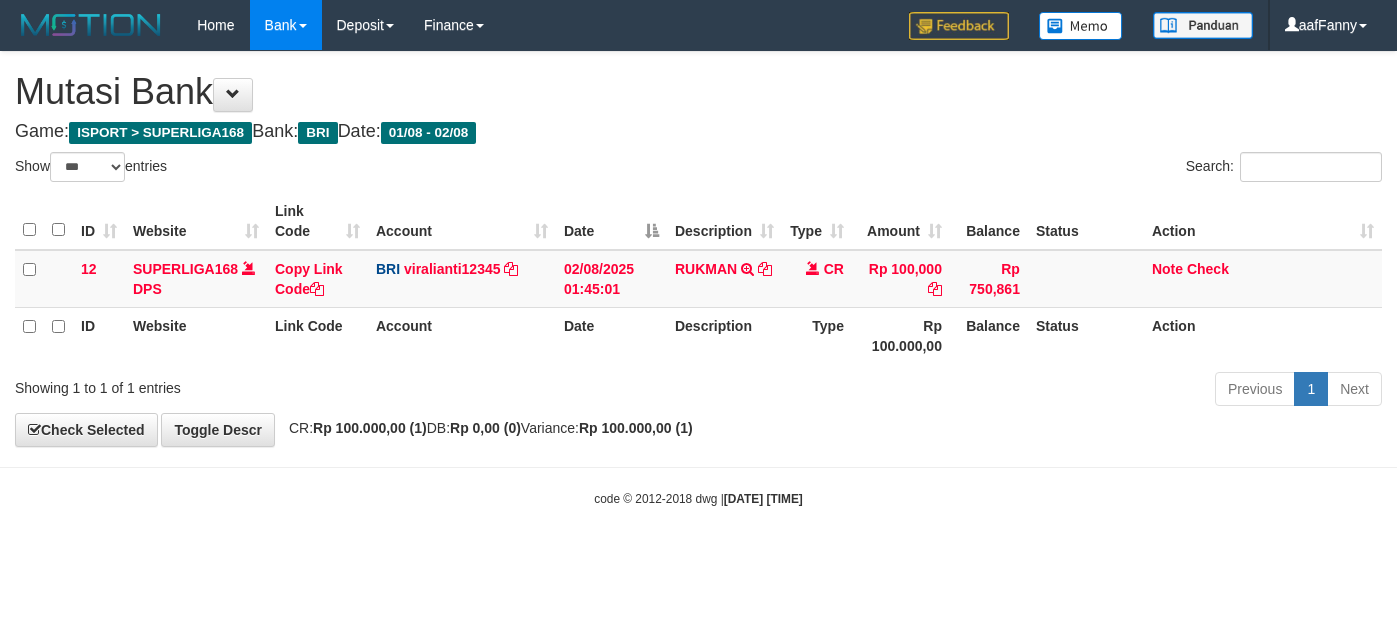 select on "***" 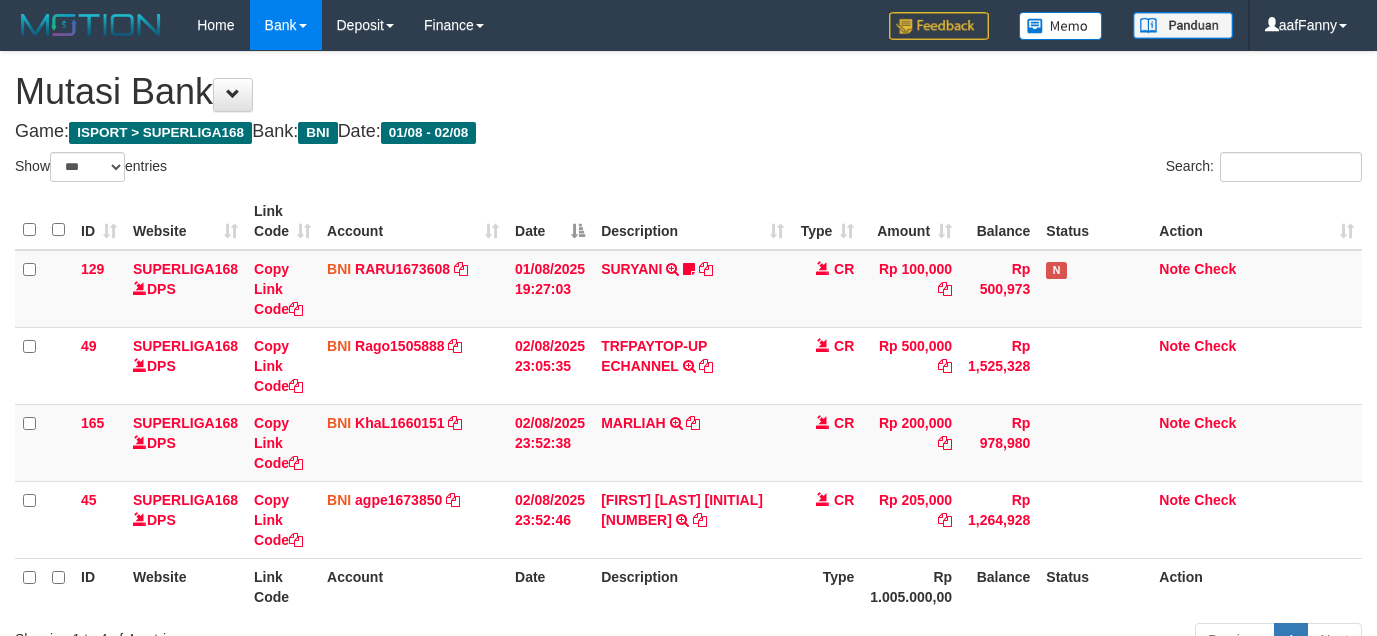 select on "***" 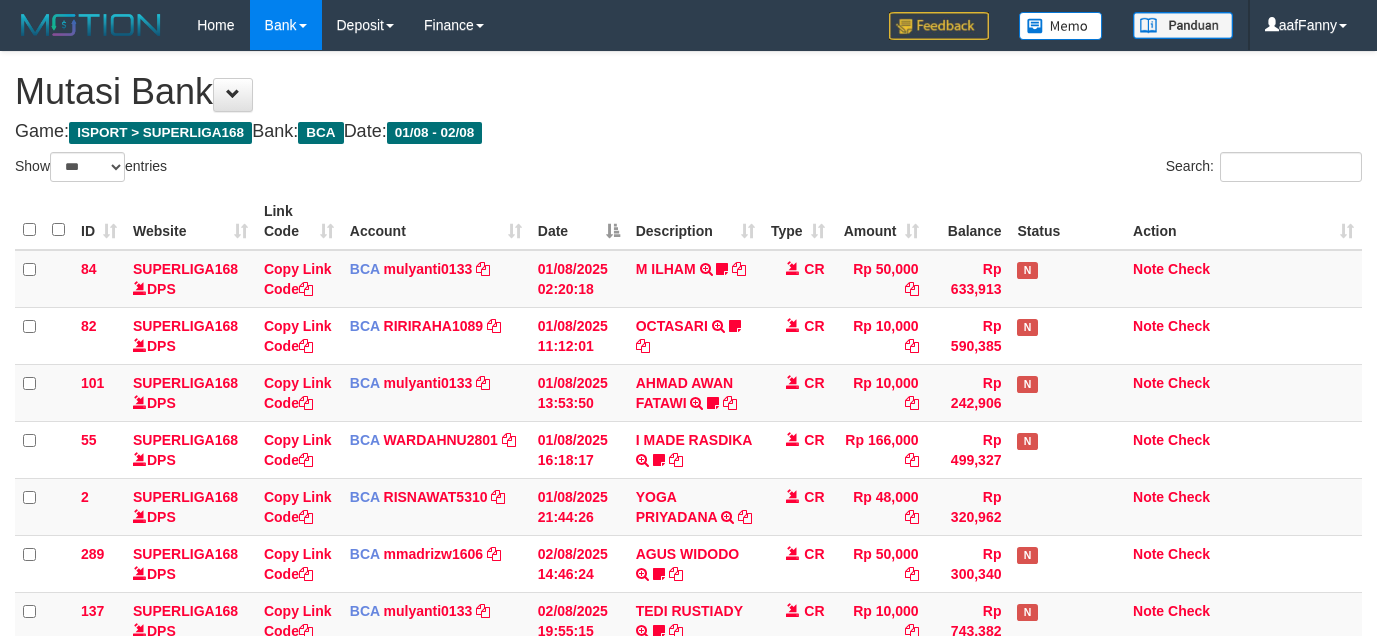 select on "***" 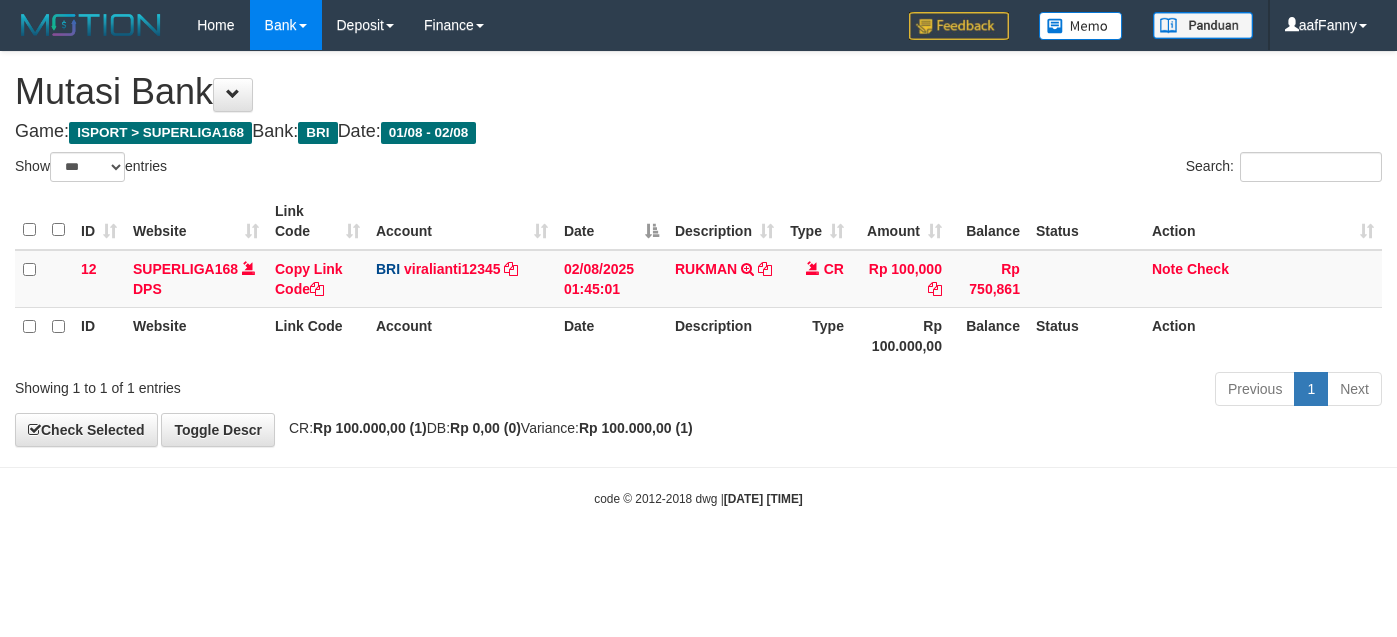 select on "***" 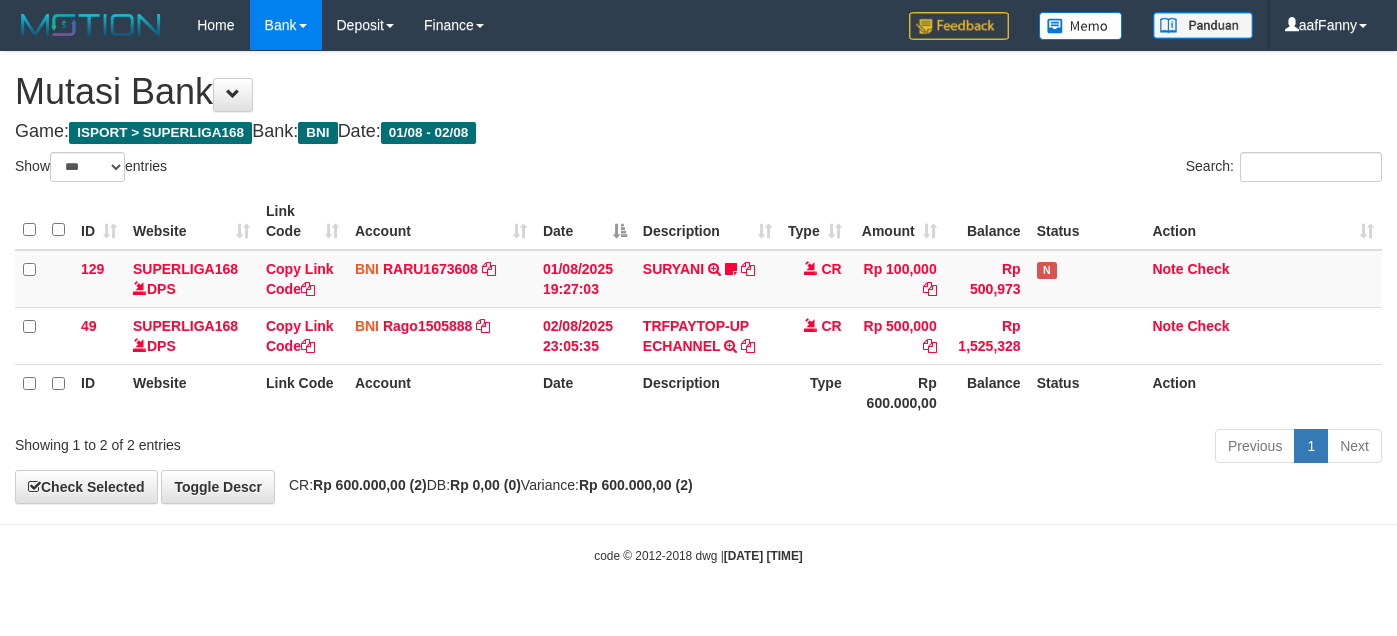 select on "***" 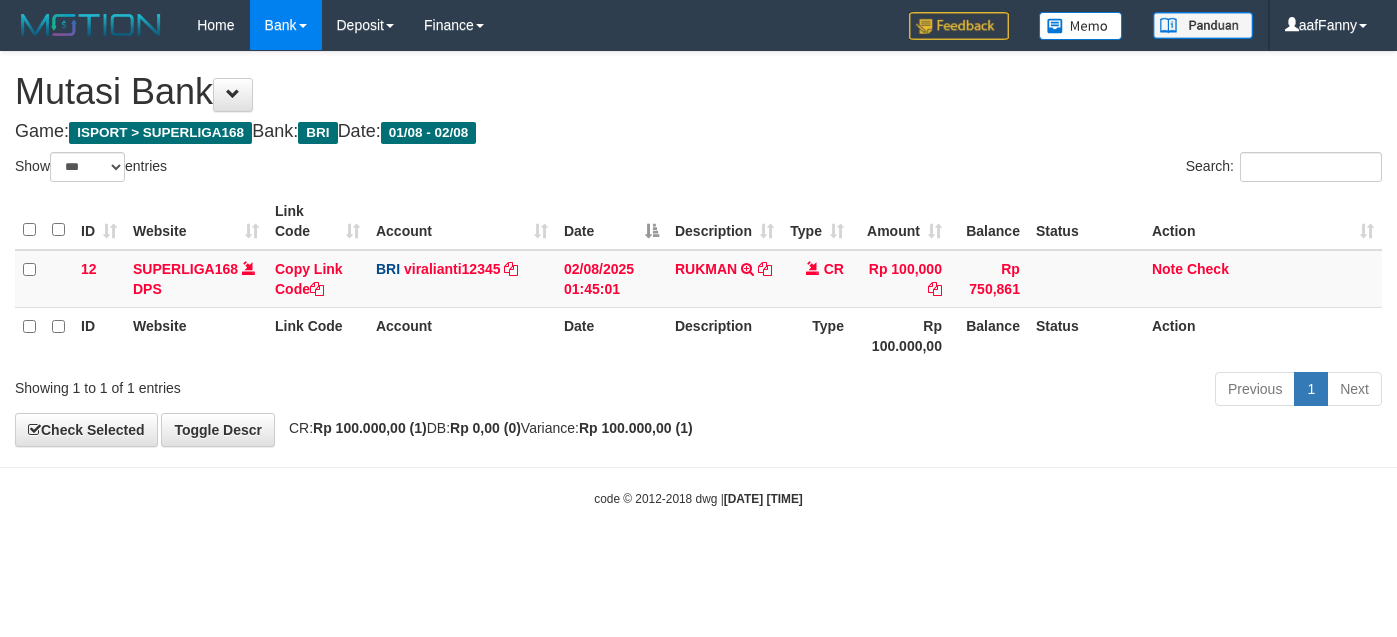 select on "***" 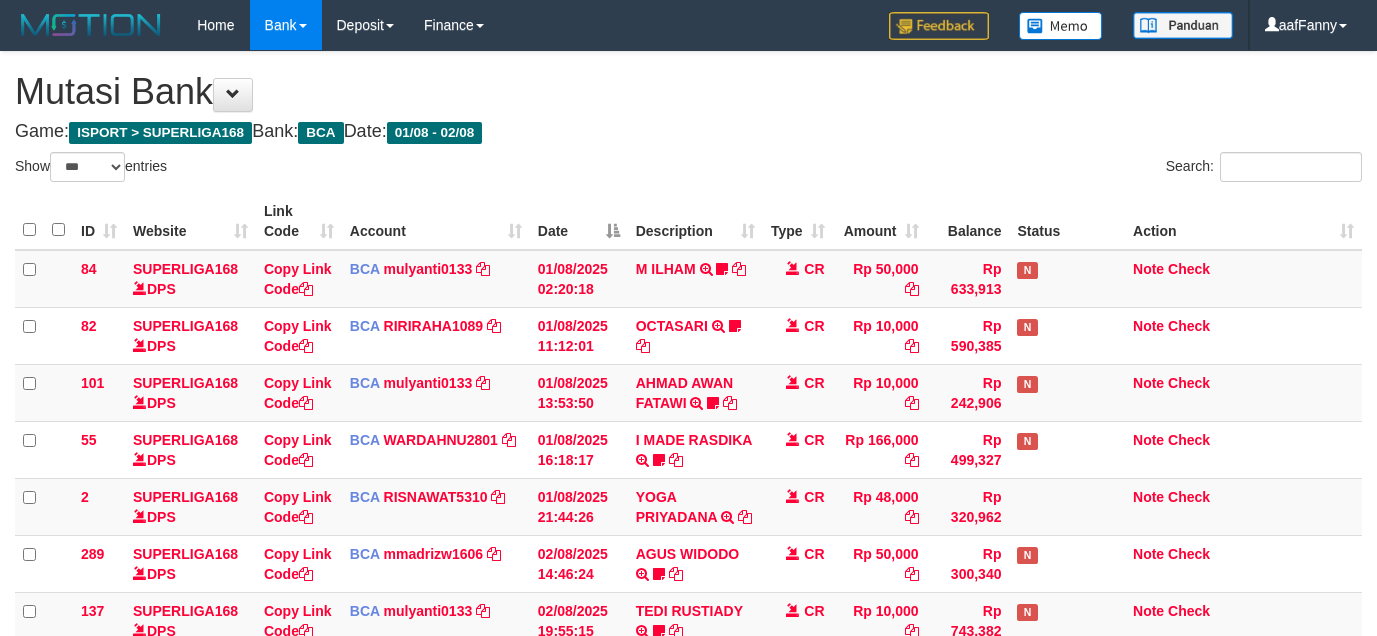 select on "***" 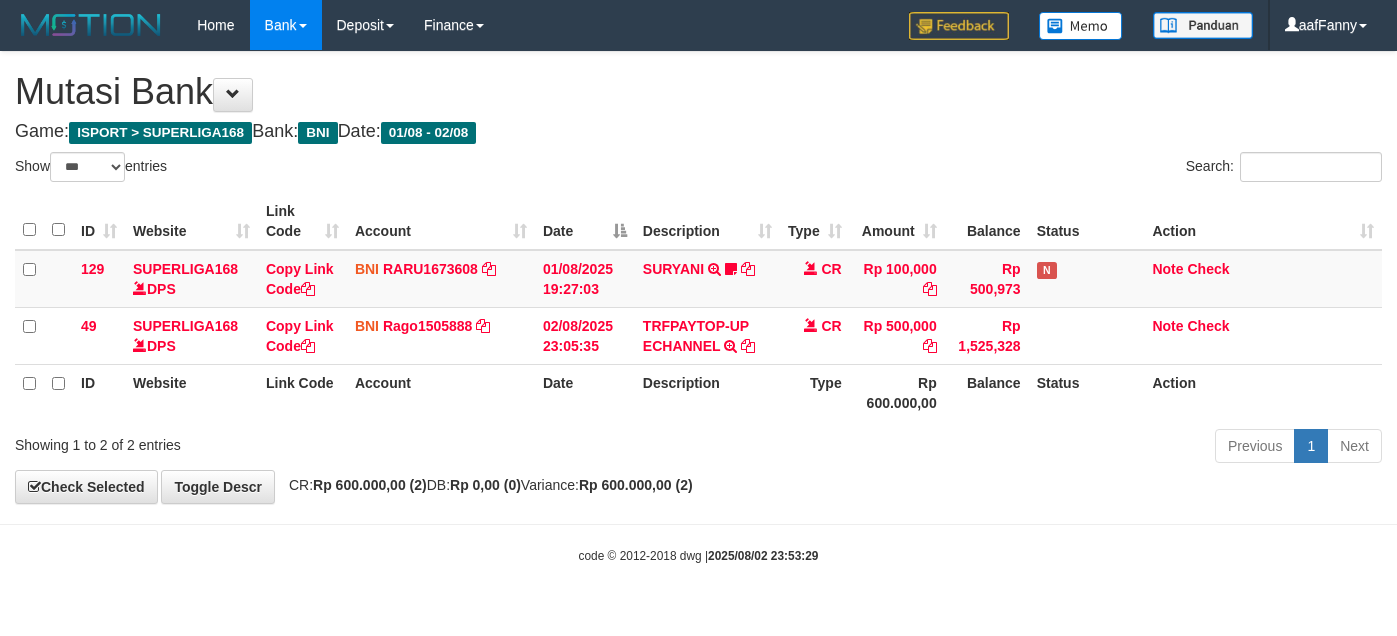 select on "***" 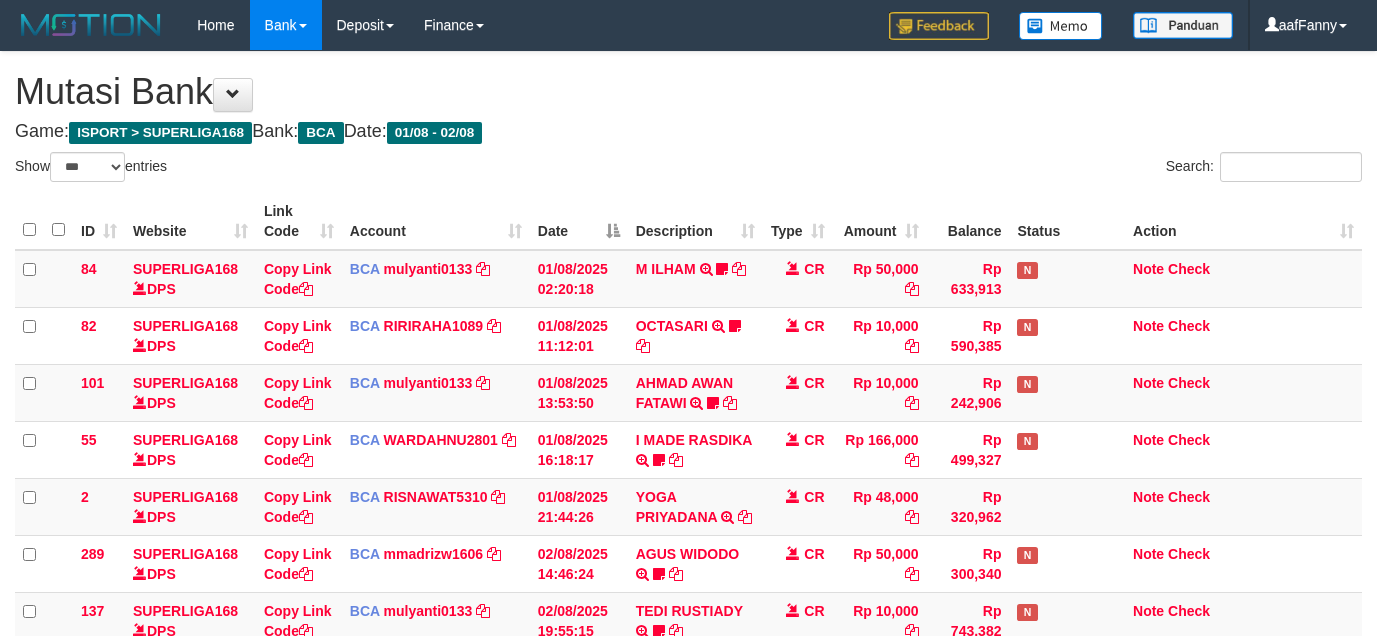 select on "***" 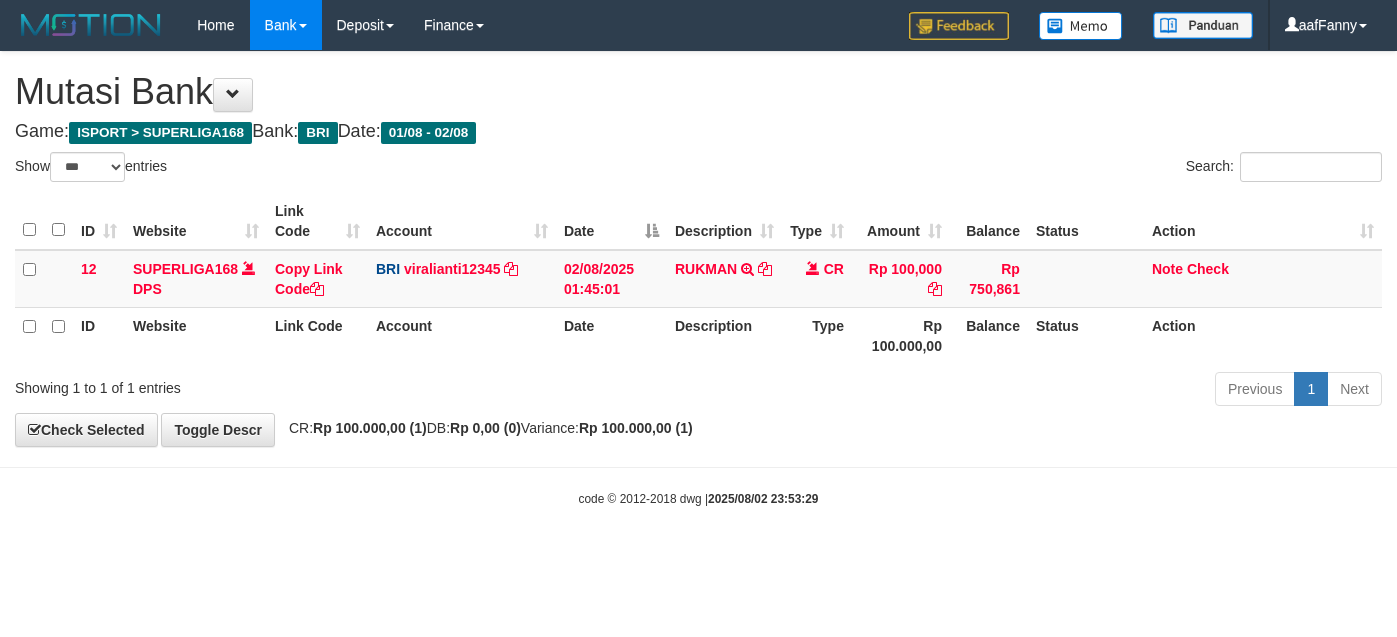 select on "***" 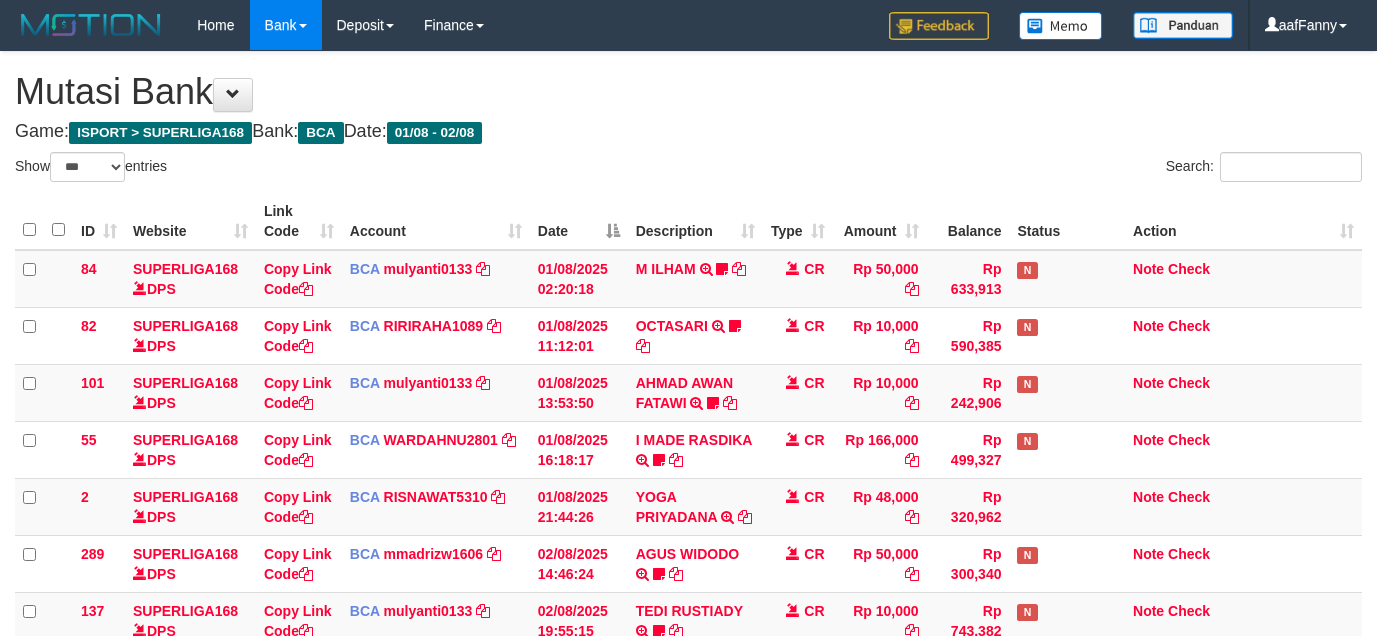 select on "***" 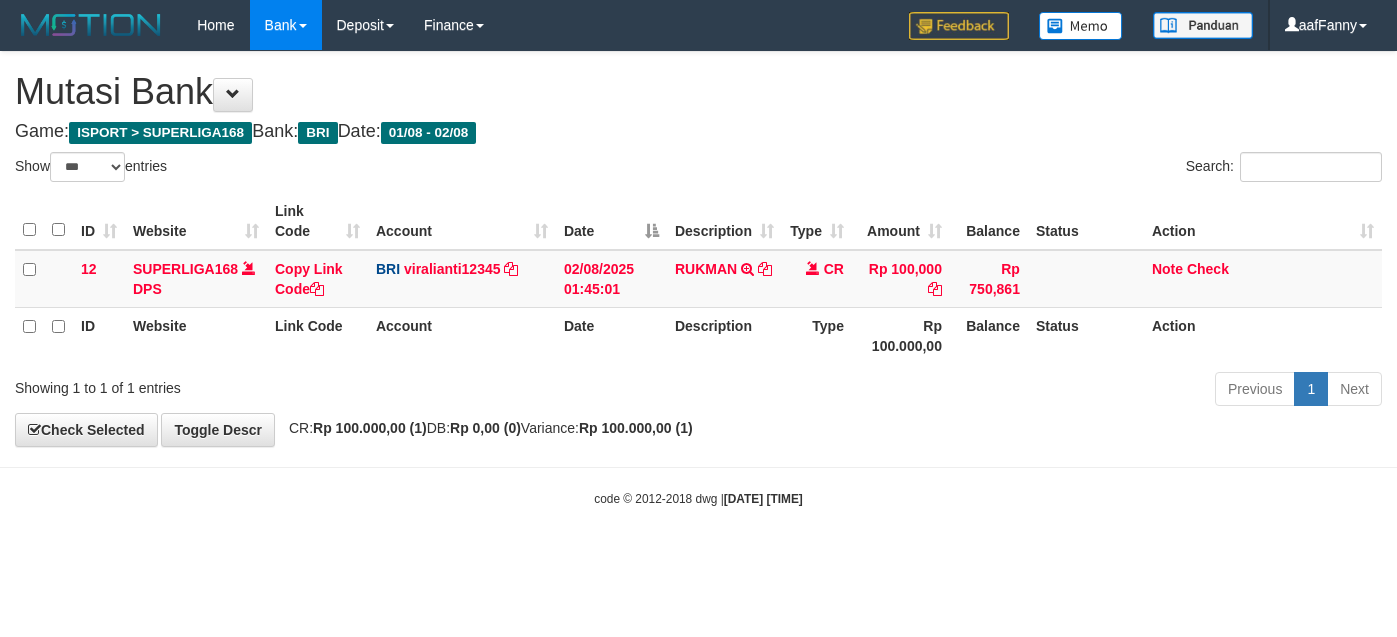 select on "***" 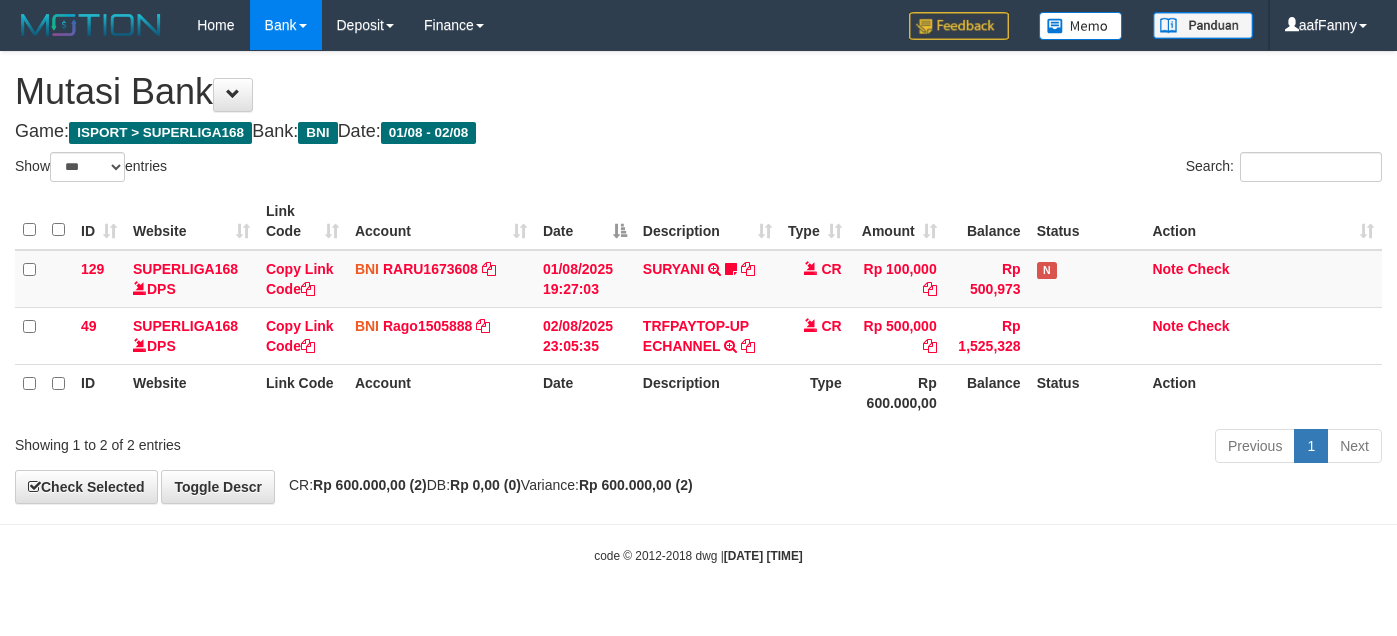 select on "***" 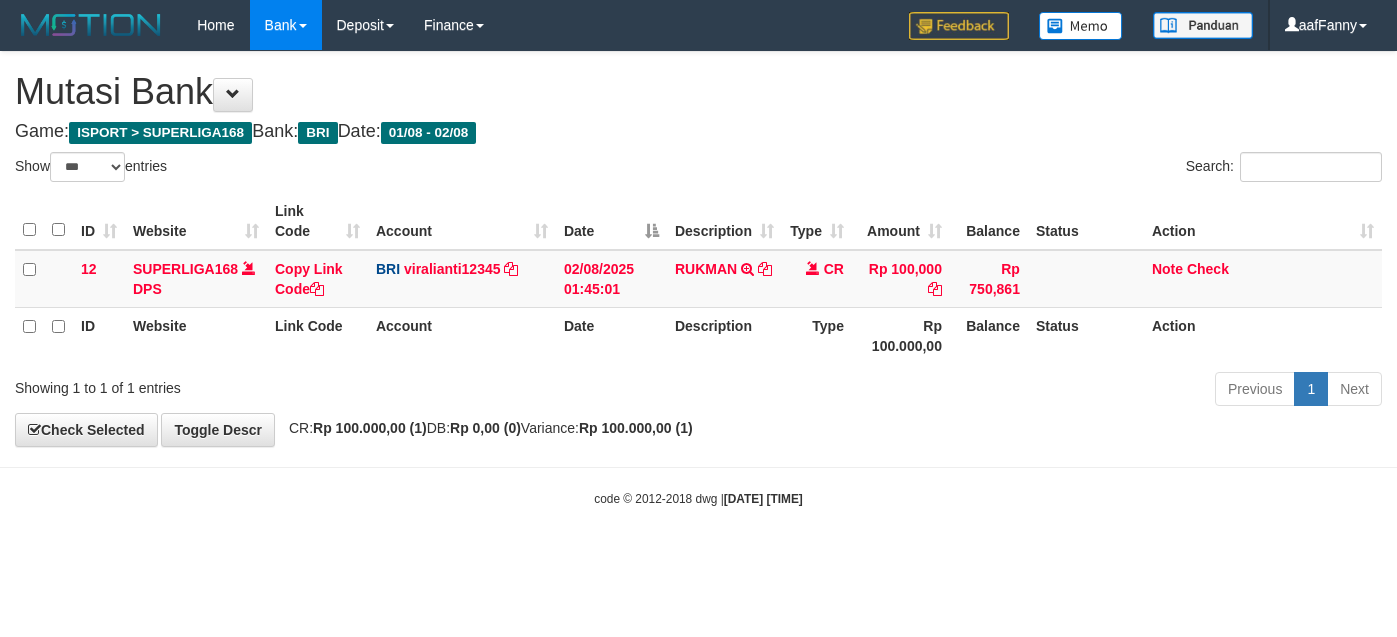 select on "***" 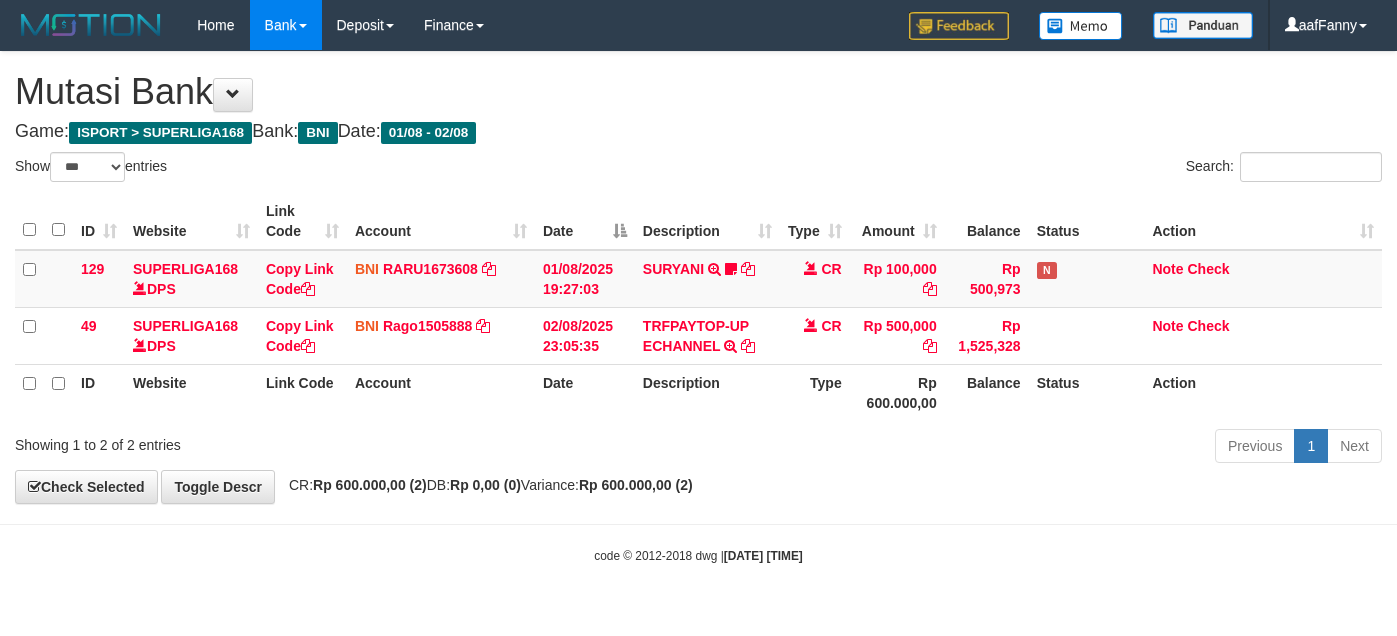 select on "***" 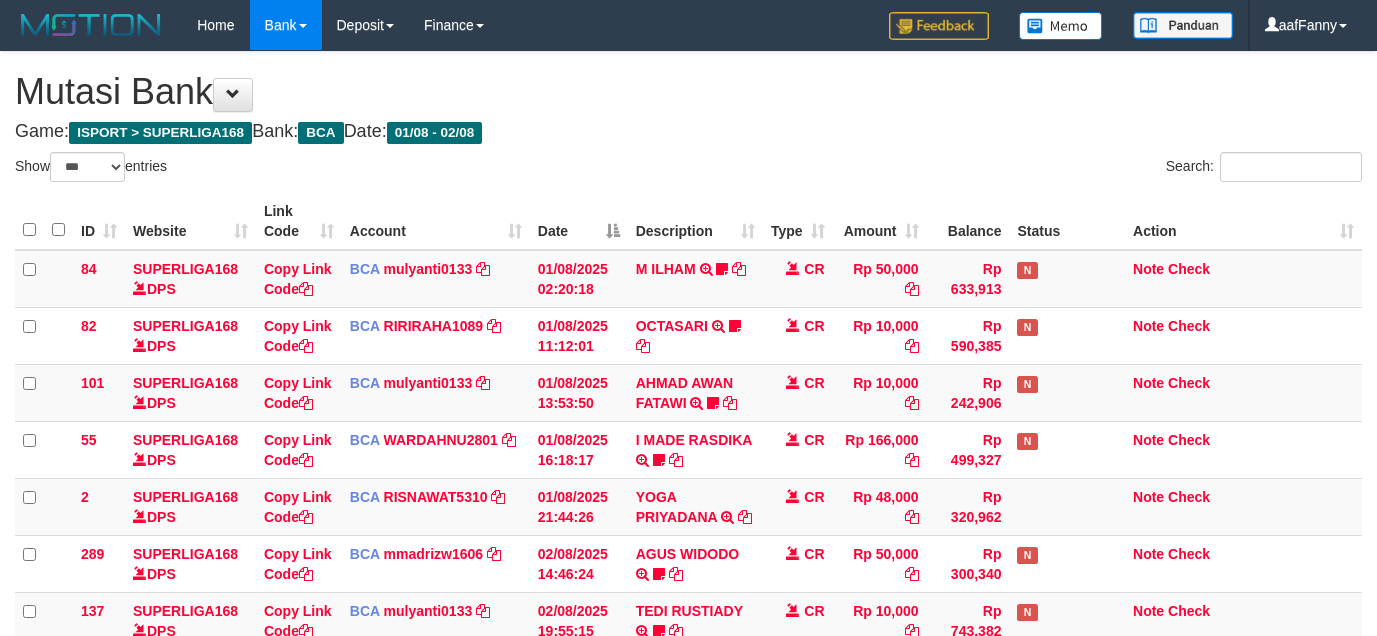 select on "***" 